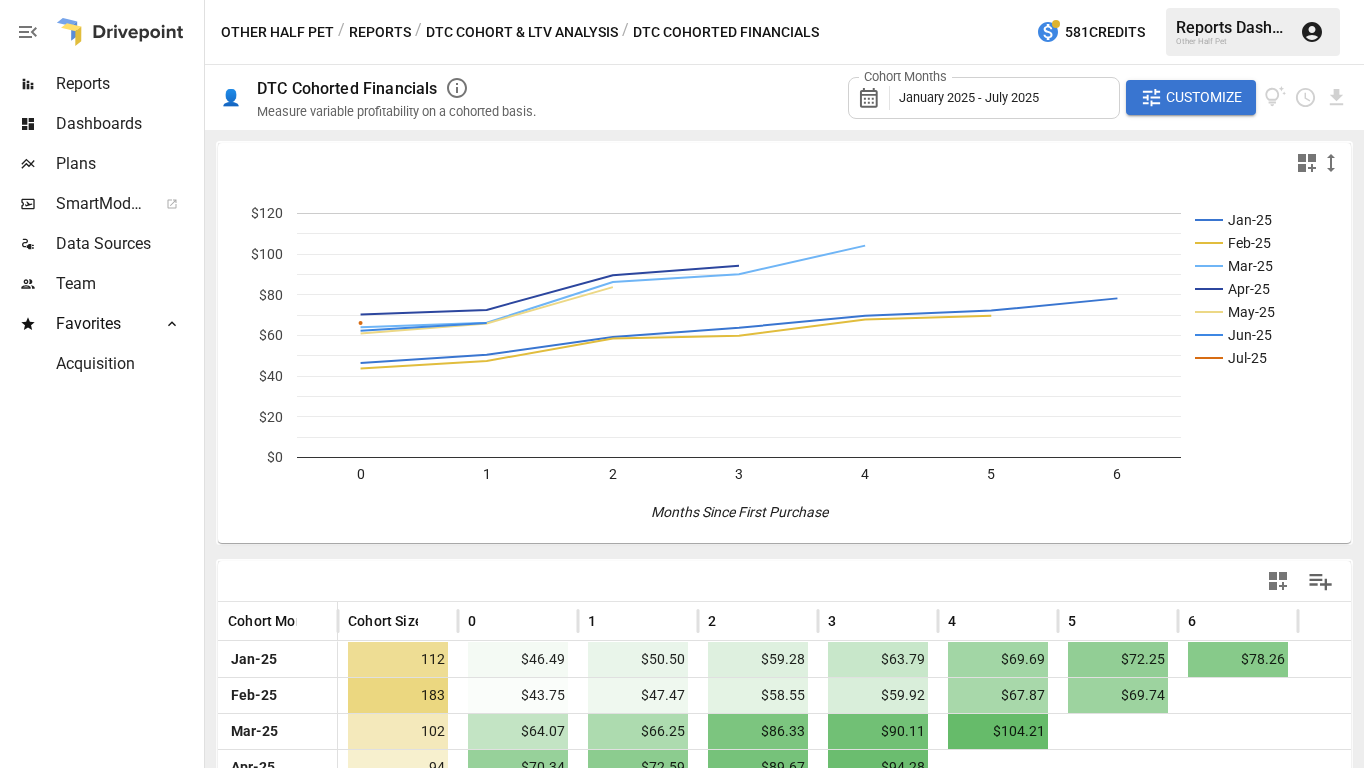 scroll, scrollTop: 0, scrollLeft: 0, axis: both 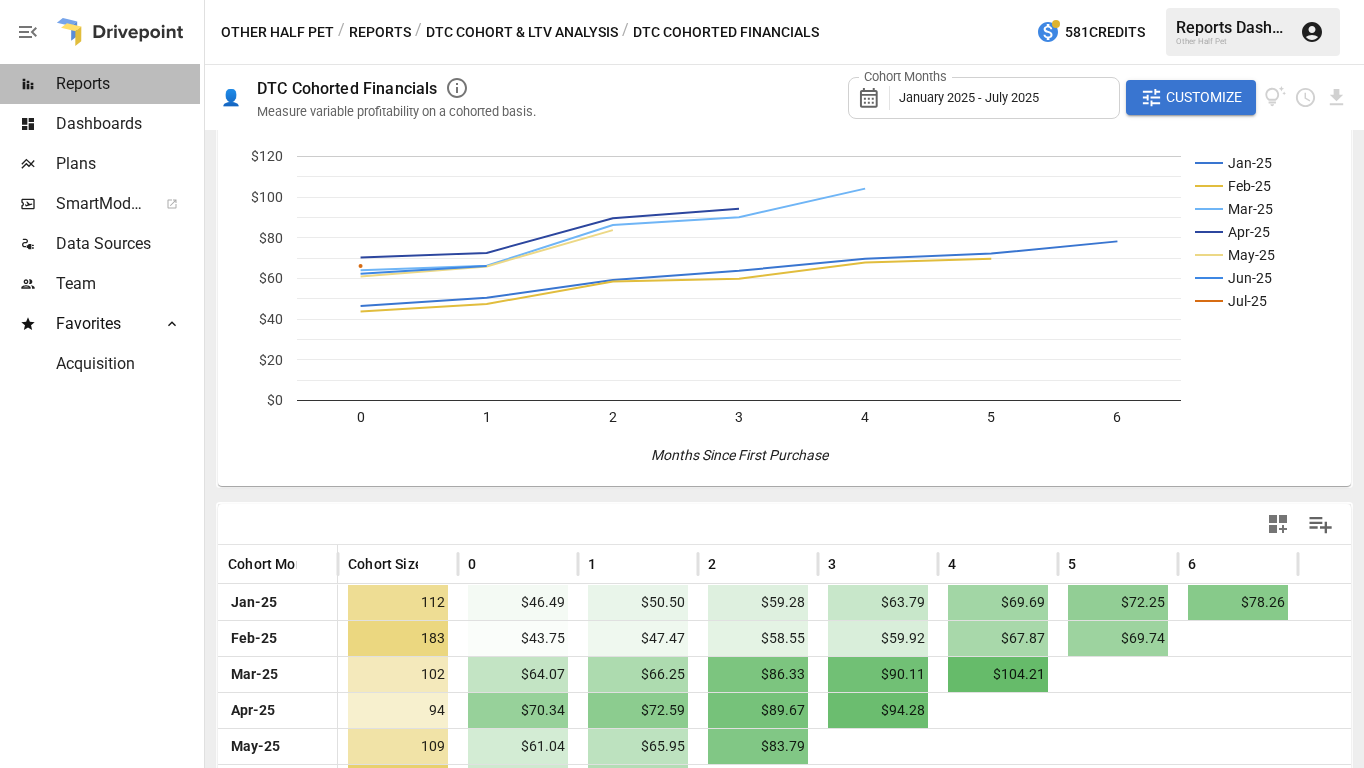 click on "Reports" at bounding box center (100, 84) 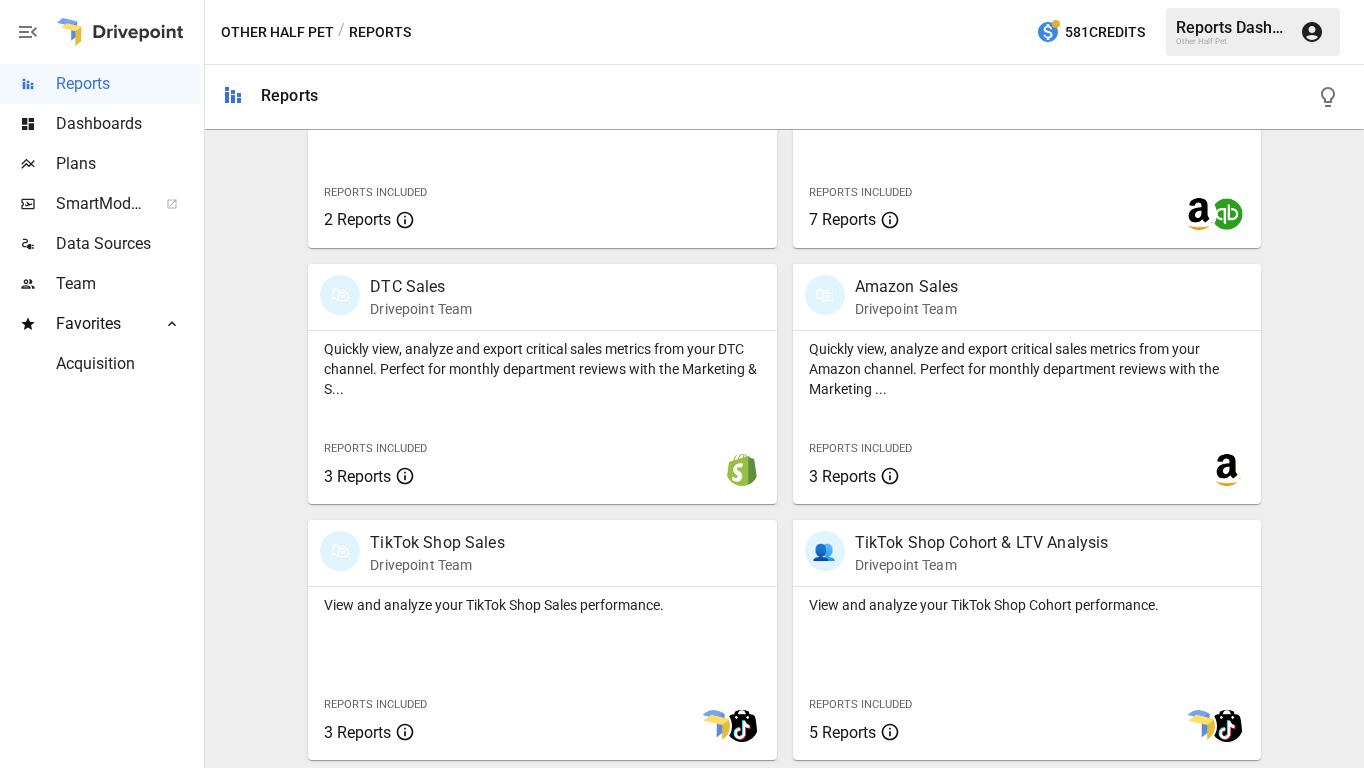 scroll, scrollTop: 1038, scrollLeft: 0, axis: vertical 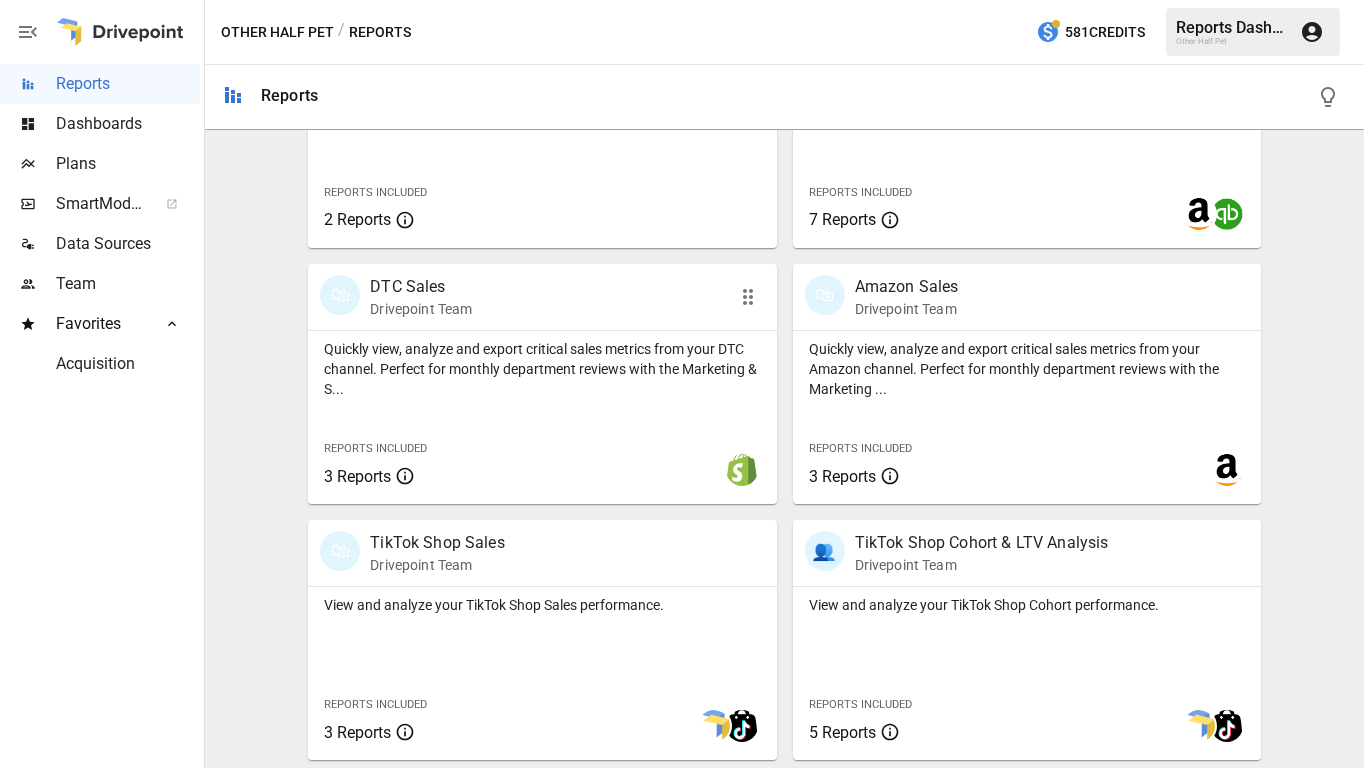 click on "Quickly view, analyze and export critical sales metrics from your DTC channel. Perfect for monthly department reviews with the Marketing & S..." at bounding box center (542, 369) 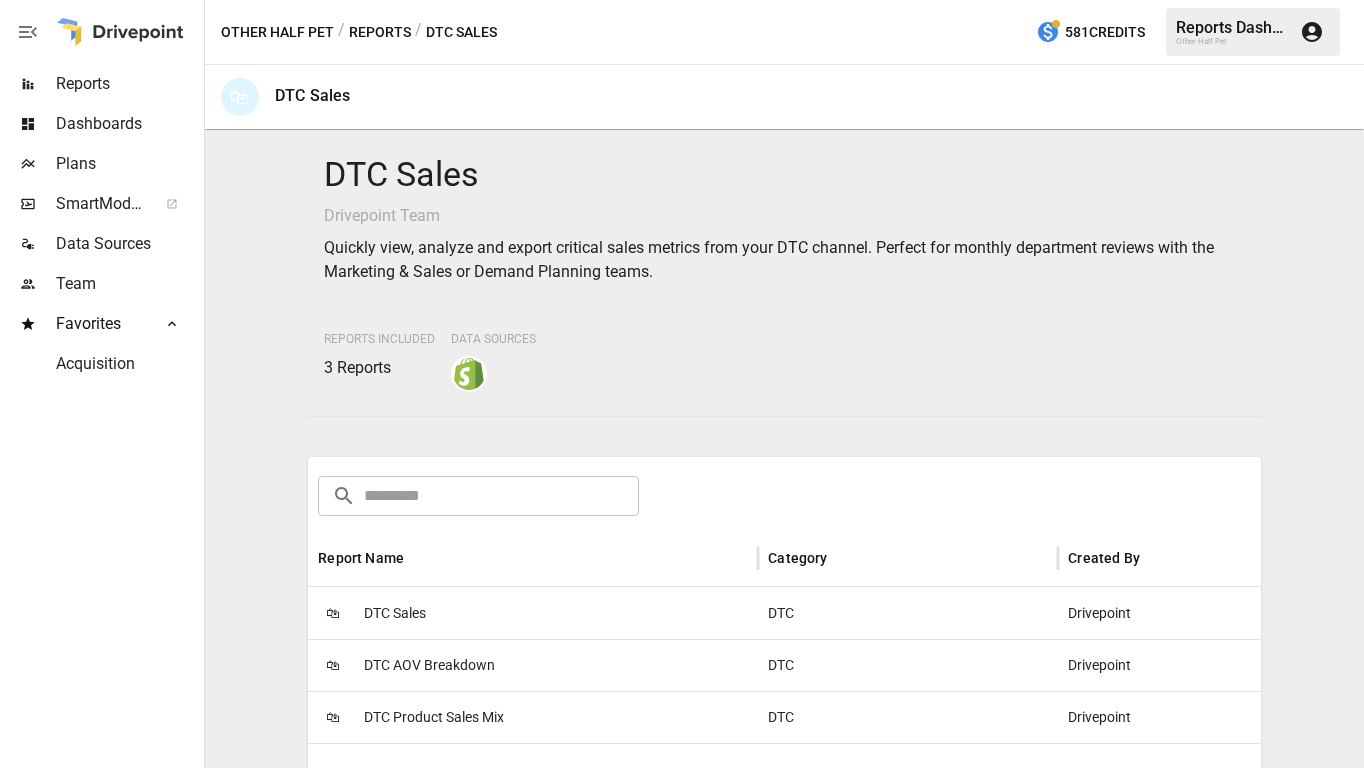 click on "🛍 DTC Sales" at bounding box center (533, 613) 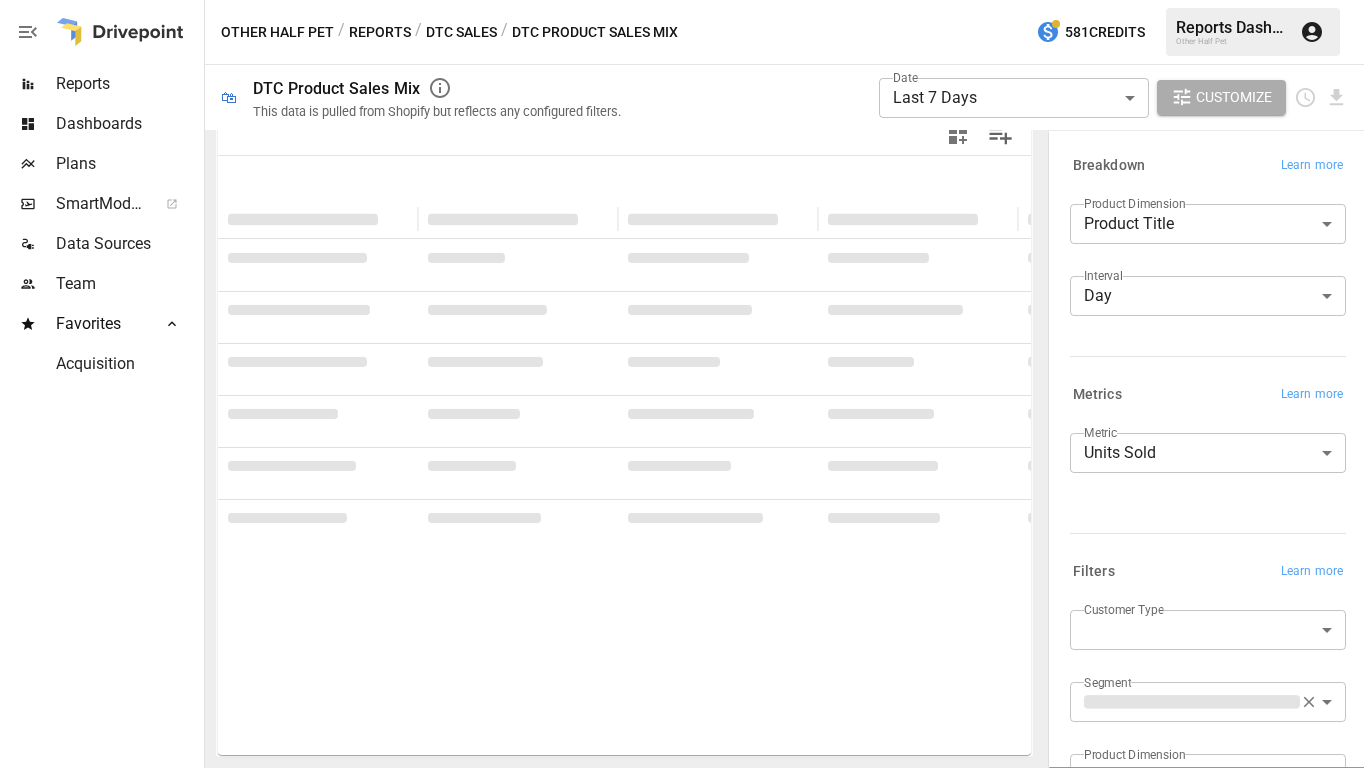 scroll, scrollTop: 446, scrollLeft: 0, axis: vertical 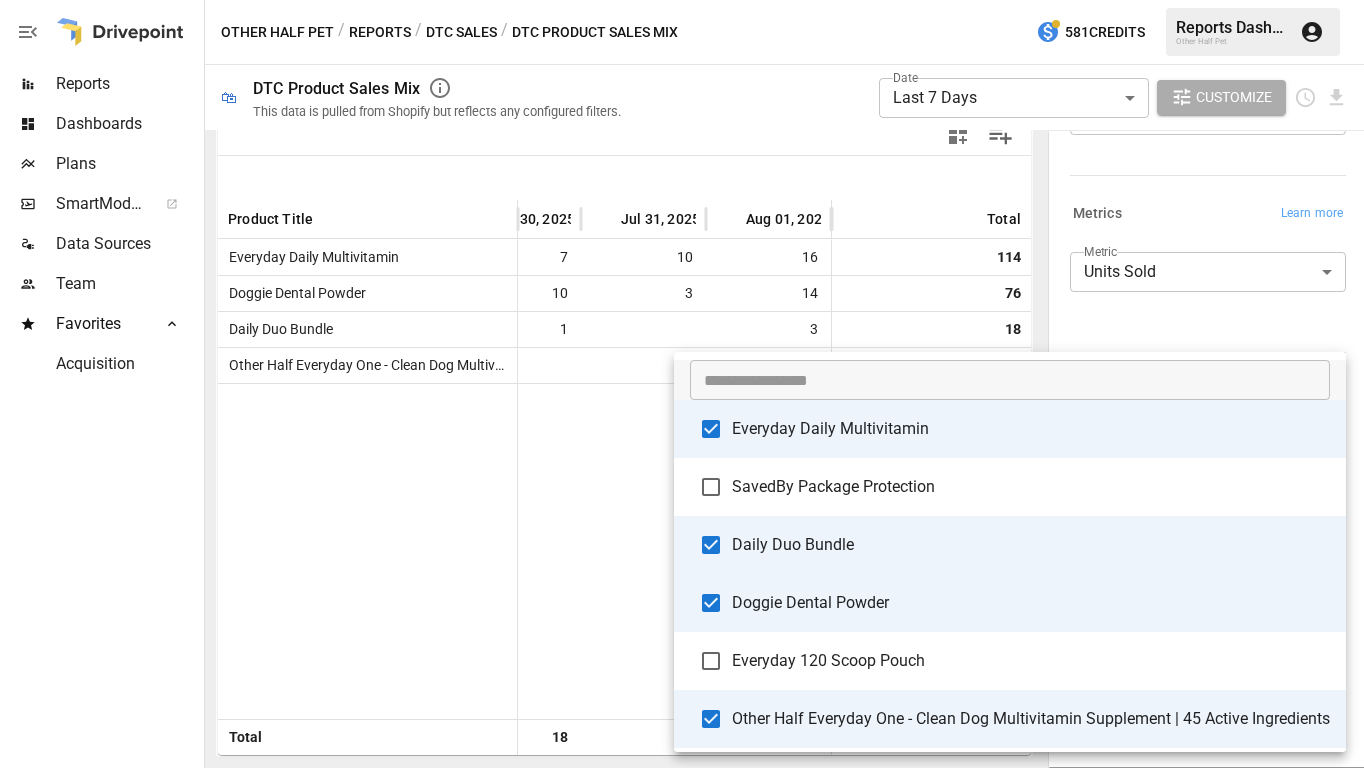 click on "**********" at bounding box center [682, 0] 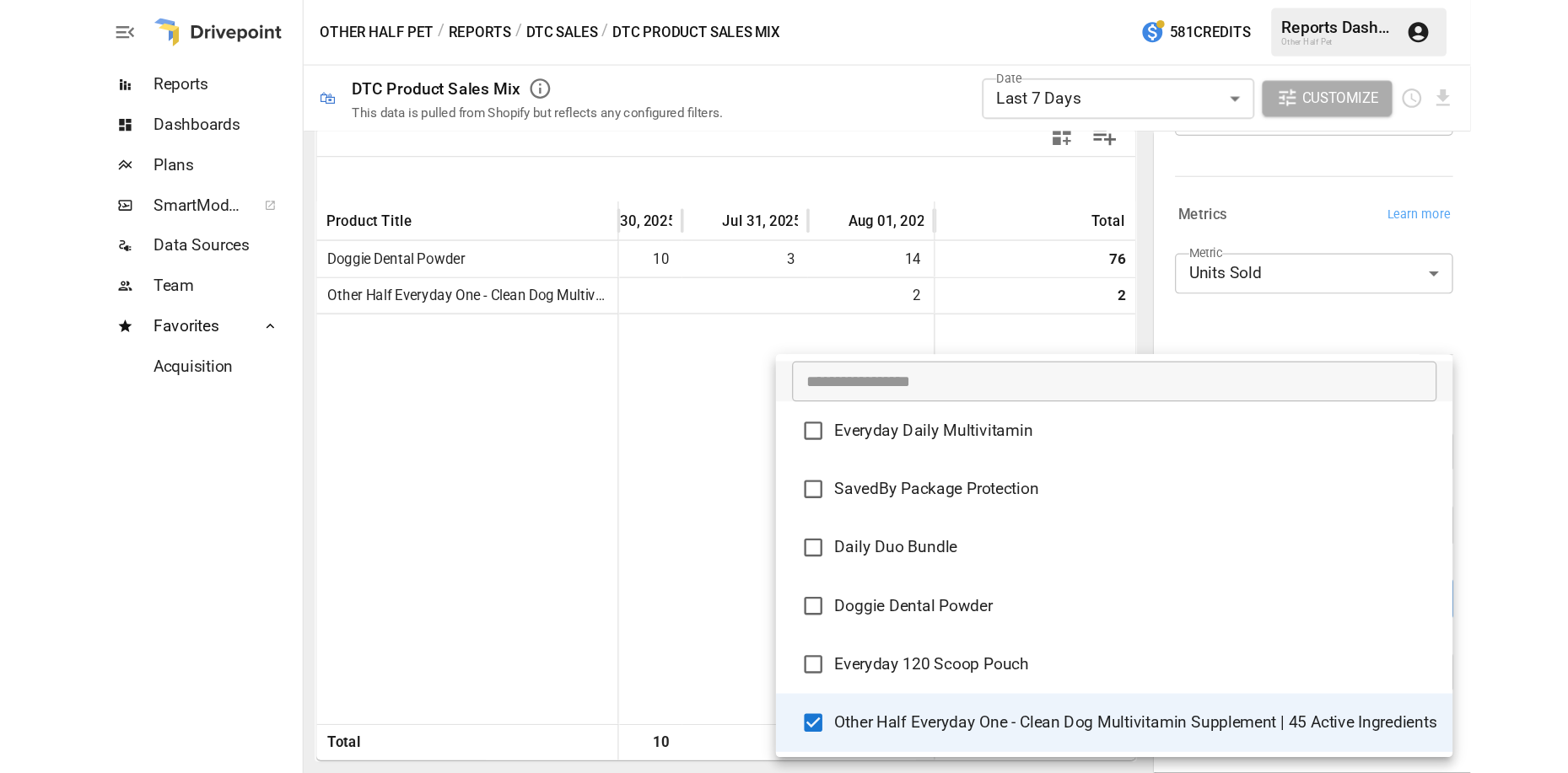 scroll, scrollTop: 0, scrollLeft: 0, axis: both 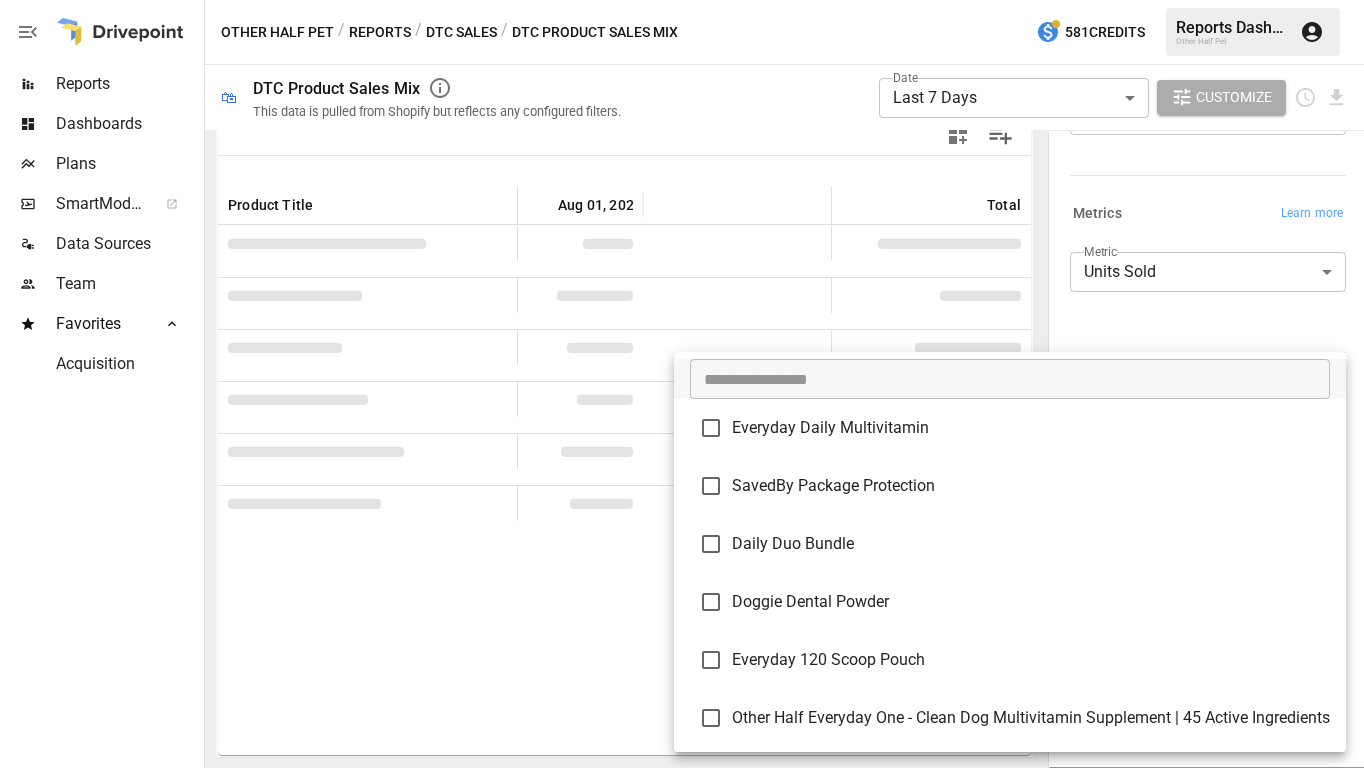 type on "**********" 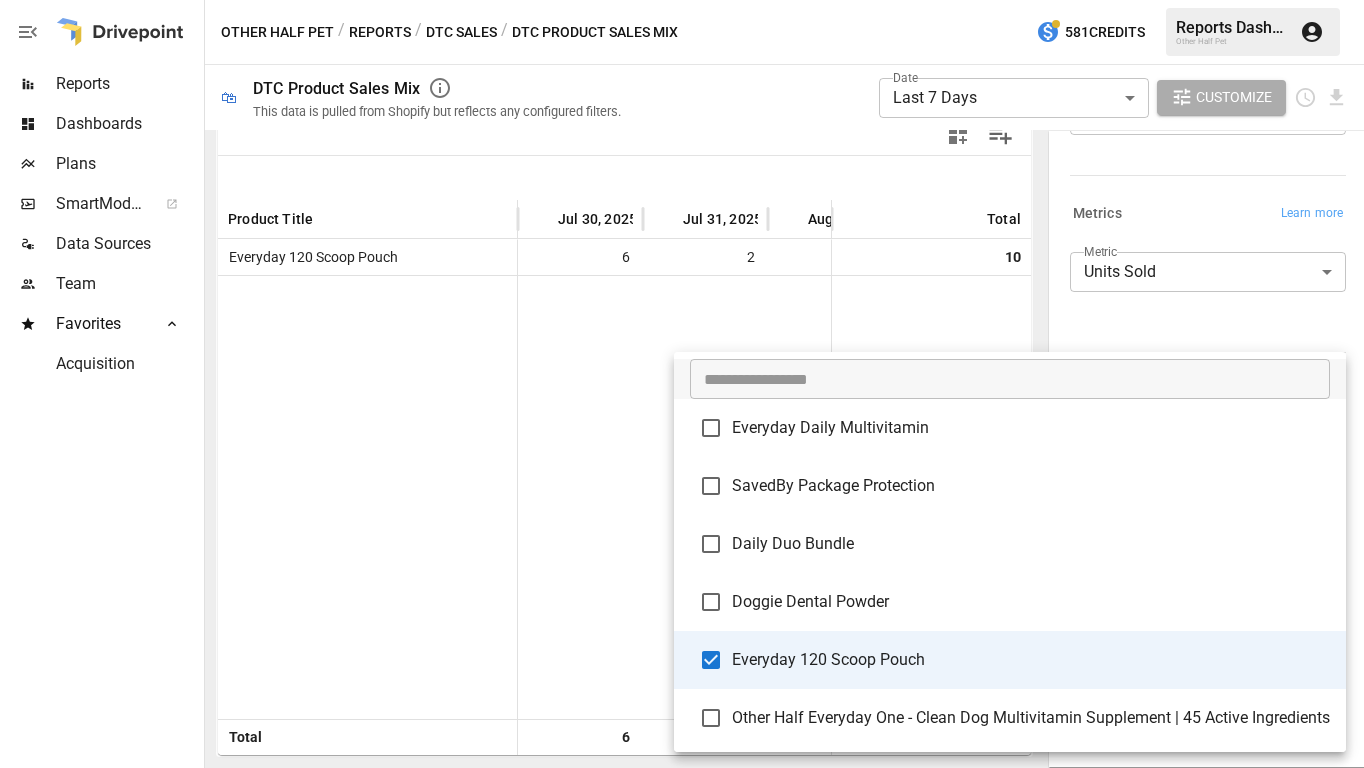 click at bounding box center (682, 384) 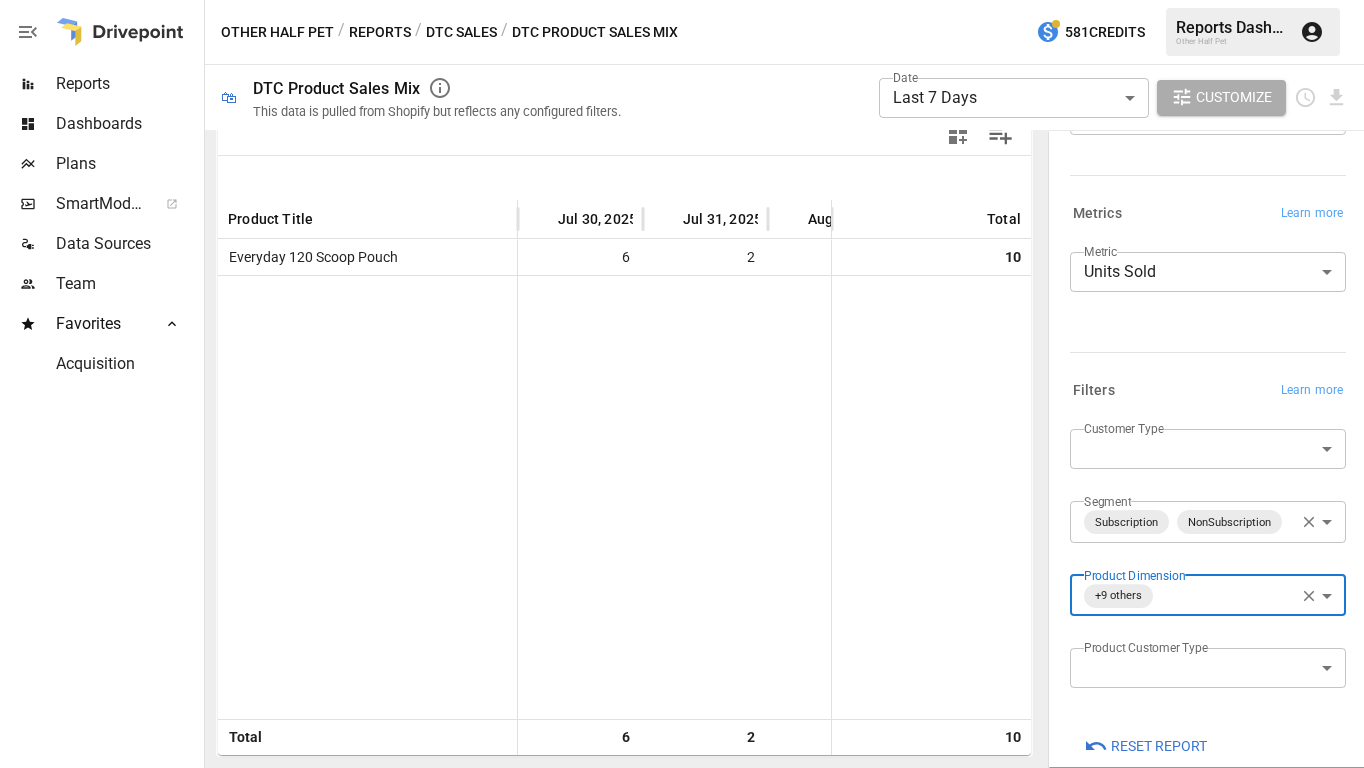 click on "**********" at bounding box center (682, 0) 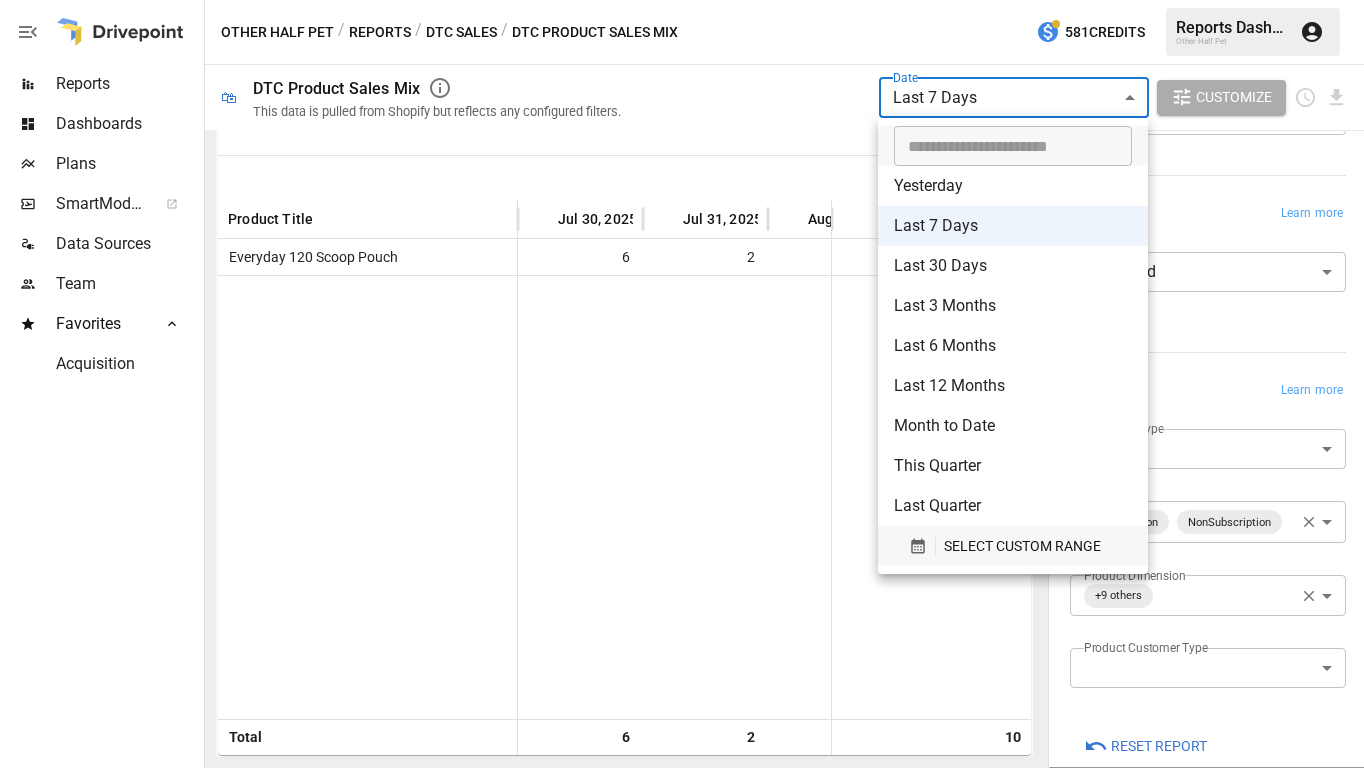 click on "SELECT CUSTOM RANGE" at bounding box center [1022, 546] 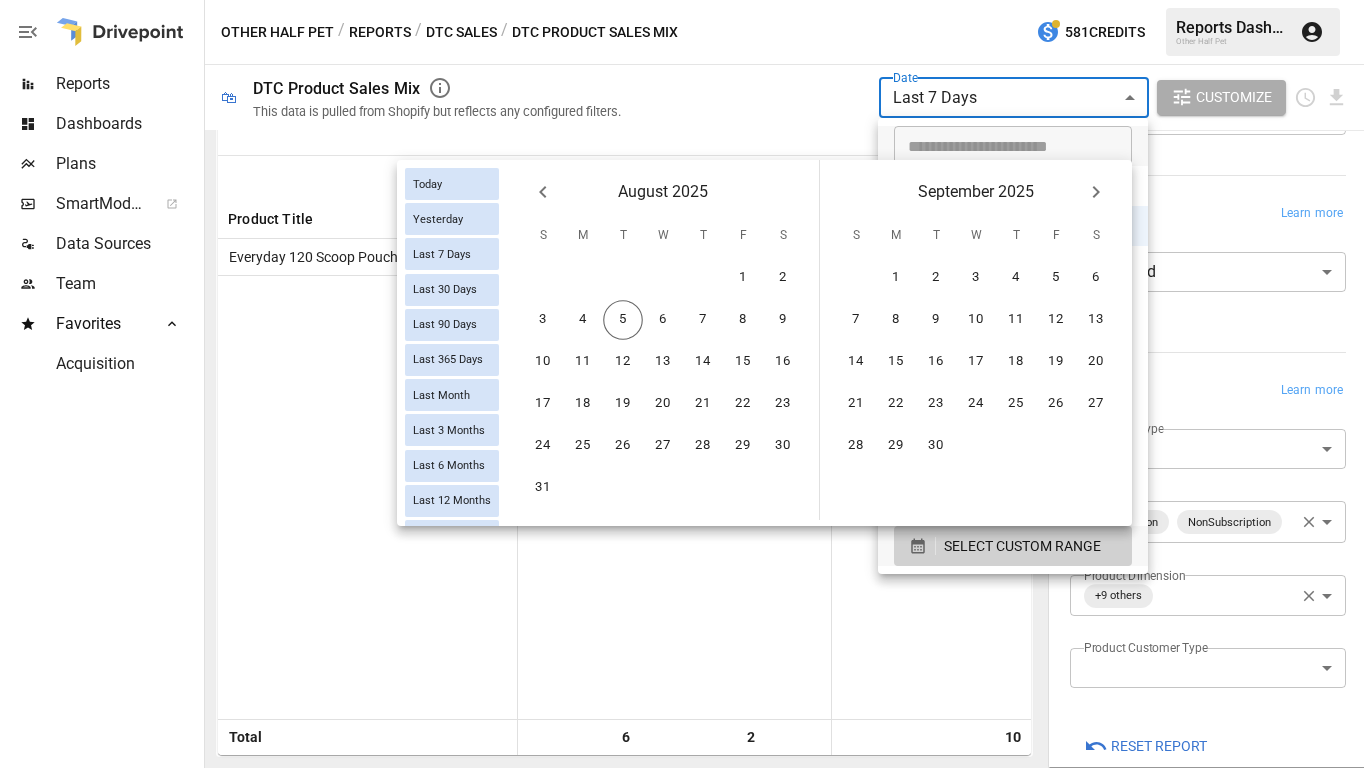 click 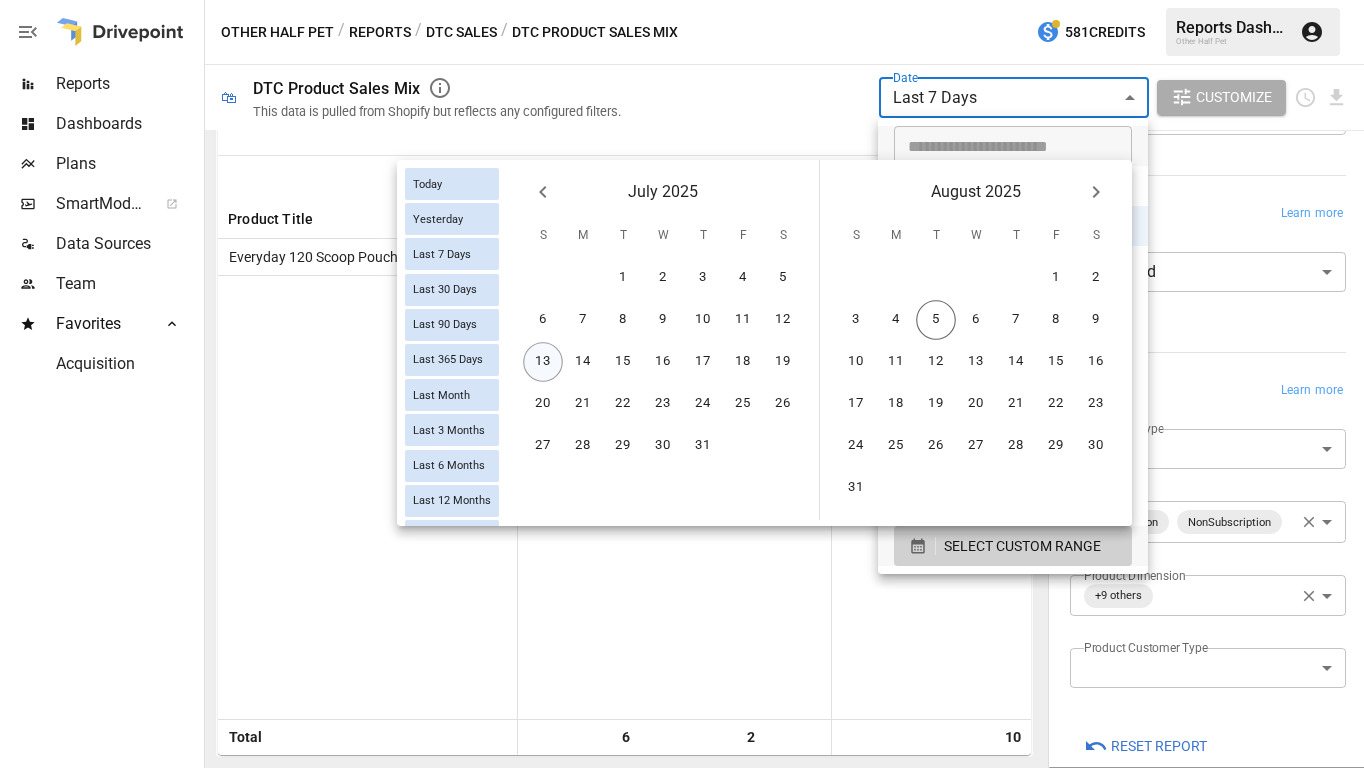 click on "13" at bounding box center [543, 362] 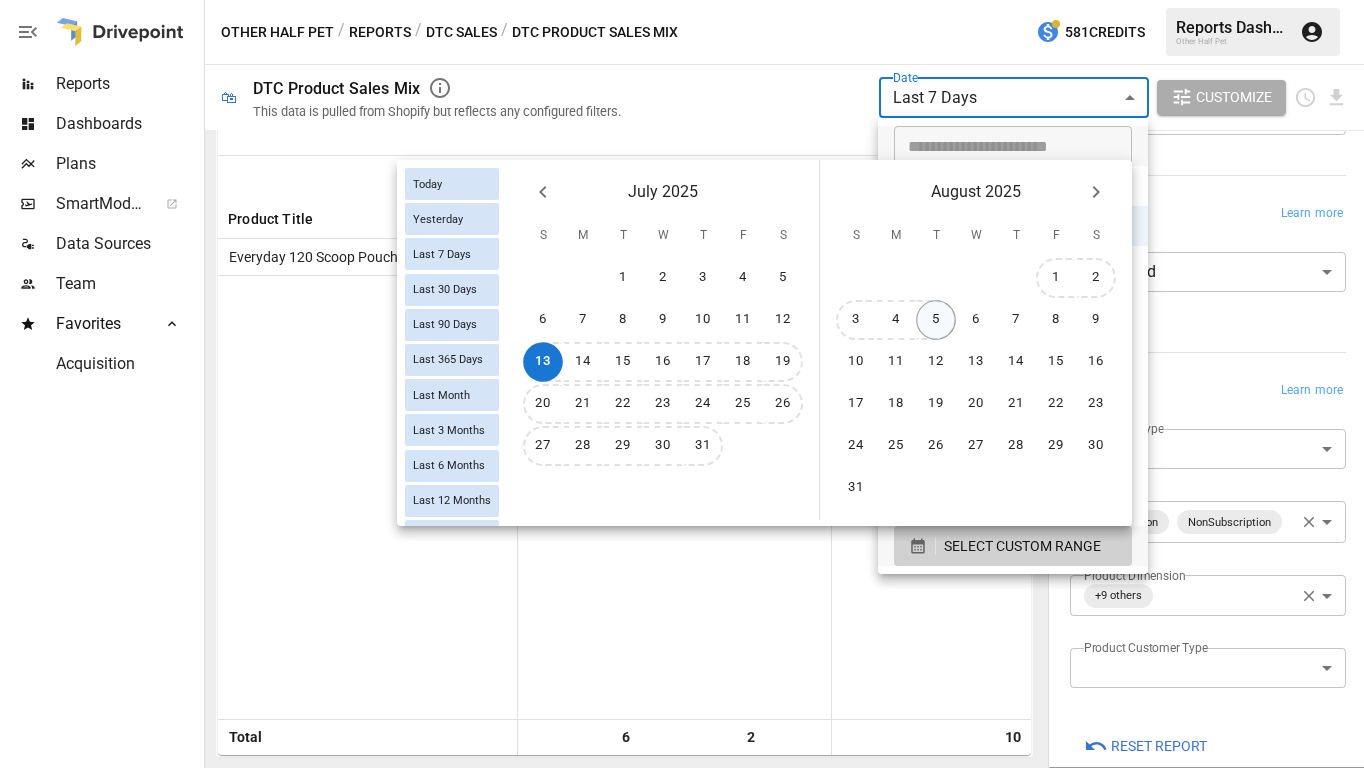 click on "5" at bounding box center [936, 320] 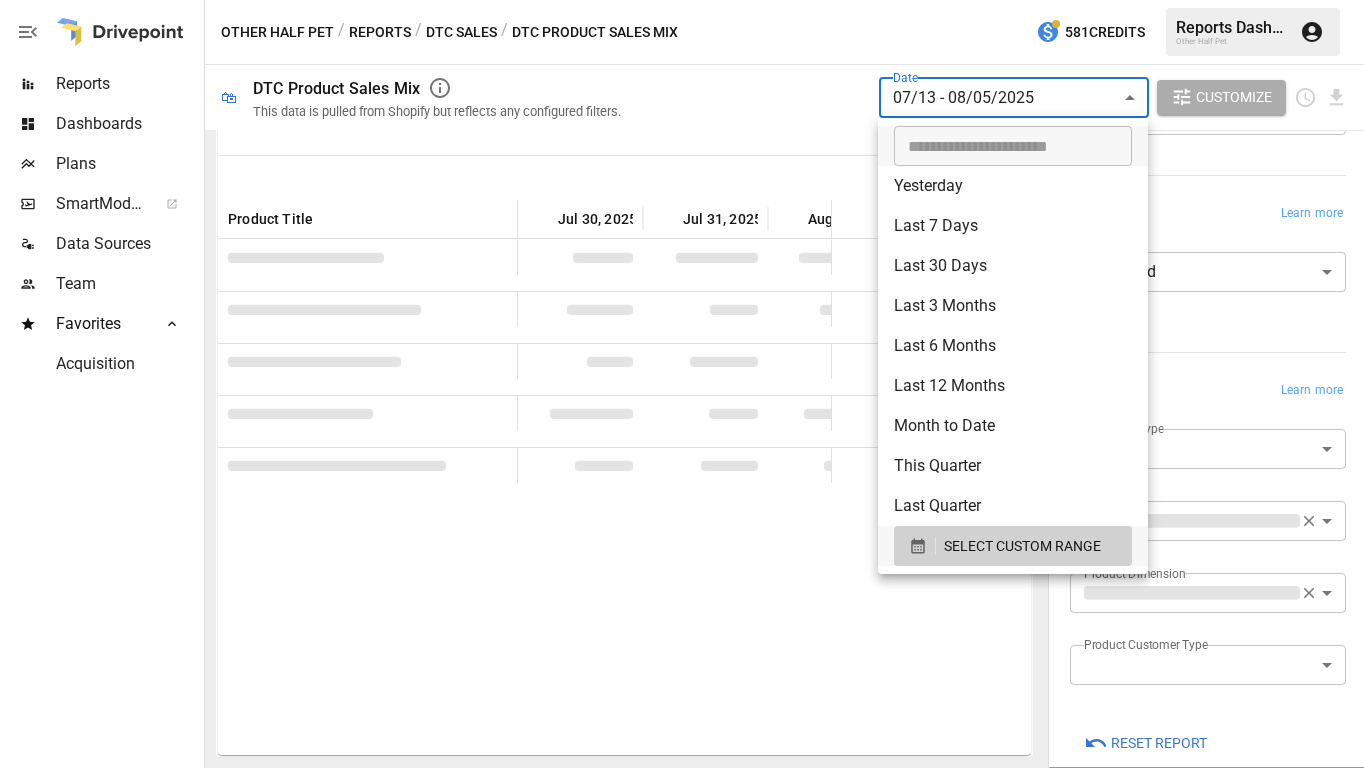click at bounding box center (682, 384) 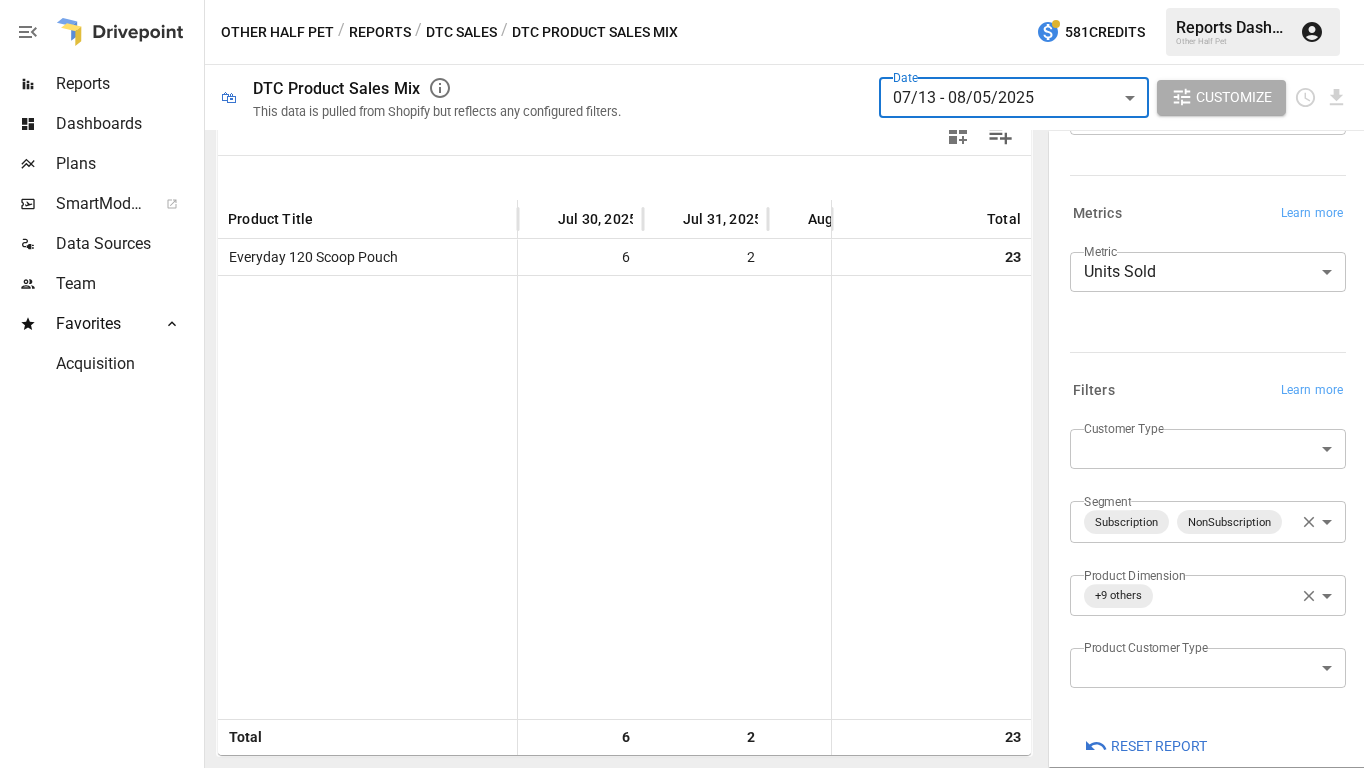 click on "**********" at bounding box center (682, 0) 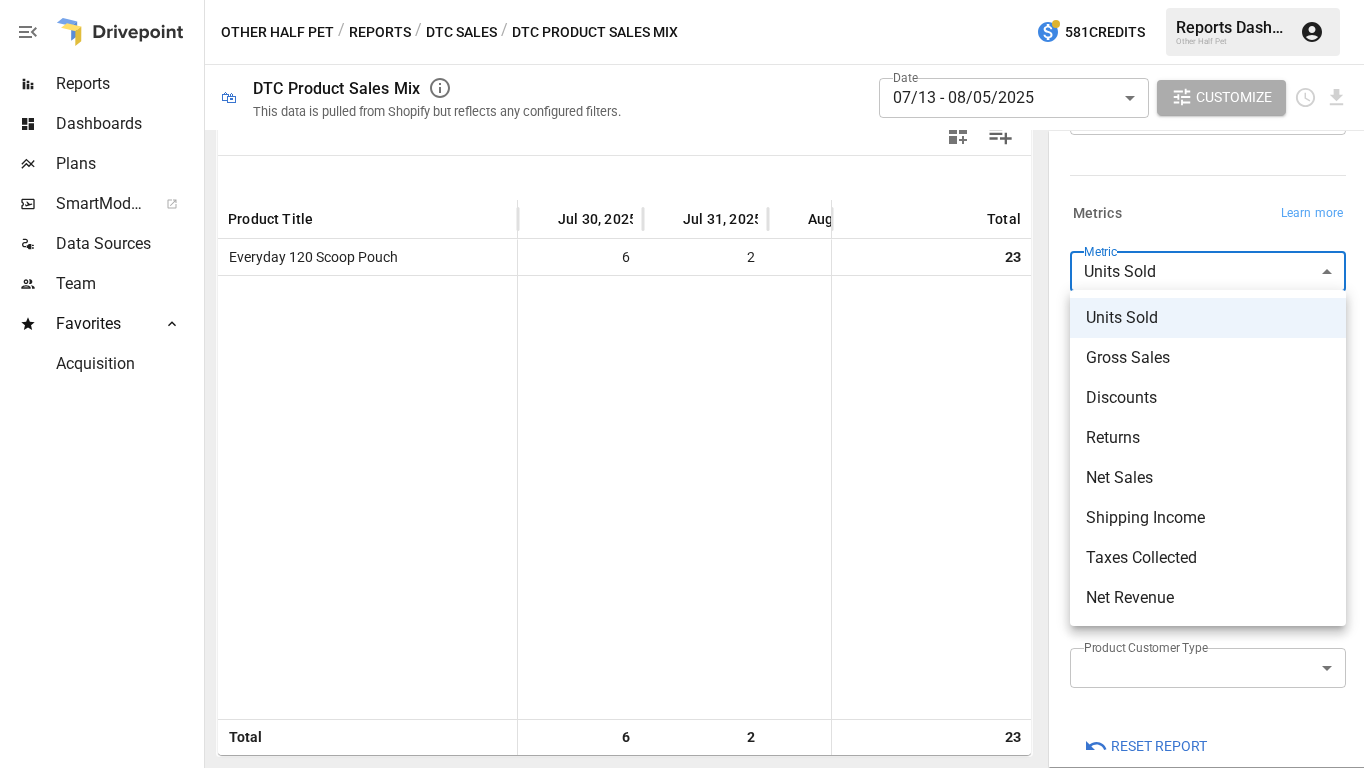 click on "Gross Sales" at bounding box center [1208, 358] 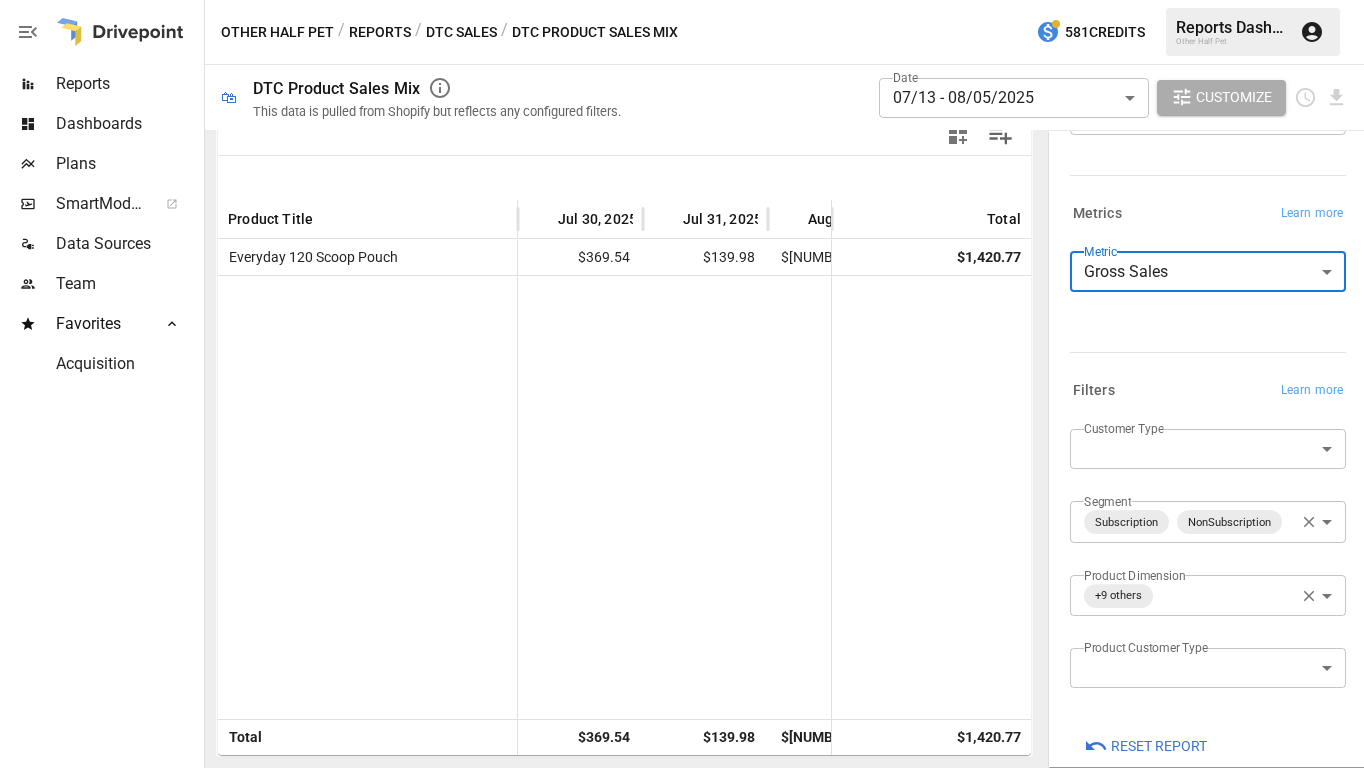 click on "**********" at bounding box center (682, 0) 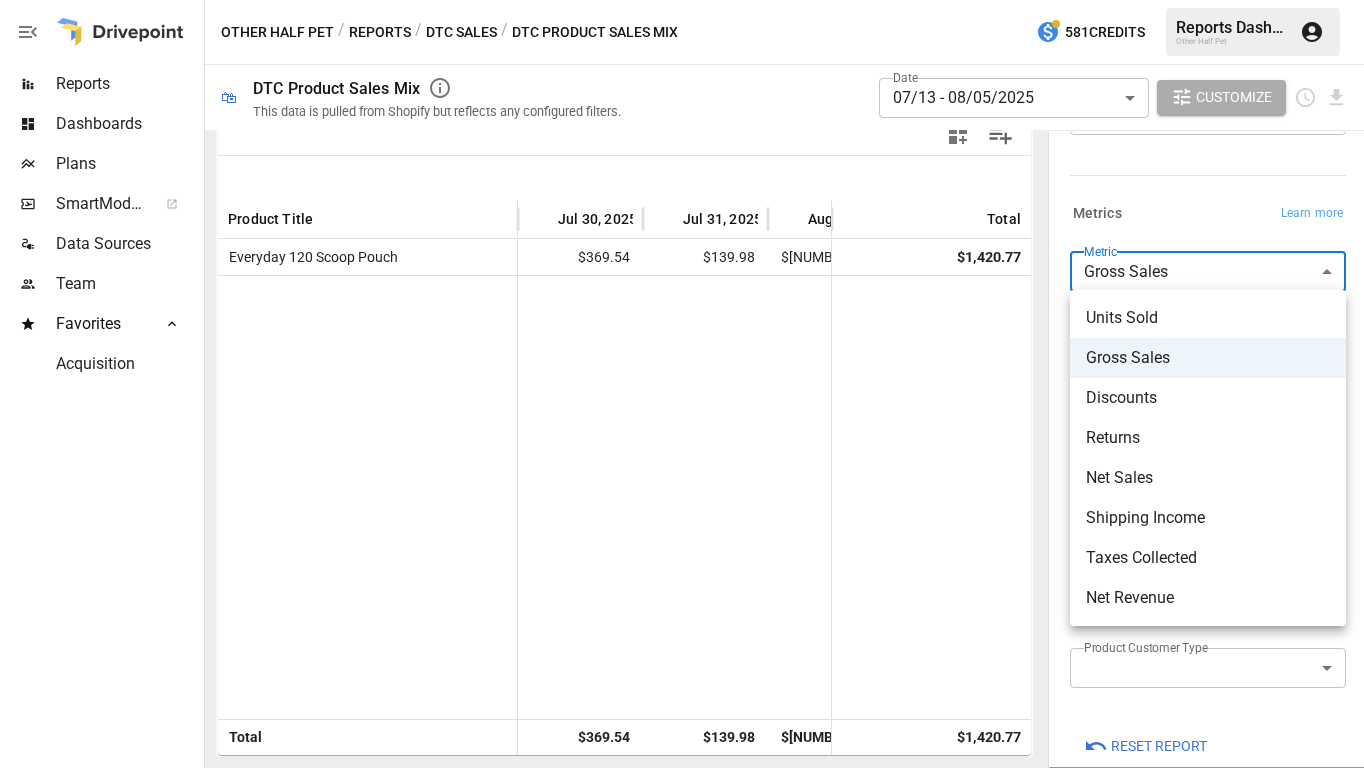 click at bounding box center [682, 384] 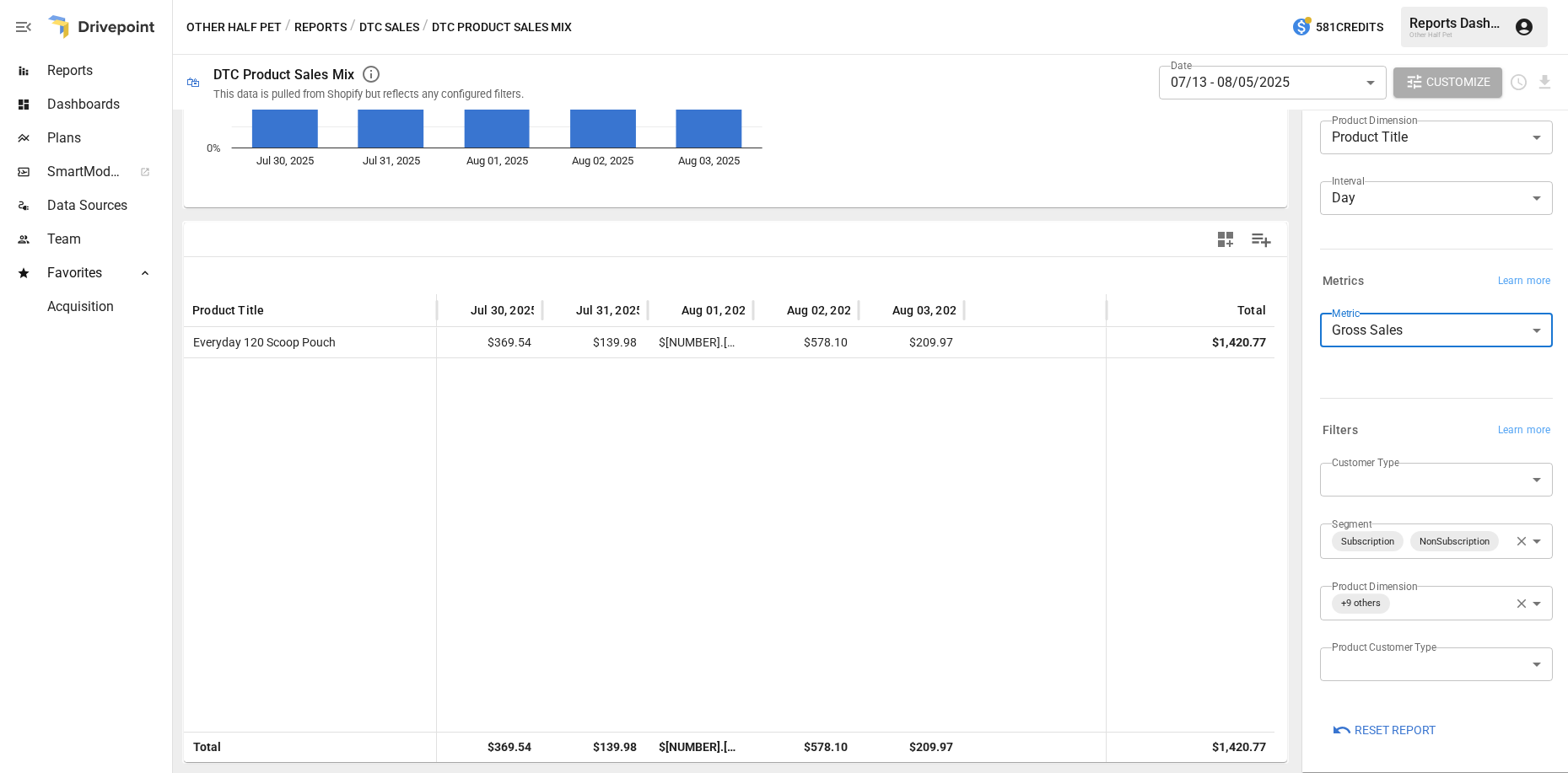 scroll, scrollTop: 250, scrollLeft: 0, axis: vertical 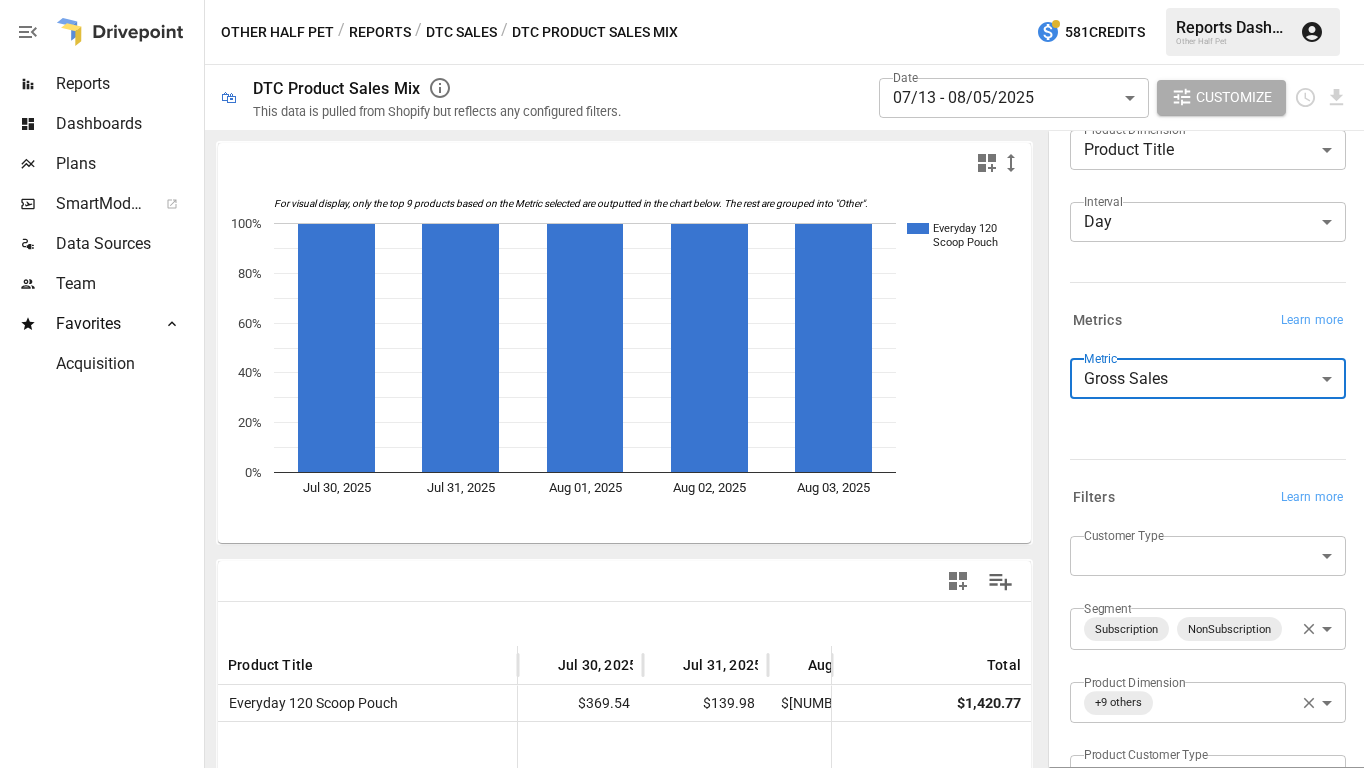 click on "Reports" at bounding box center (380, 32) 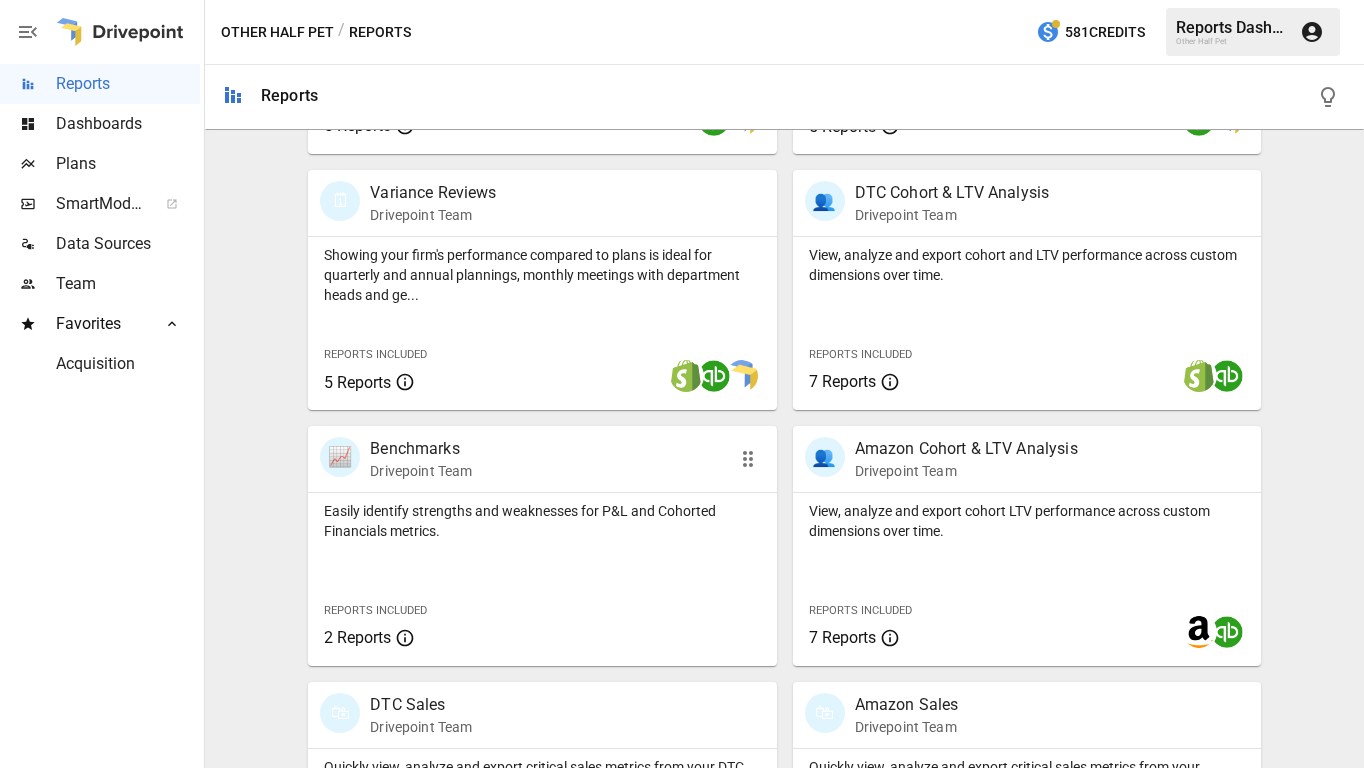 scroll, scrollTop: 1038, scrollLeft: 0, axis: vertical 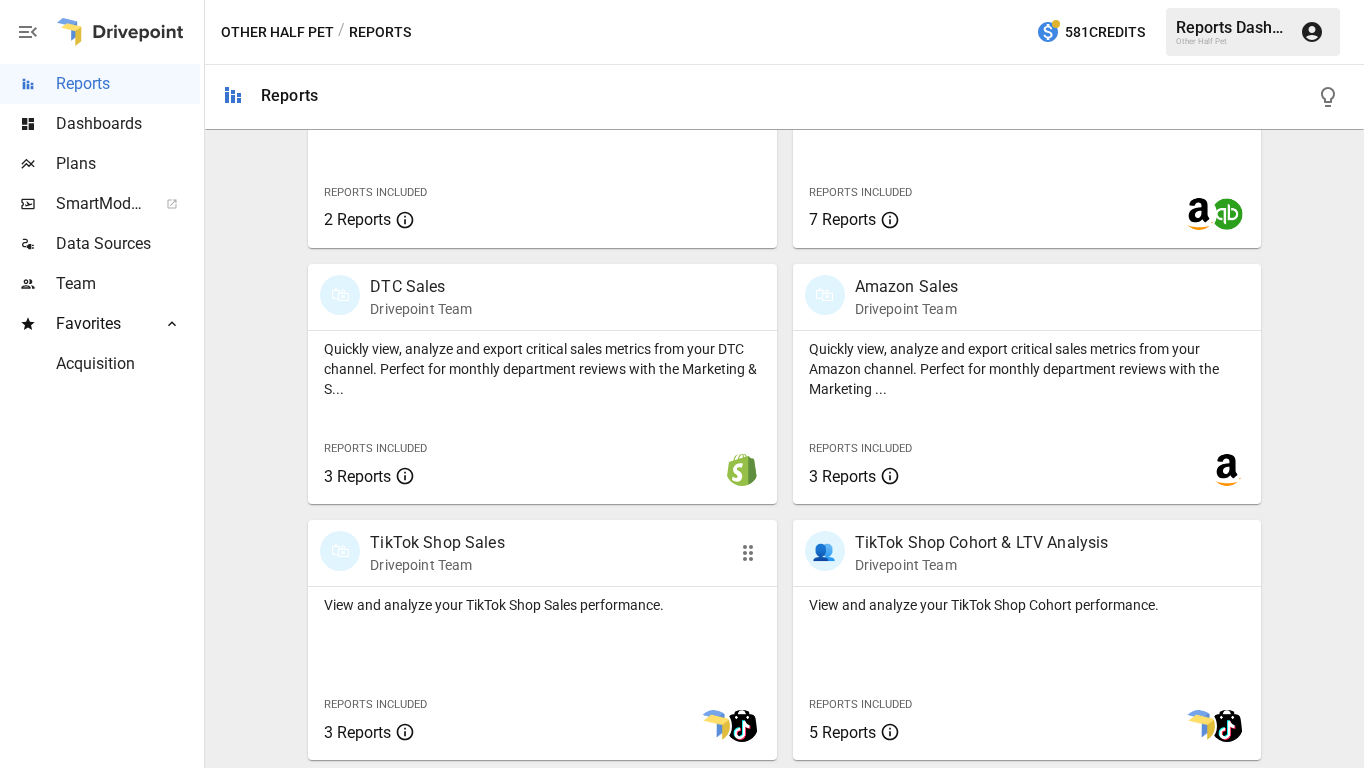 click on "View and analyze your TikTok Shop Sales performance." at bounding box center [542, 605] 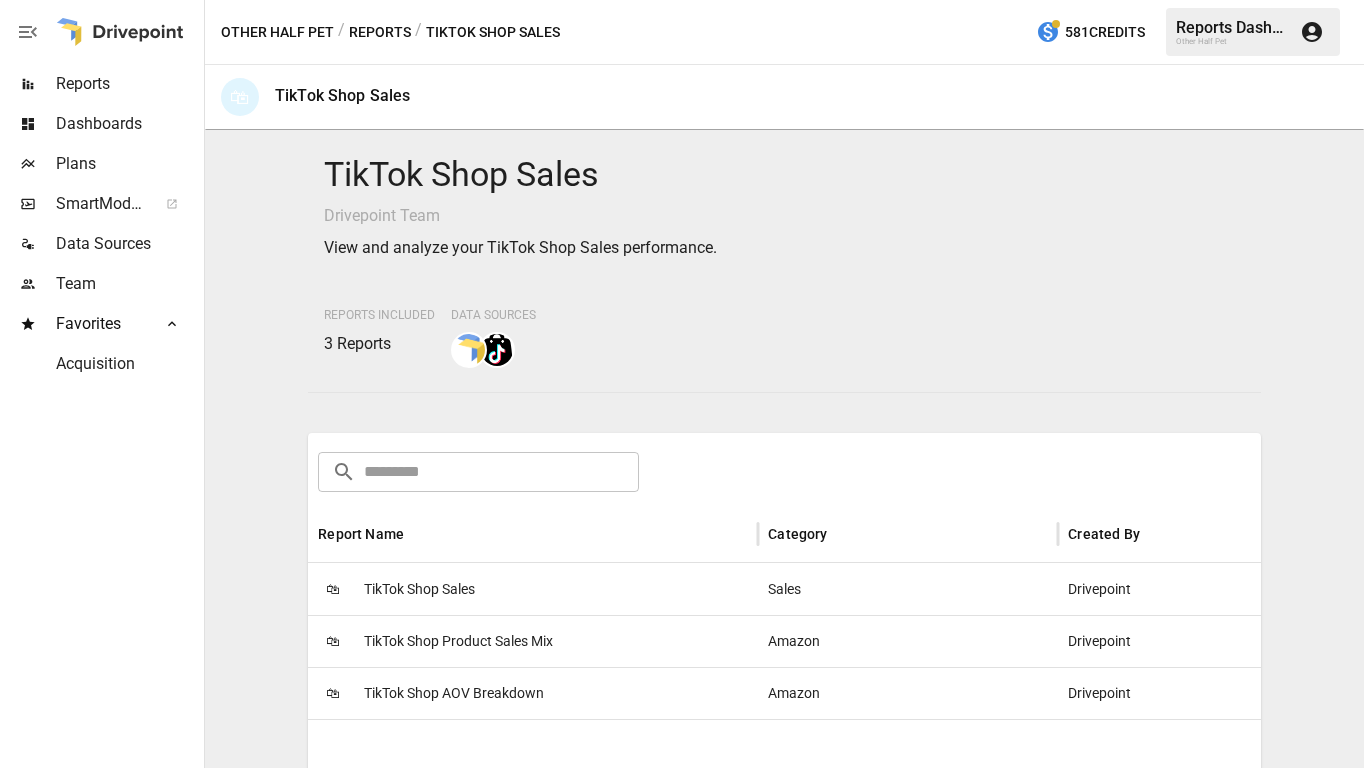 scroll, scrollTop: 172, scrollLeft: 0, axis: vertical 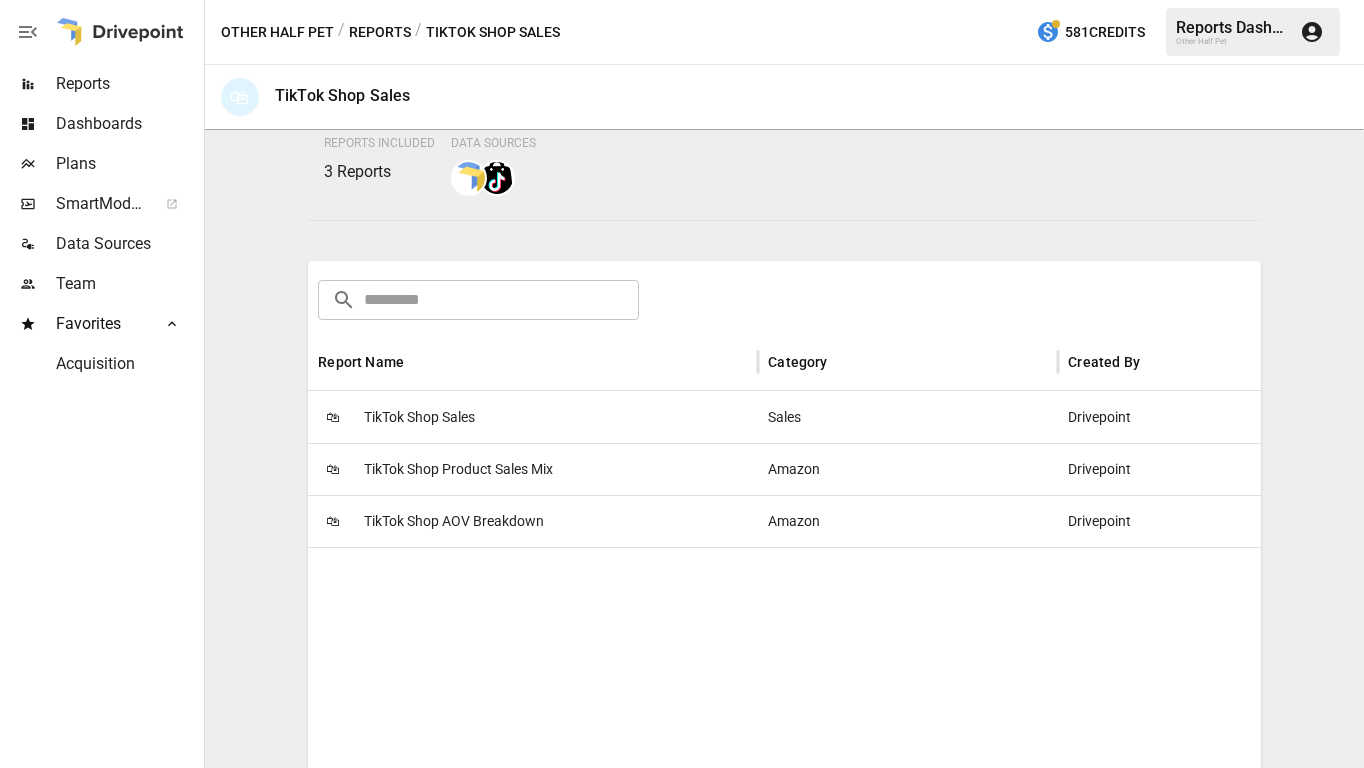 click on "TikTok Shop Sales" at bounding box center (419, 417) 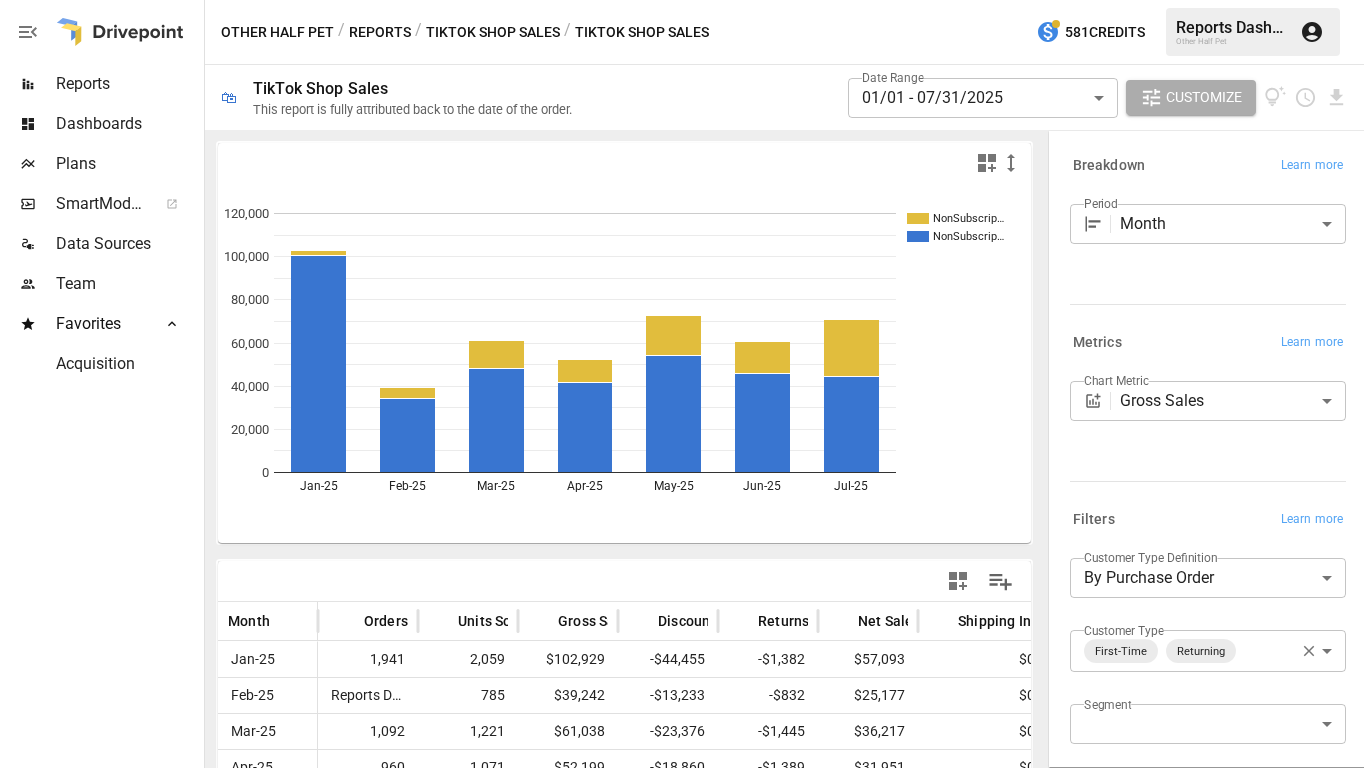 scroll, scrollTop: 113, scrollLeft: 0, axis: vertical 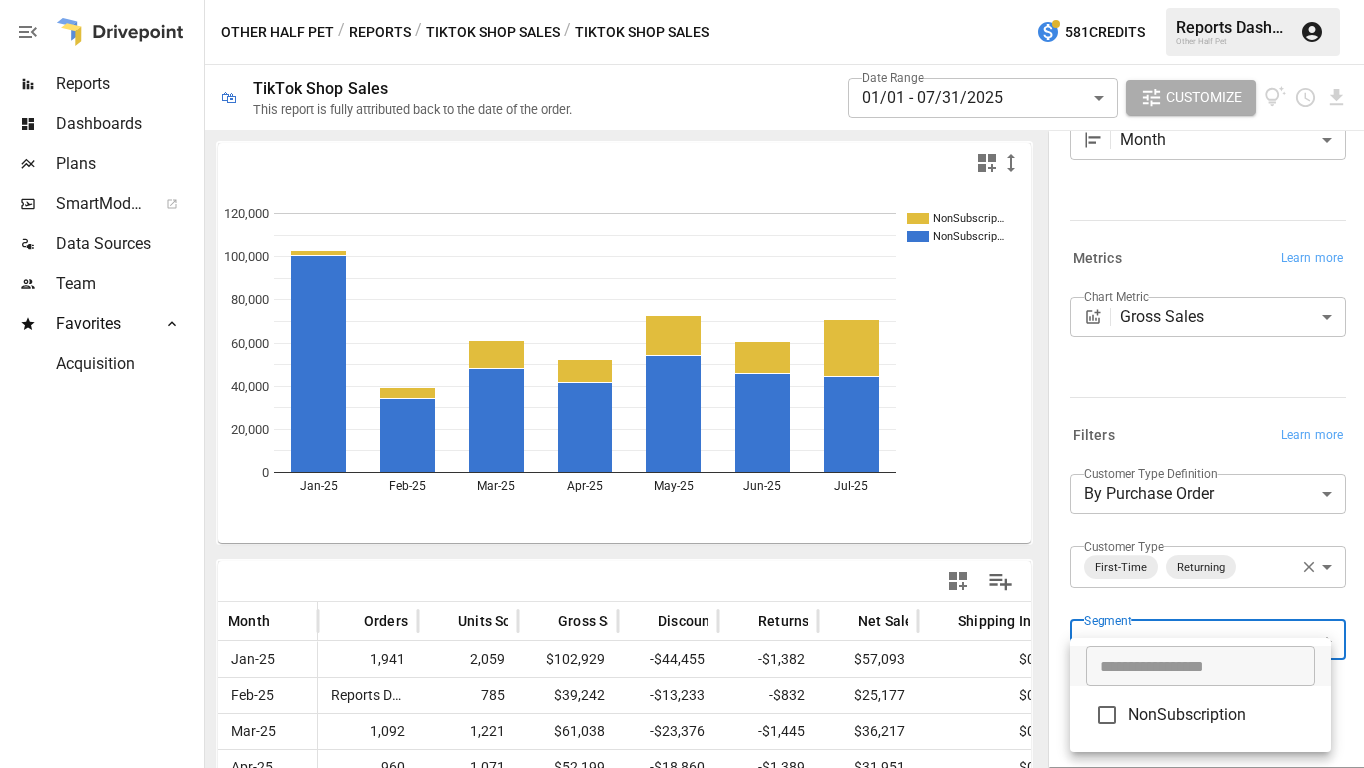 click on "Reports Dashboards Plans SmartModel ™ Data Sources Team Favorites Acquisition Other Half Pet / Reports / TikTok Shop Sales / TikTok Shop Sales 581  Credits [FIRST] [LAST]. Other Half Pet 🛍 TikTok Shop Sales This report is fully attributed back to the date of the order. Date Range [DATE] - [DATE]/[DATE] ****** ​ Customize NonSubscrip… NonSubscrip… [MONTH]-[YR] [MONTH]-[YR] [MONTH]-[YR] [MONTH]-[YR] [MONTH]-[YR] [MONTH]-[YR] [MONTH]-[YR] 0 20,000 40,000 60,000 80,000 100,000 120,000 NonSubscription (First-Time) Month Orders Units Sold Gross Sales Discounts Returns Net Sales Shipping Income Taxes Net Revenue [MONTH]-[YR] 1,941 2,059 $102,929 -$44,455 -$1,382 $57,093 $0 $4,213 $61,306 [MONTH]-[YR] 727 785 $39,242 -$13,233 -$832 $25,177 $0 $1,850 $27,027 [MONTH]-[YR] 1,092 1,221 $61,038 -$23,376 -$1,445 $36,217 $0 $2,575 $38,791 [MONTH]-[YR] 960 1,071 $52,199 -$18,860 -$1,389 $31,951 $0 $2,341 $34,292 [MONTH]-[YR] 1,501 1,669 $72,553 -$22,674 -$1,600 $48,280 $0 $3,581 $51,860 [MONTH]-[YR] 1,420 1,537 $60,575 -$15,113 -$748 $44,714 $0 $3,368 $48,082 [MONTH]-[YR] 1,587 1,790 $70,837 -$20,772 -$982" at bounding box center [682, 0] 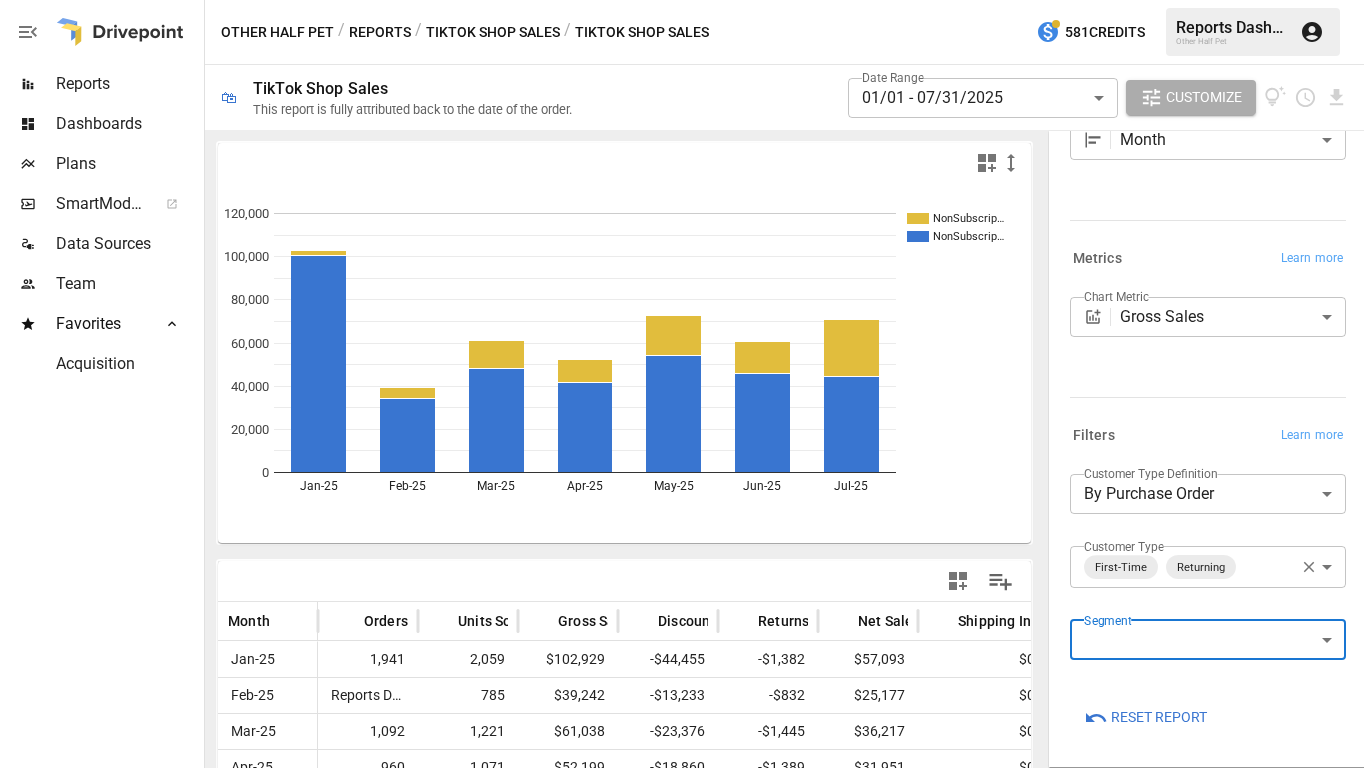 scroll, scrollTop: 80, scrollLeft: 0, axis: vertical 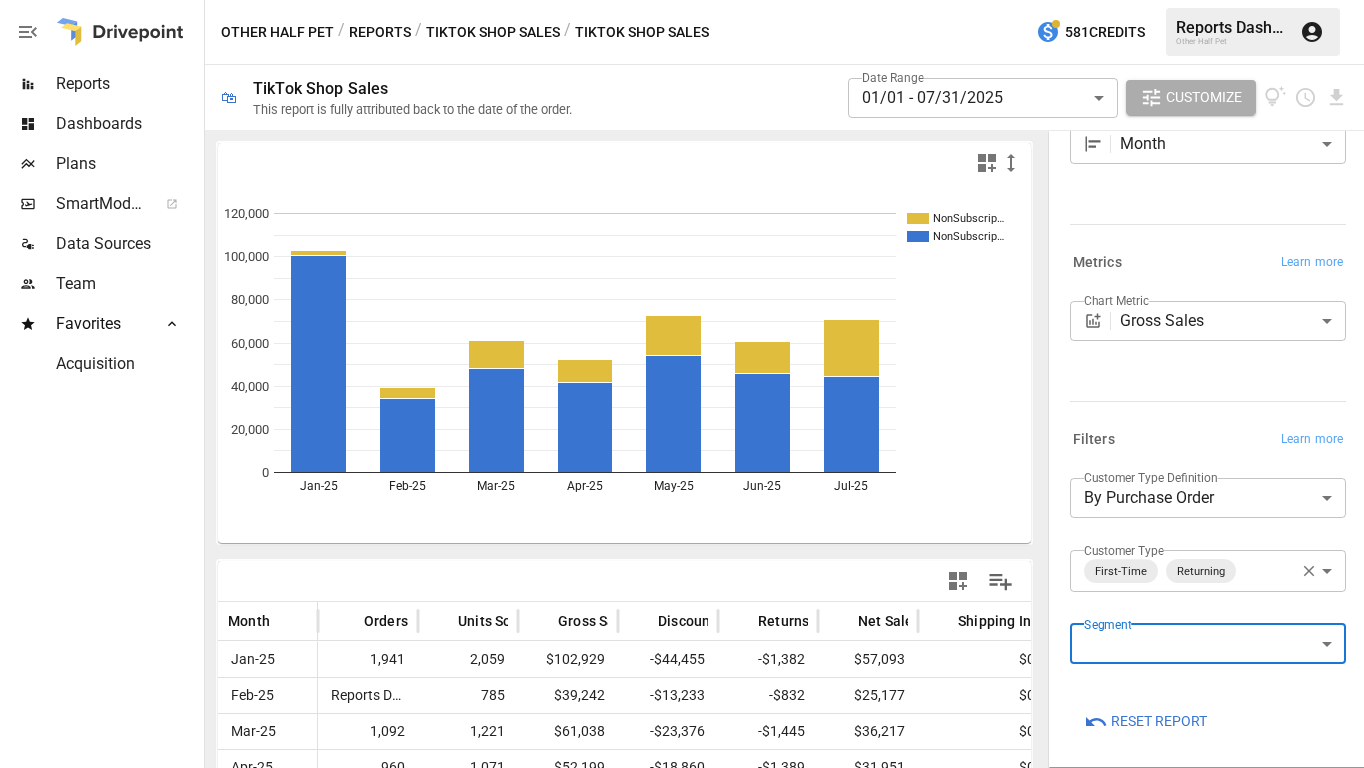 click on "TikTok Shop Sales" at bounding box center [493, 32] 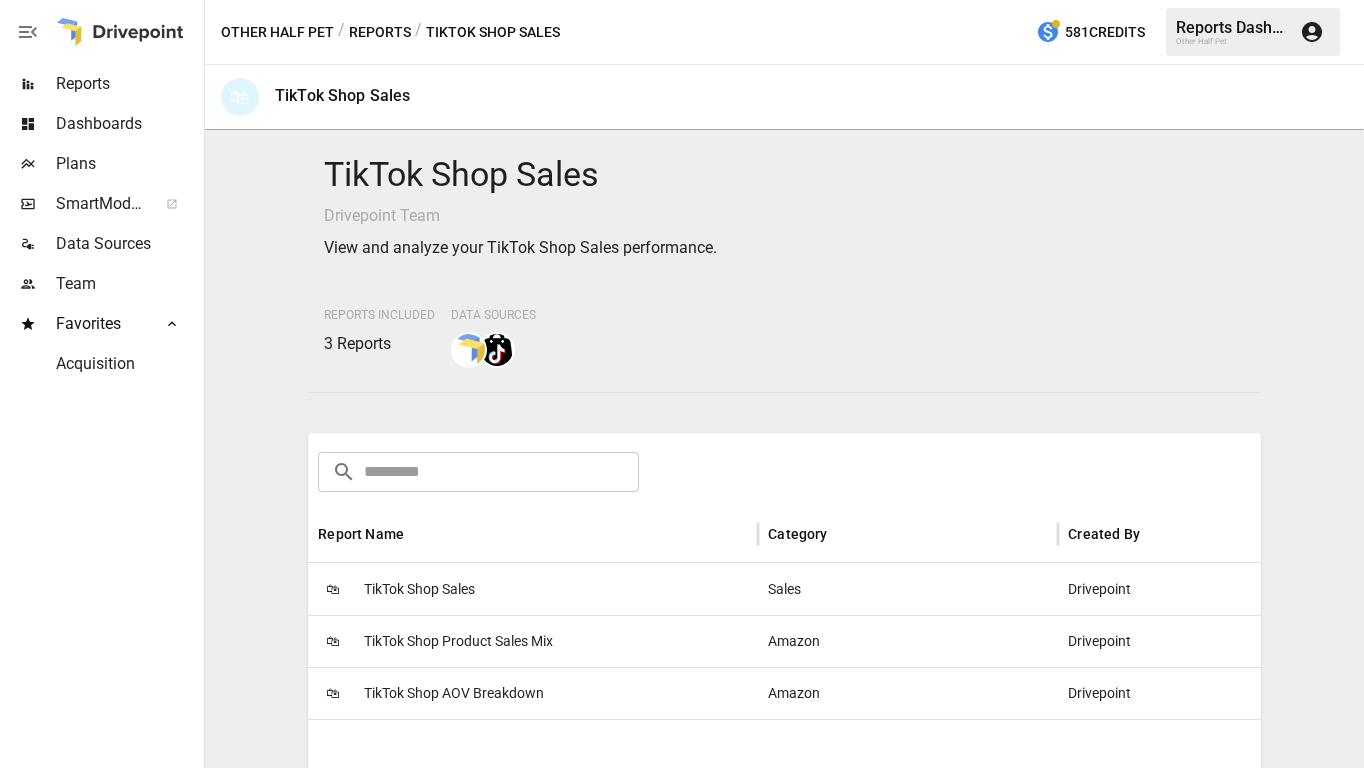 scroll, scrollTop: 37, scrollLeft: 0, axis: vertical 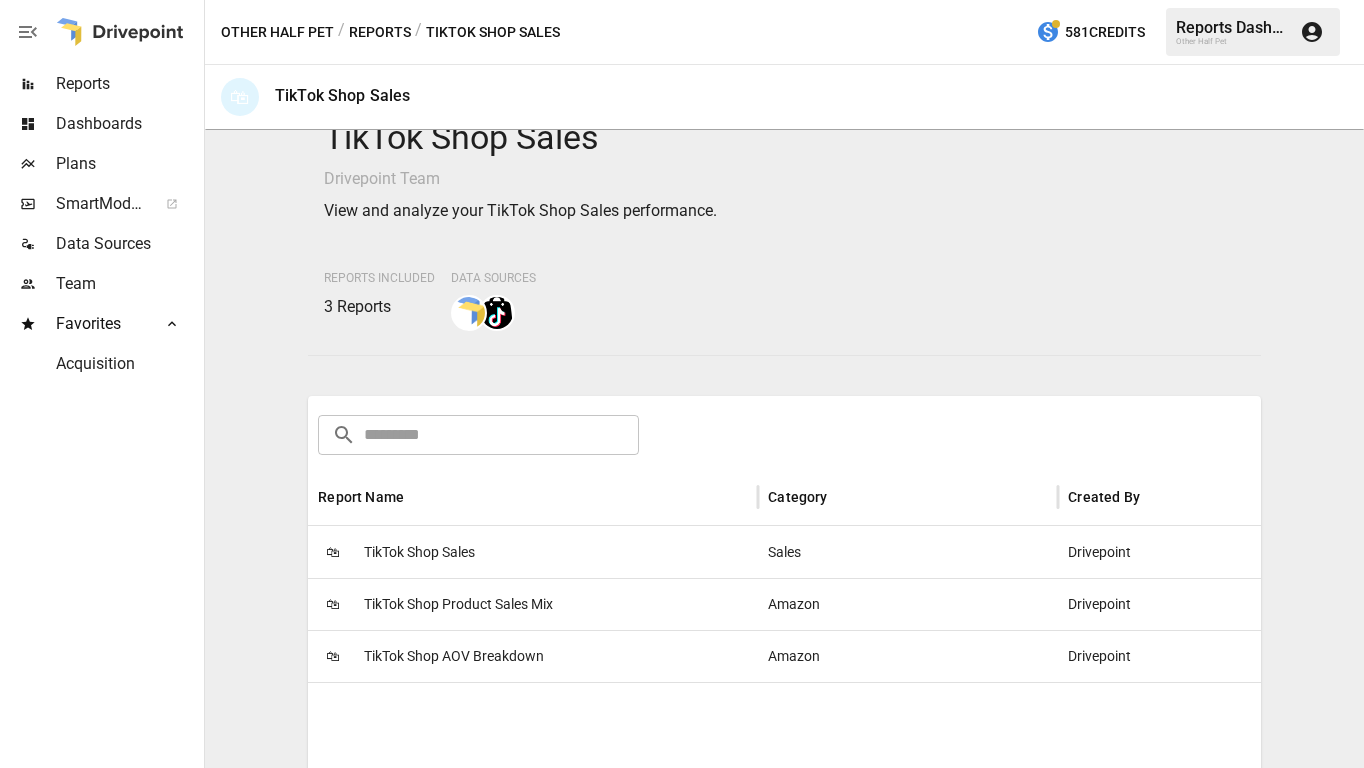 click on "TikTok Shop Product Sales Mix" at bounding box center (458, 604) 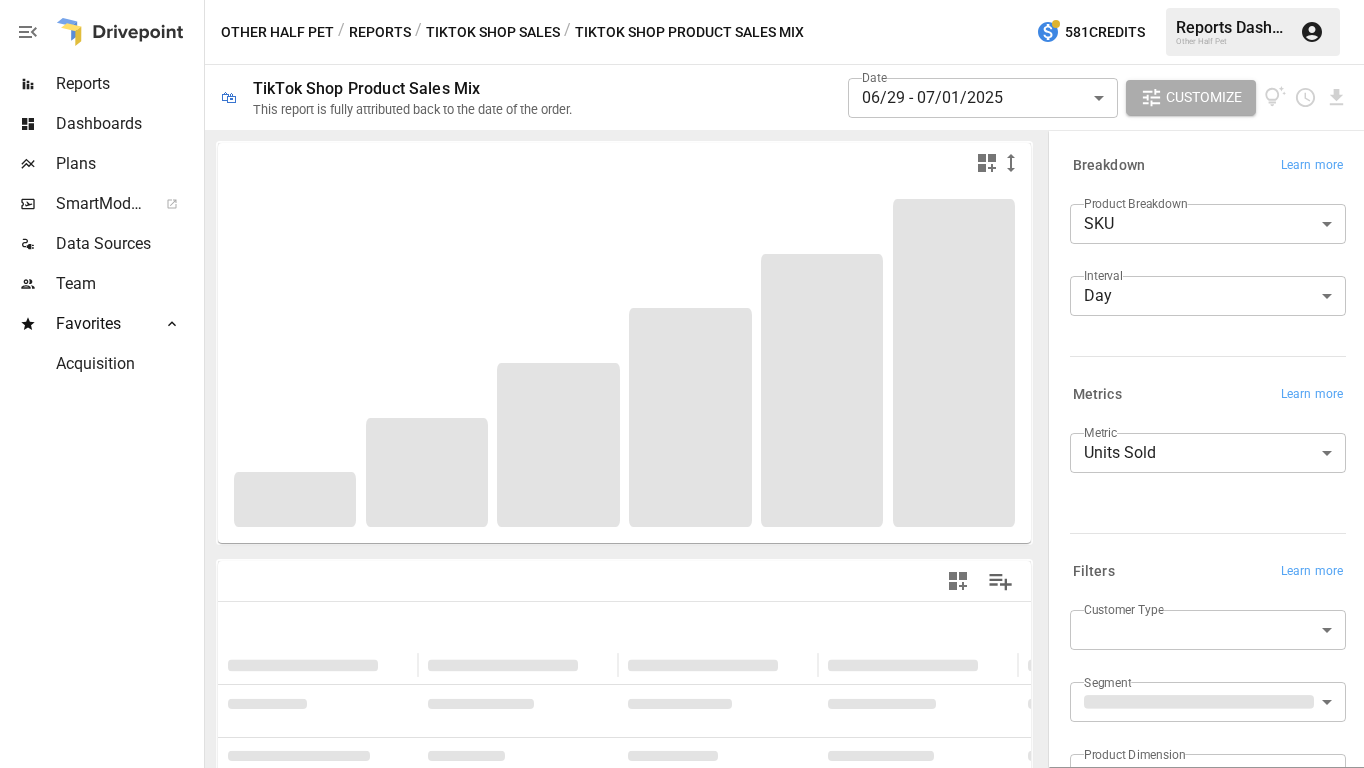 scroll, scrollTop: 147, scrollLeft: 0, axis: vertical 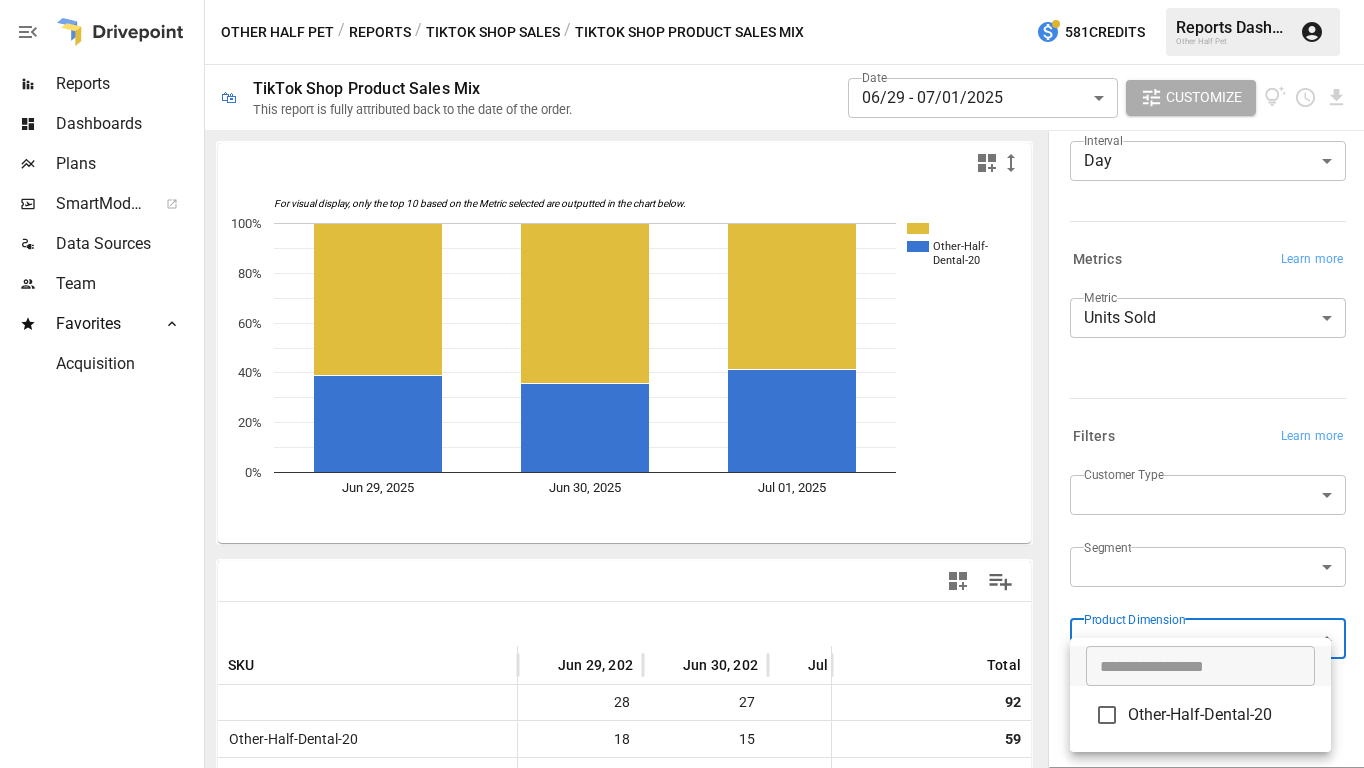 click on "**********" at bounding box center [682, 0] 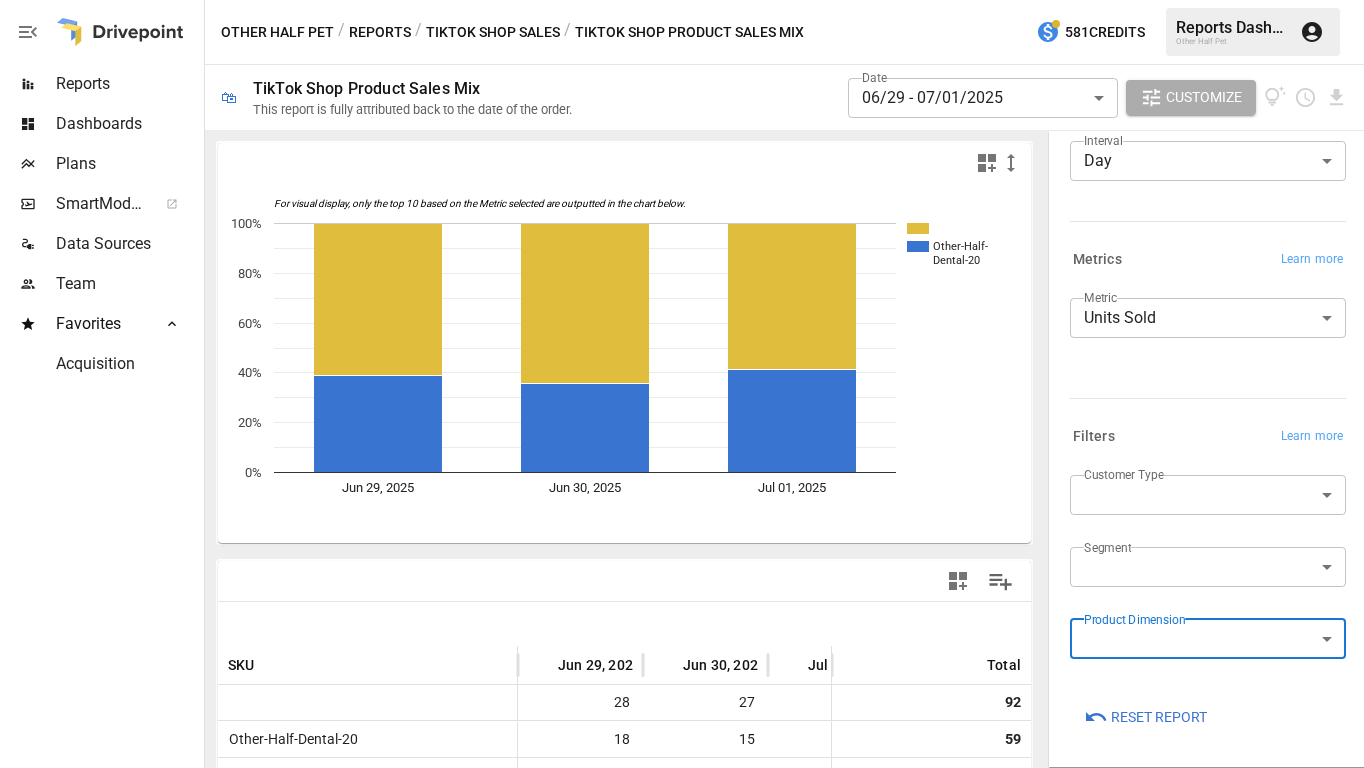 scroll, scrollTop: 0, scrollLeft: 0, axis: both 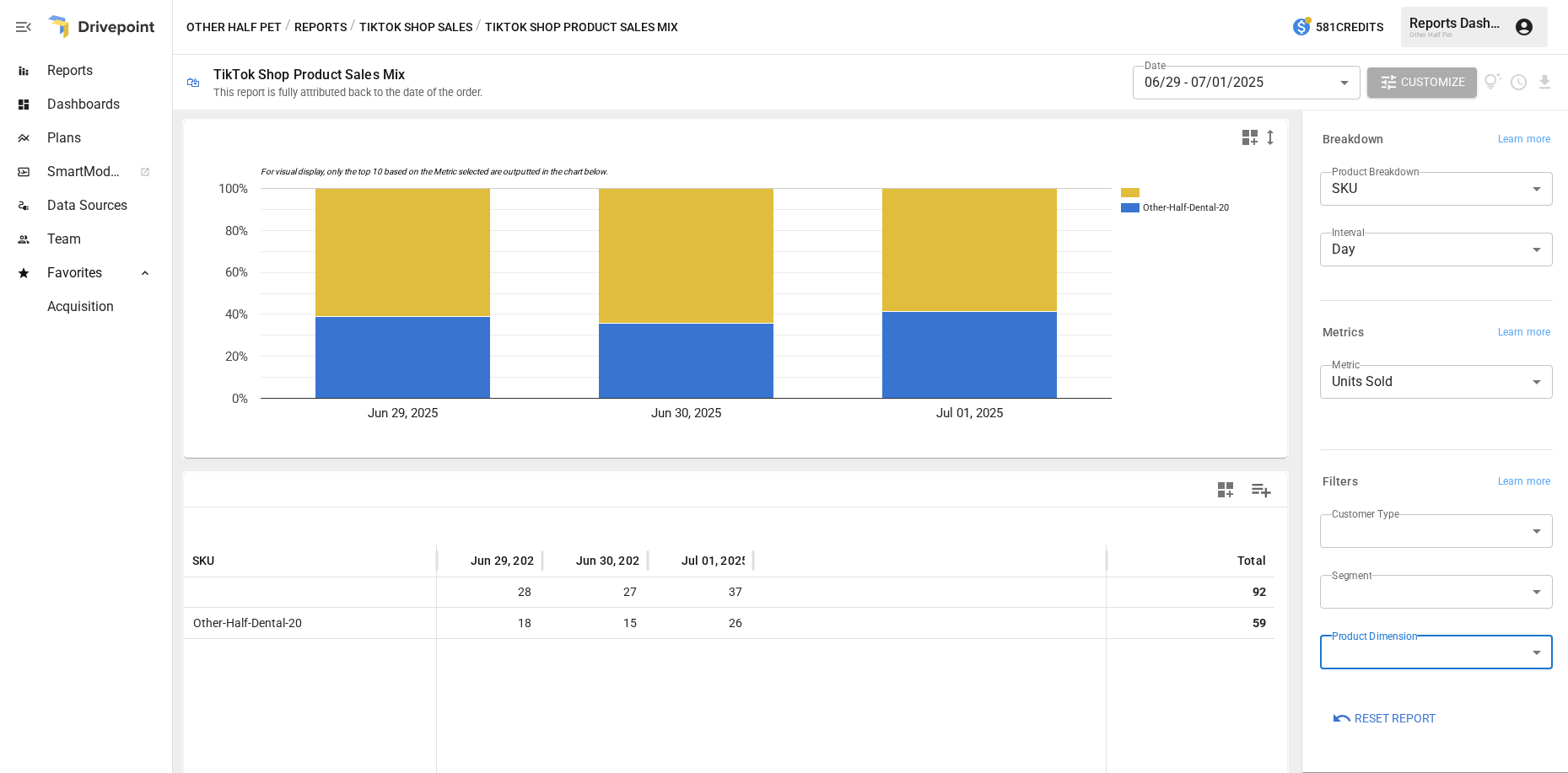 click on "**********" at bounding box center (784, 0) 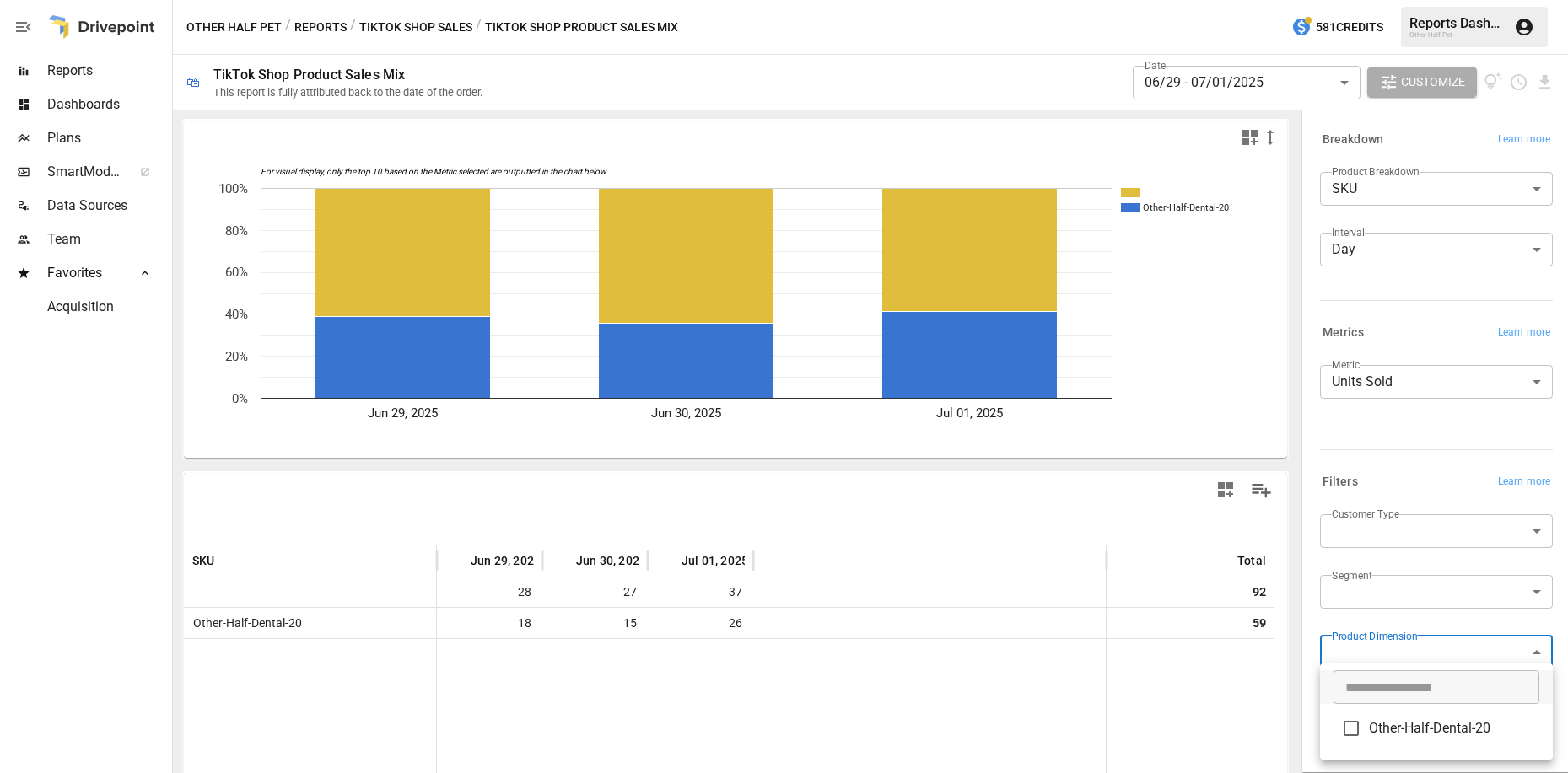 click on "Other-Half-Dental-20" at bounding box center (1436, 728) 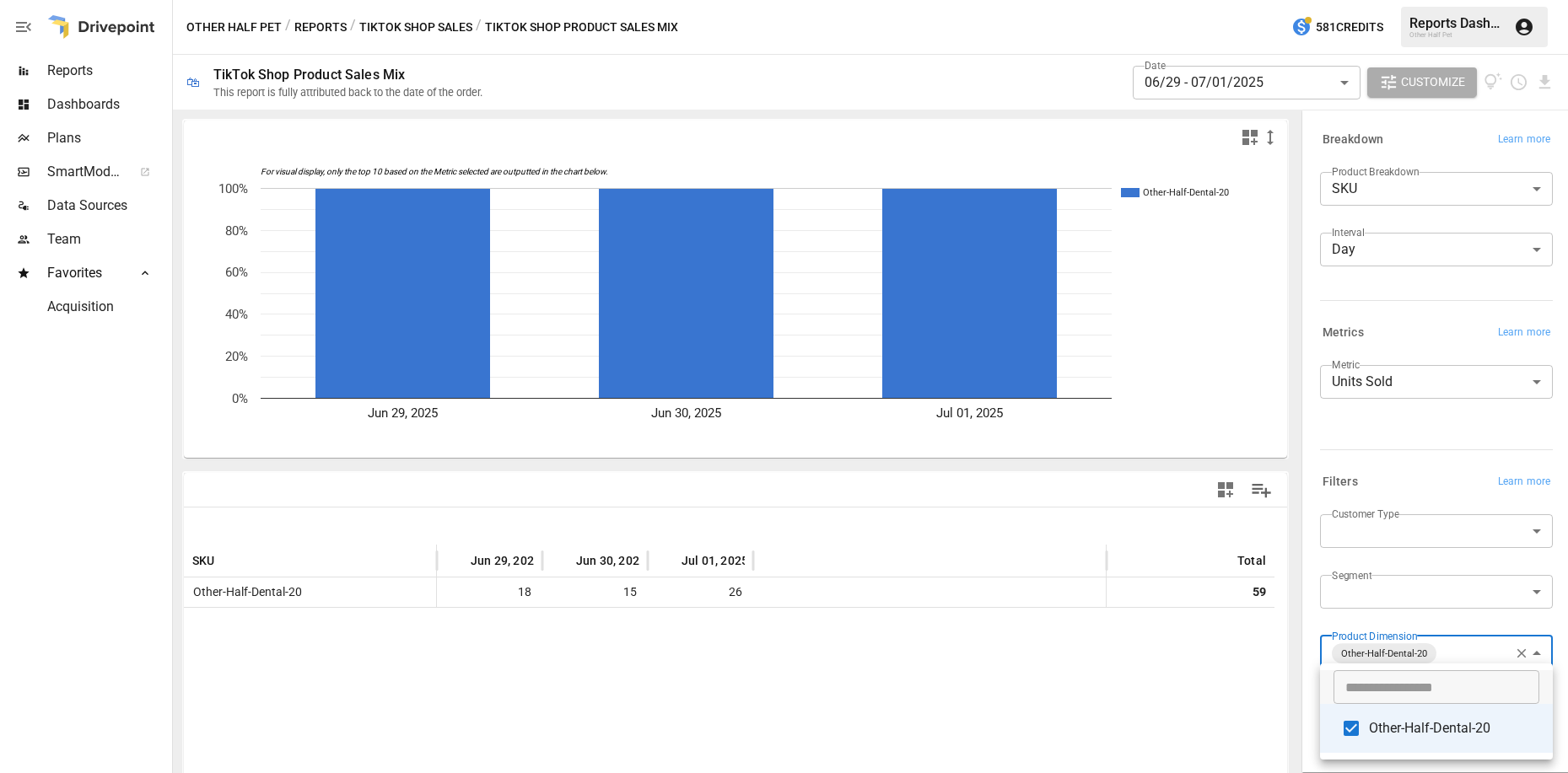 click on "Other-Half-Dental-20" at bounding box center [1436, 728] 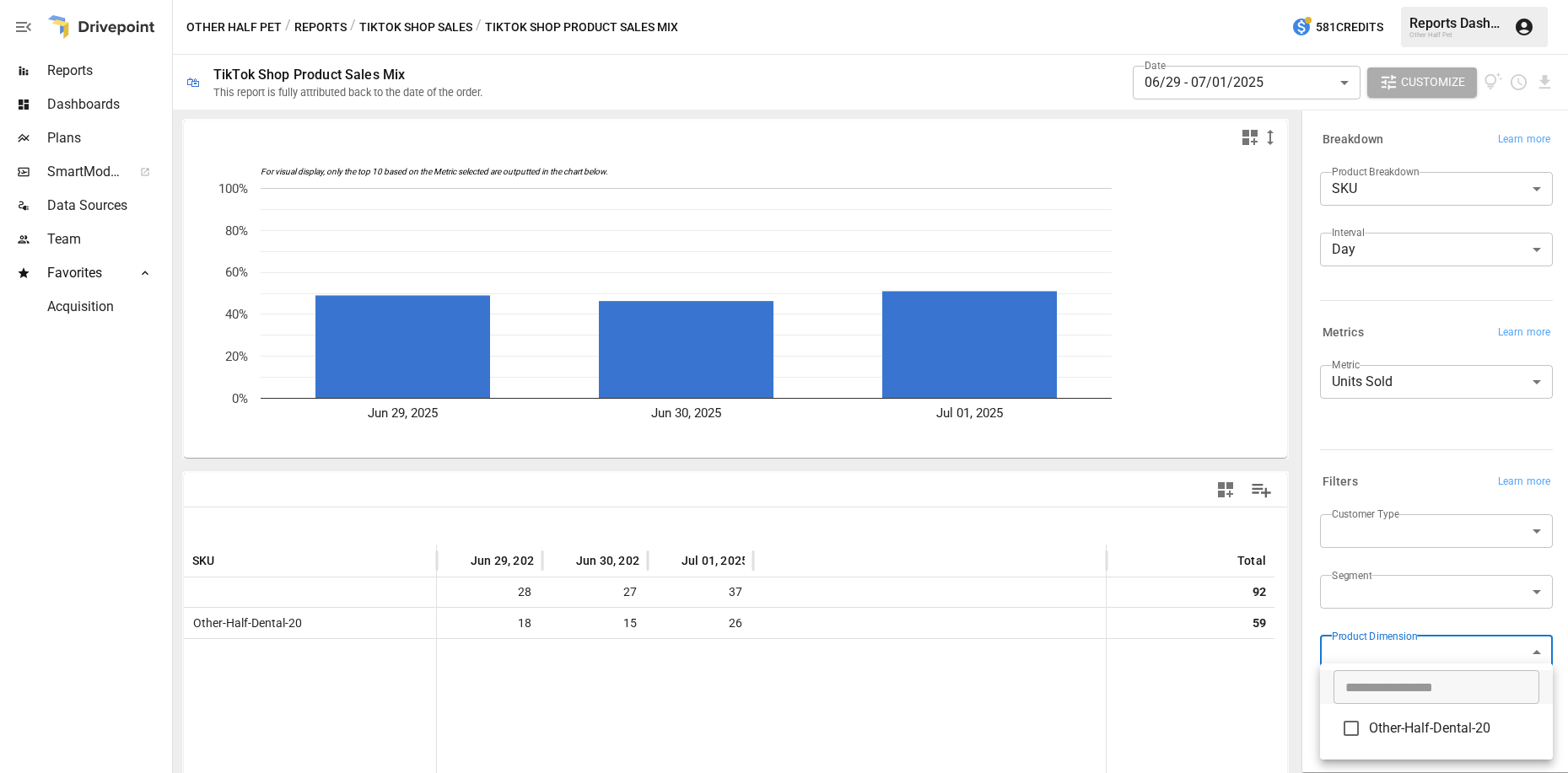click at bounding box center [784, 386] 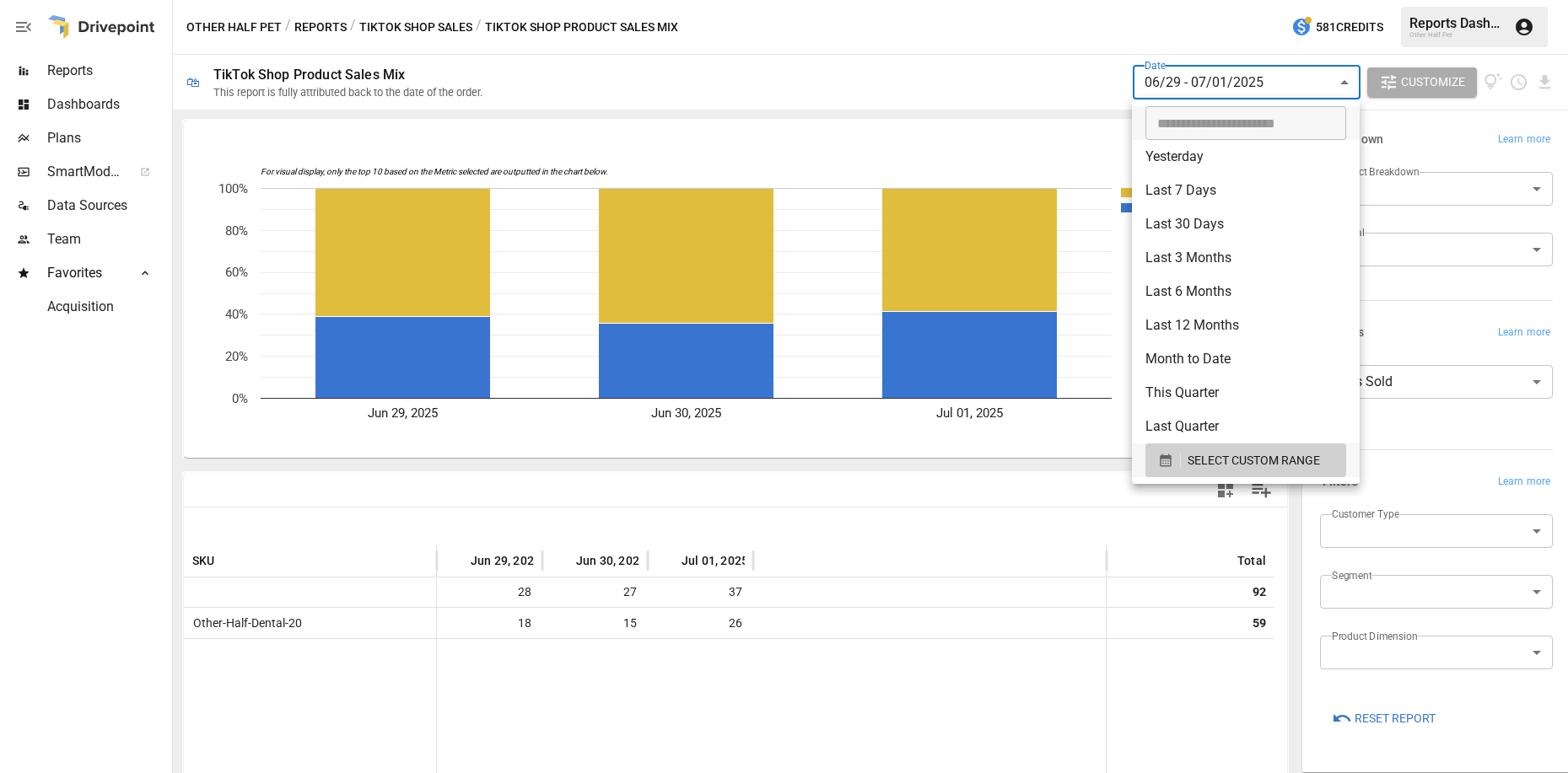 click on "**********" at bounding box center (784, 0) 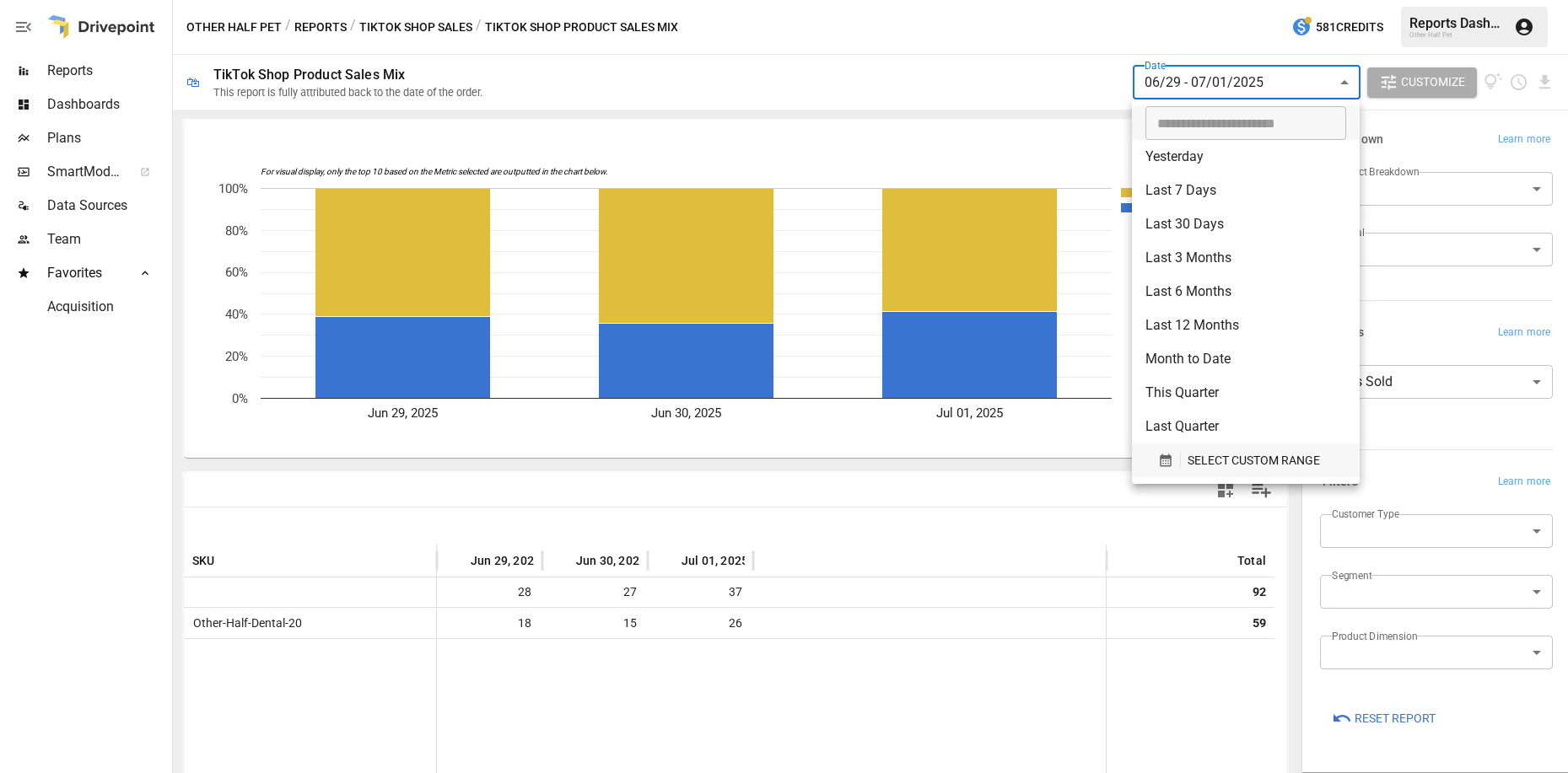 click on "SELECT CUSTOM RANGE" at bounding box center (1253, 460) 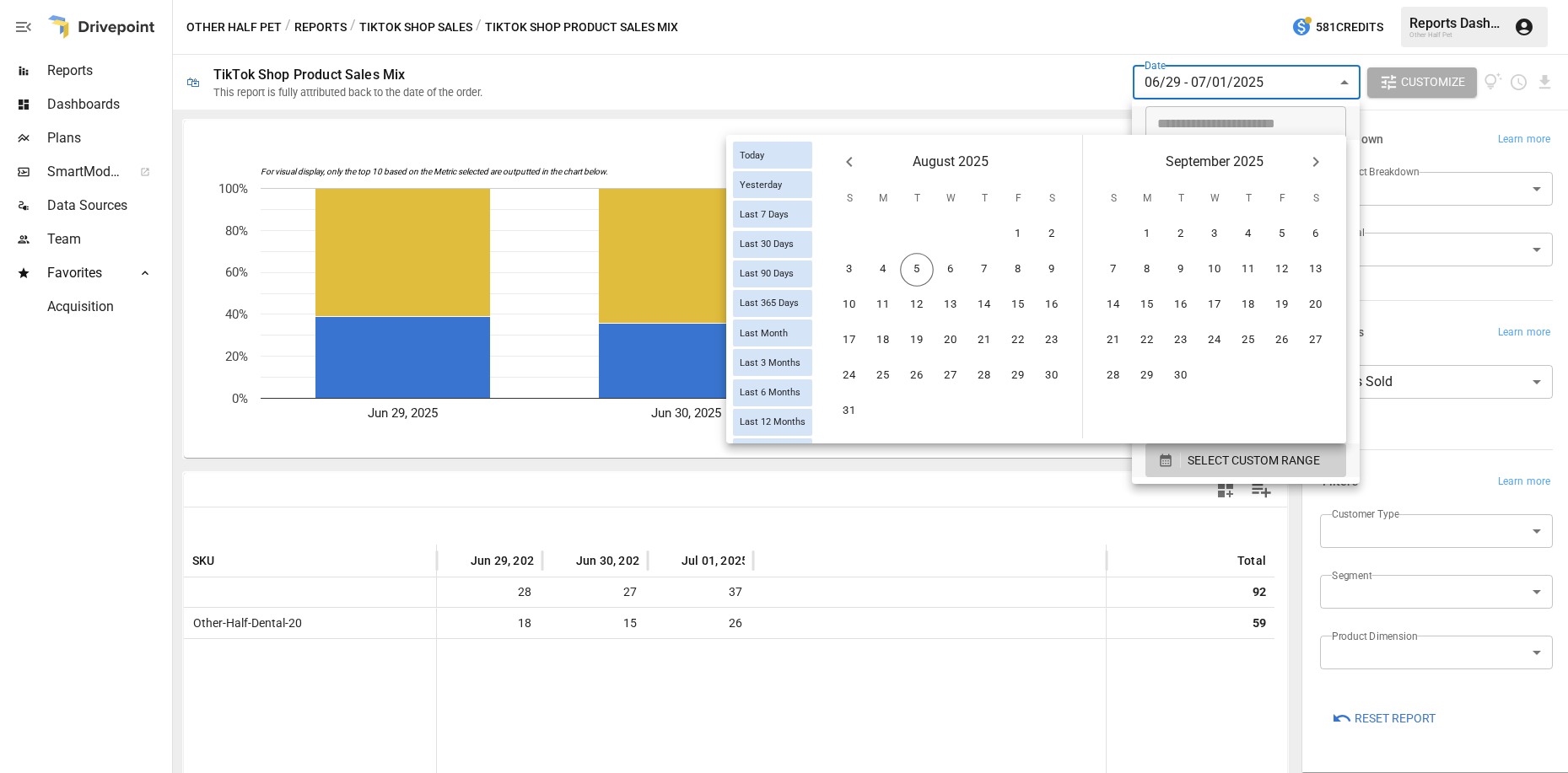 click 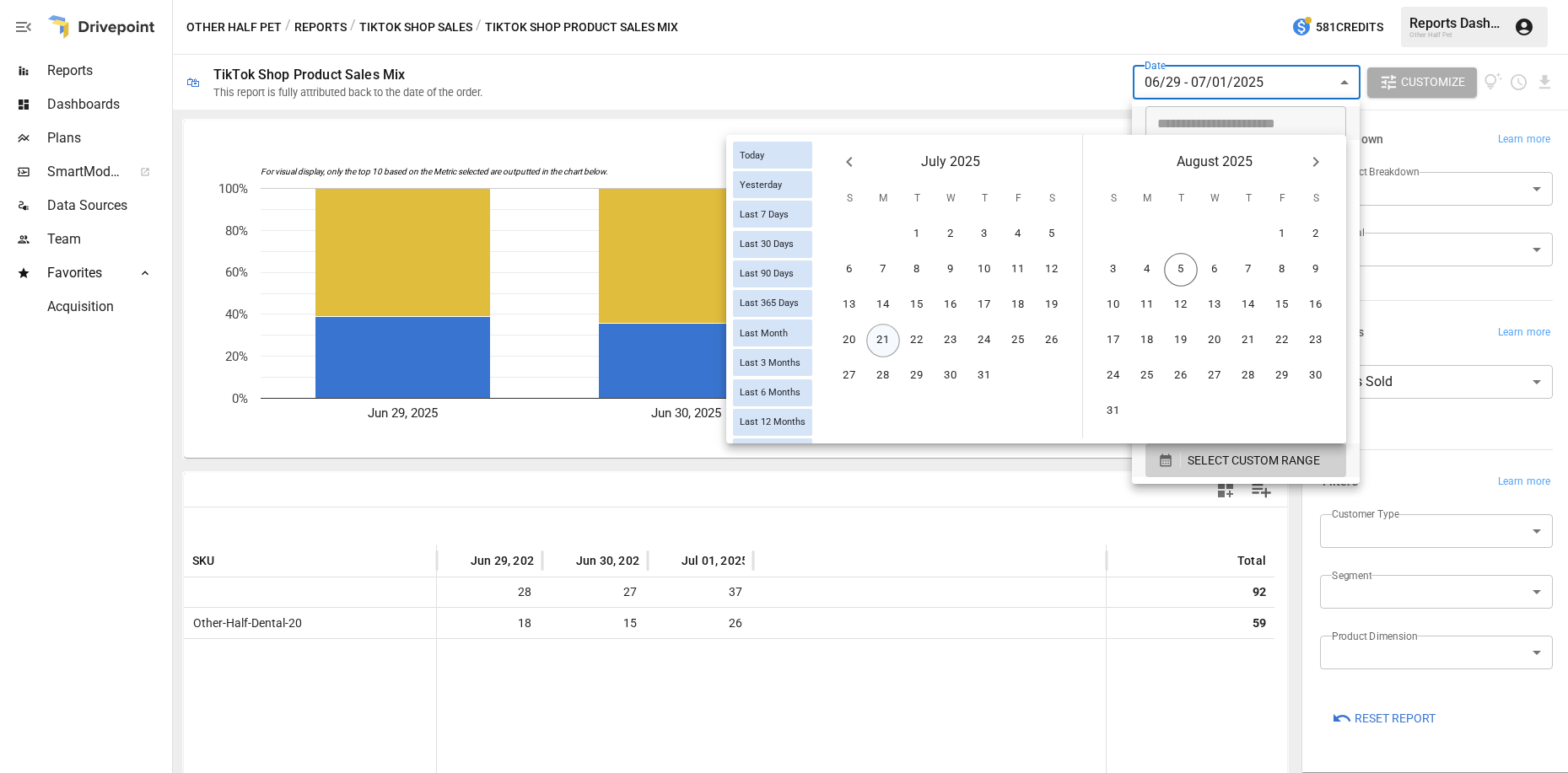 click on "21" at bounding box center [883, 341] 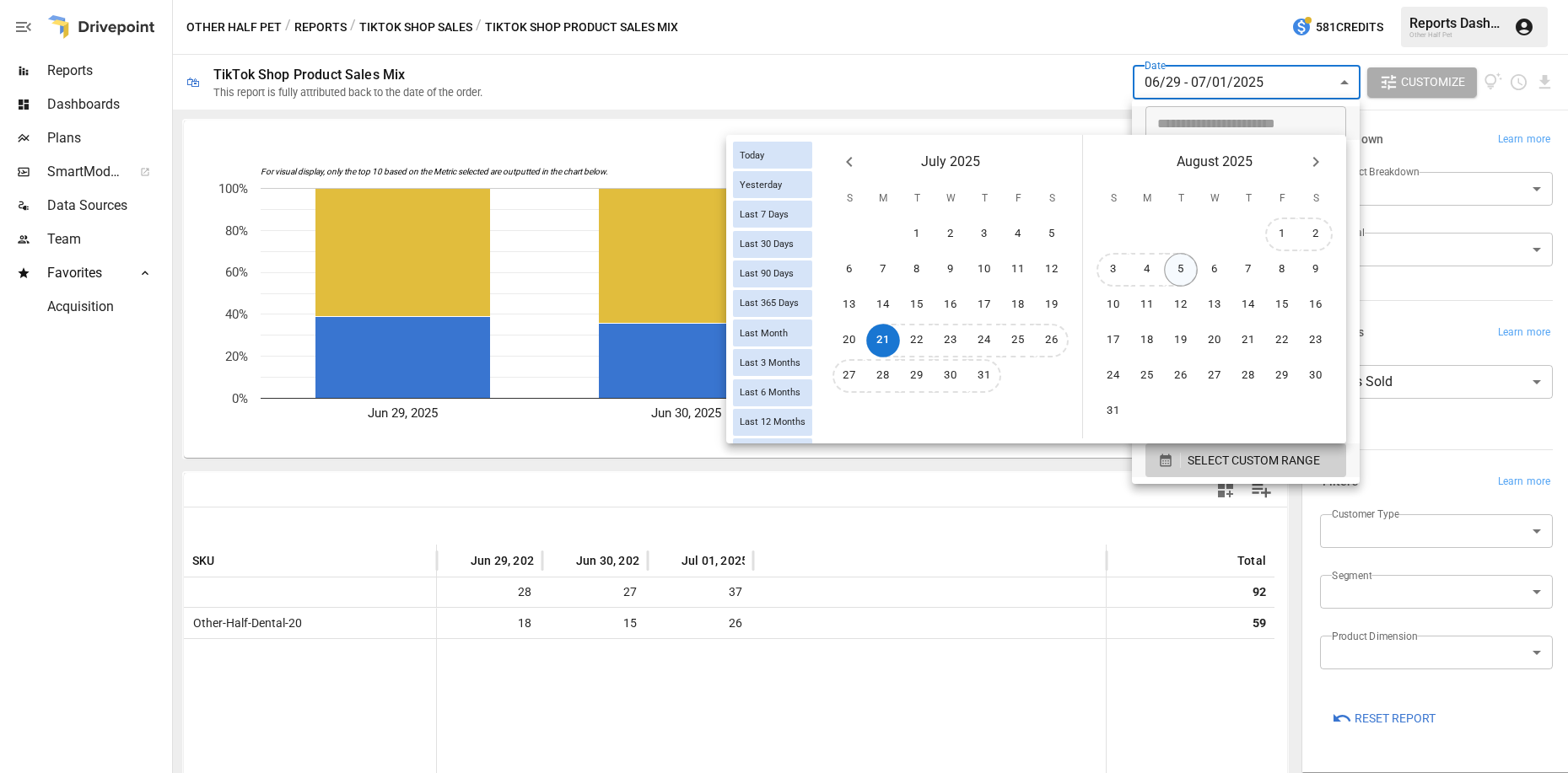 click on "5" at bounding box center [1181, 270] 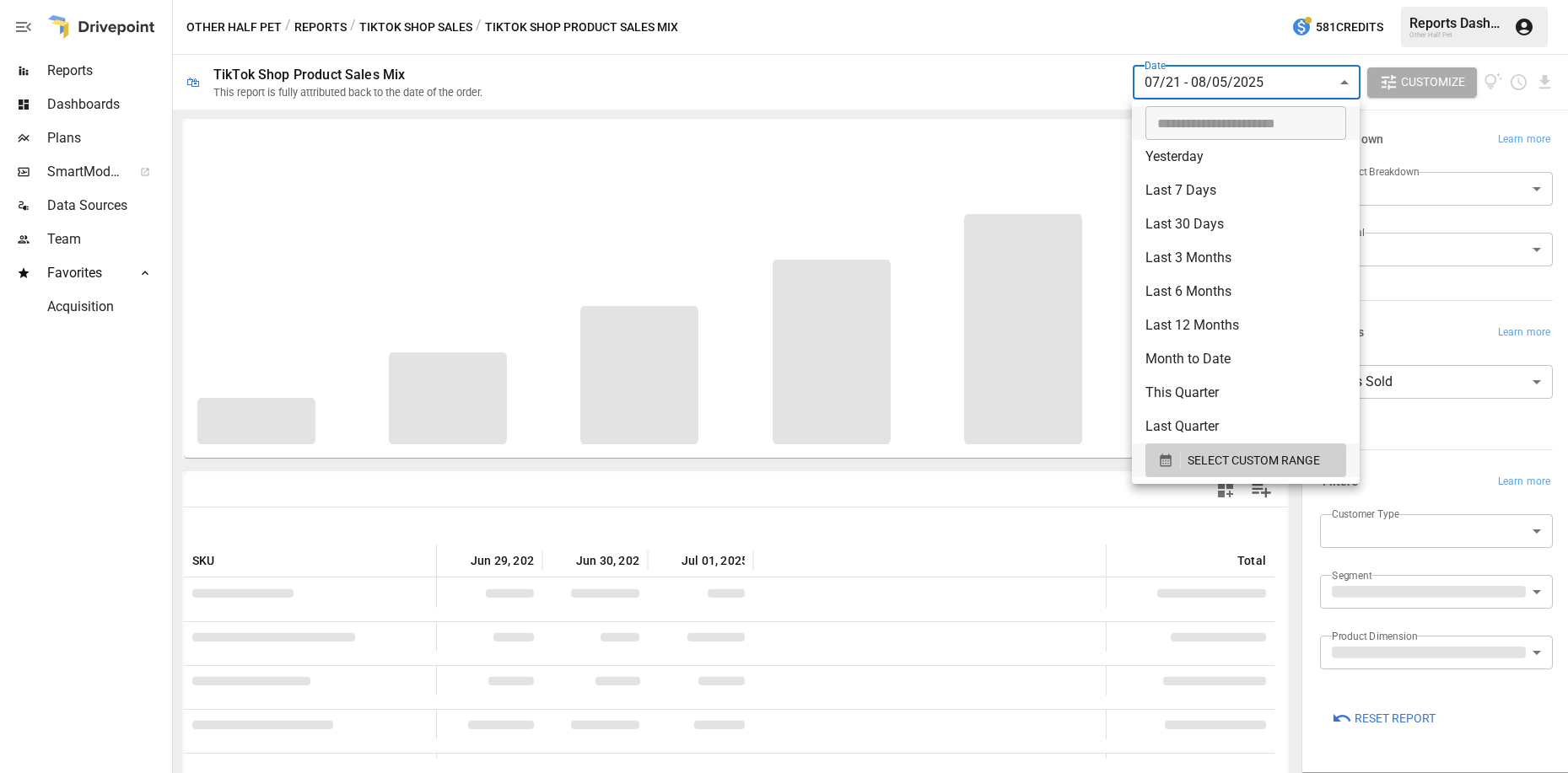 click at bounding box center (784, 386) 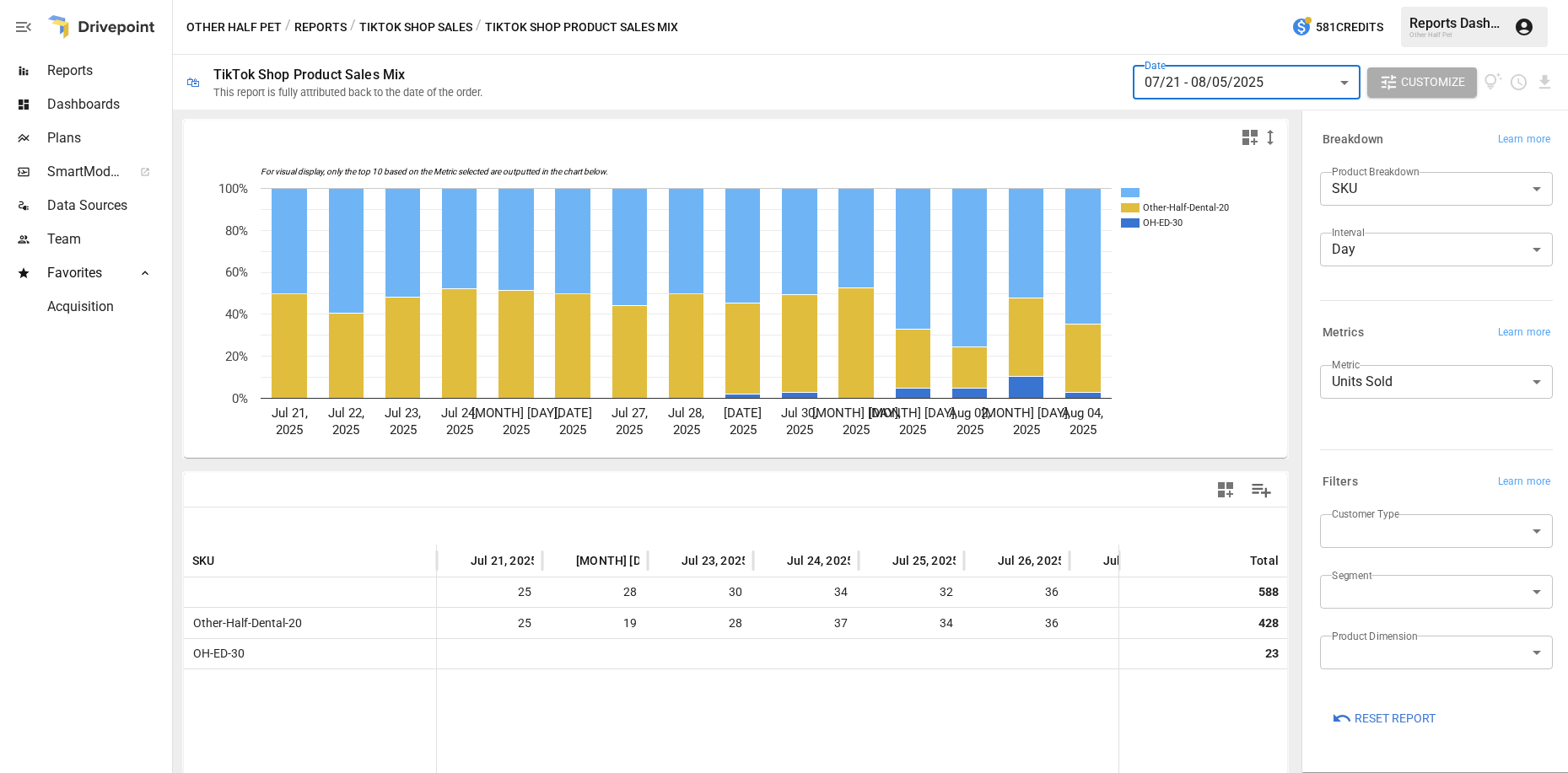 click on "Reports Dashboards Plans SmartModel ™ Data Sources Team Favorites Acquisition Other Half Pet / Reports / TikTok Shop Sales / TikTok Shop Product Sales Mix 581  Credits [FIRST] [LAST]. Other Half Pet 🛍 TikTok Shop Product Sales Mix This report is fully attributed back to the date of the order. Date [DATE] - [DATE]/[DATE] ****** ​ Customize For visual display, only the top 10 based on the Metric selected are outputted in the chart below. Other-Half-Dental-20 OH-ED-30 [DATE] [DATE], [DATE] [DATE], [DATE] [DATE], [DATE] [DATE], [DATE] [DATE], [DATE] [DATE], [DATE] [DATE], [DATE] [DATE], [DATE] [DATE], [DATE] [DATE], [DATE] [DATE], [DATE] 0% 20% 40% 60% 80% 100% OH-ED-30 SKU [DATE] [DATE], [DATE] [DATE], [DATE] [DATE], [DATE] [DATE], [DATE] [DATE], [DATE] [DATE], [DATE] [DATE], [DATE] [DATE], [DATE] [DATE], [DATE] [DATE], [DATE] [DATE], [DATE] Total 25 28 30 34 32 36 47 22 30 588 Other-Half-Dental-20 25 19 28 37 34 36 37 22 24 428 OH-ED-30 1 23 Total 50 47 58 71 66 72 84 44 55 1,039 Breakdown Learn more Product Breakdown SKU *** ​ Interval Day ***" at bounding box center (784, 0) 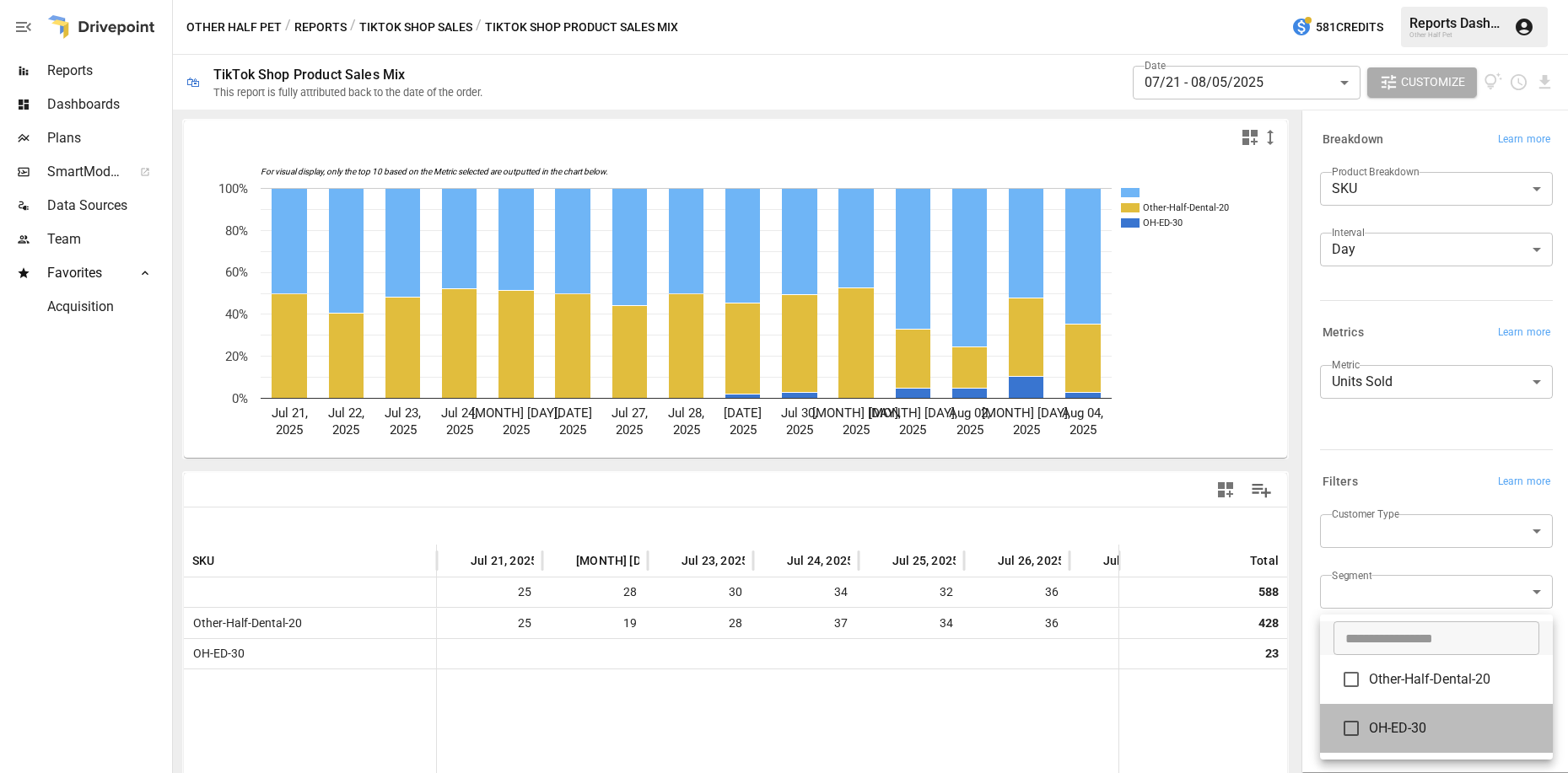 click on "OH-ED-30" at bounding box center [1454, 728] 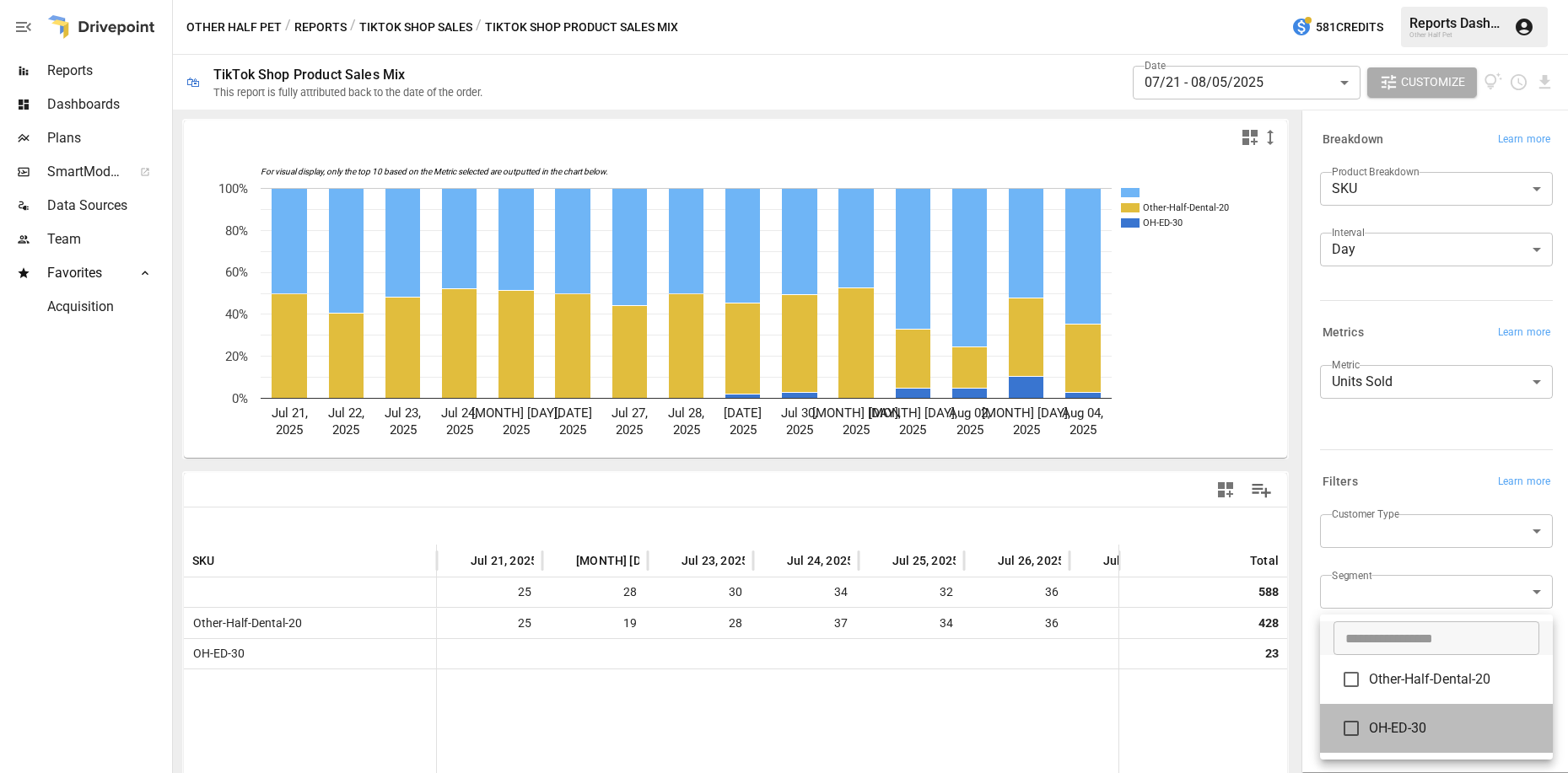 type on "********" 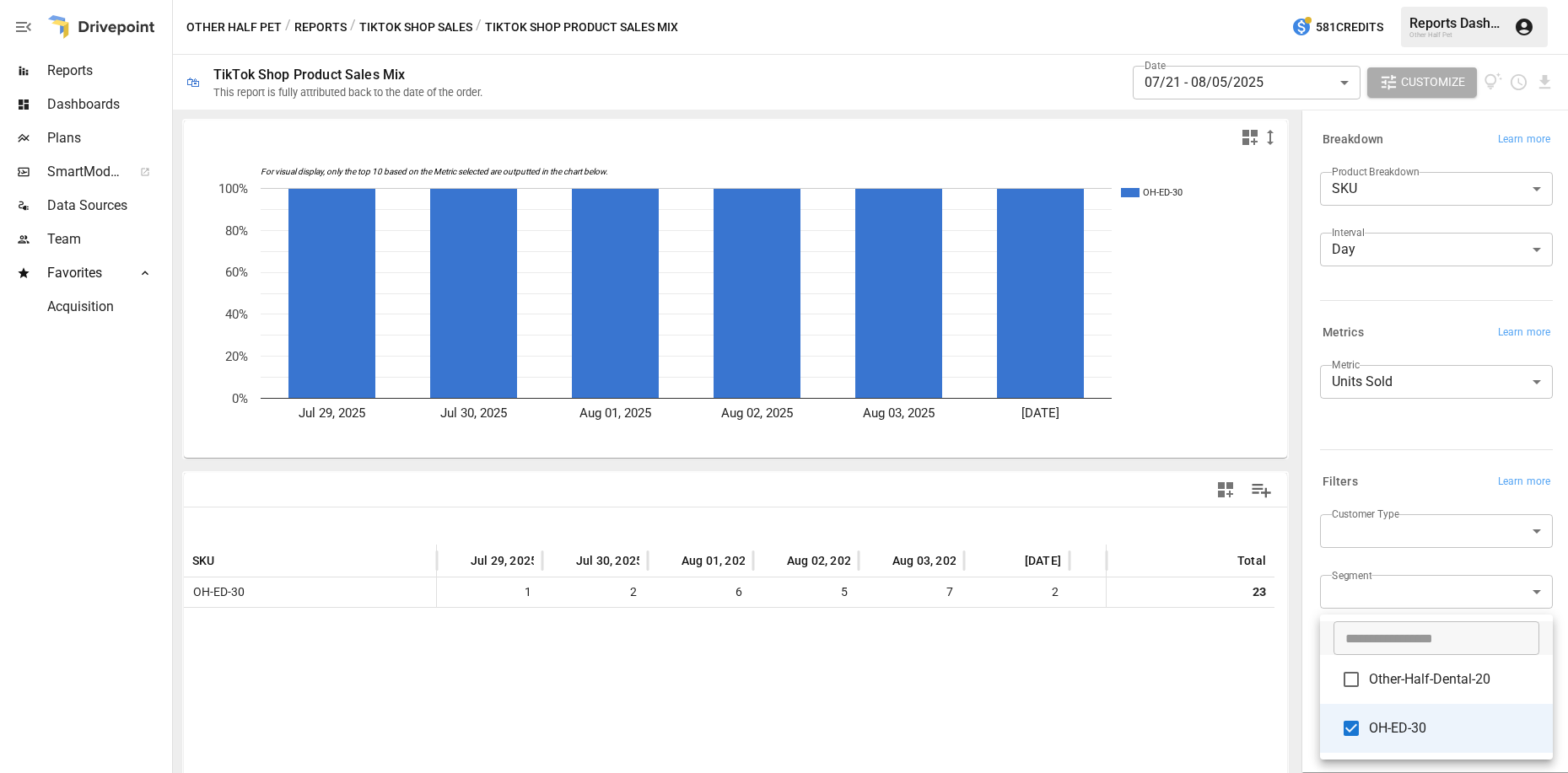 click at bounding box center (784, 386) 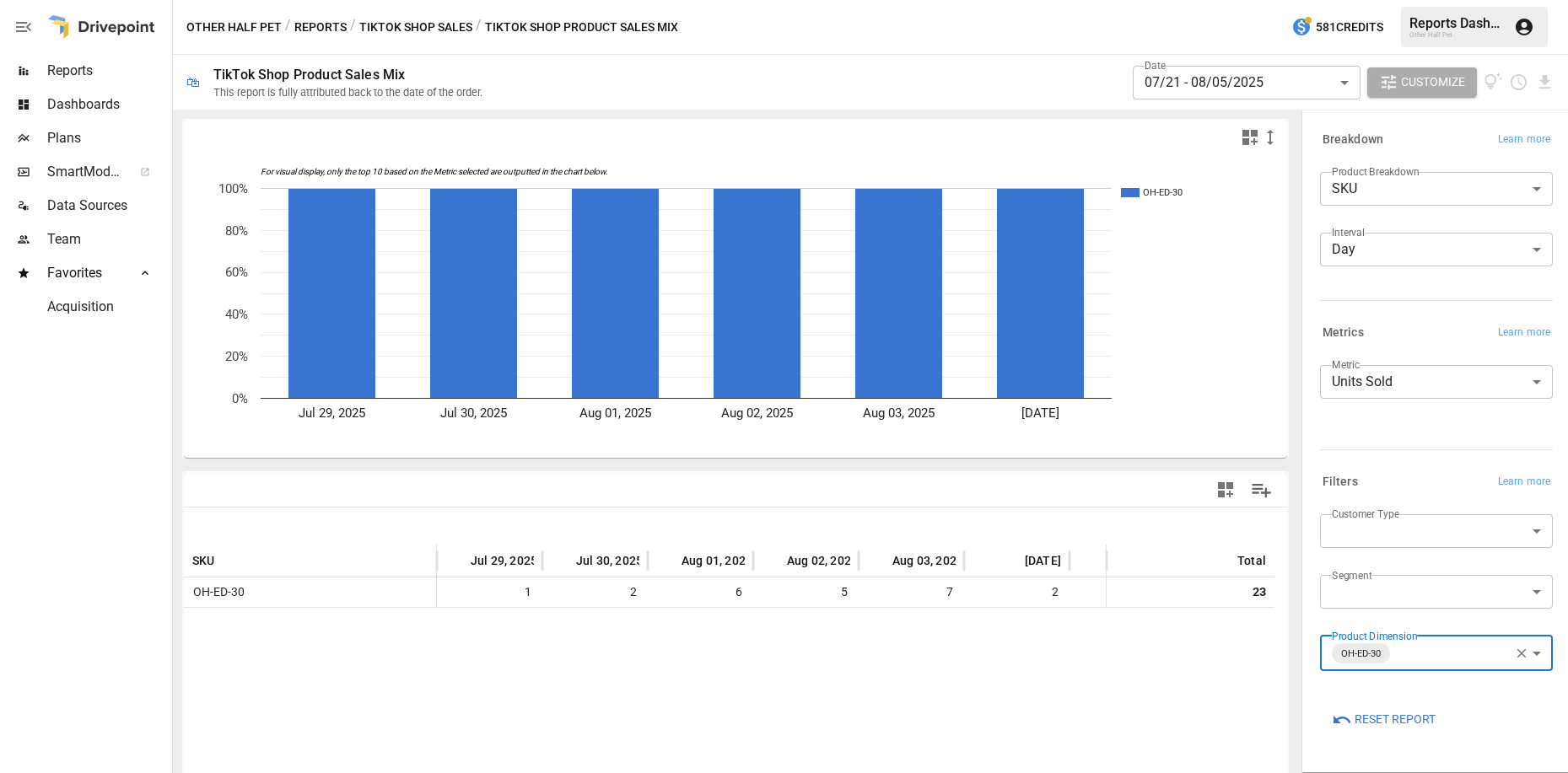click on "**********" at bounding box center (784, 0) 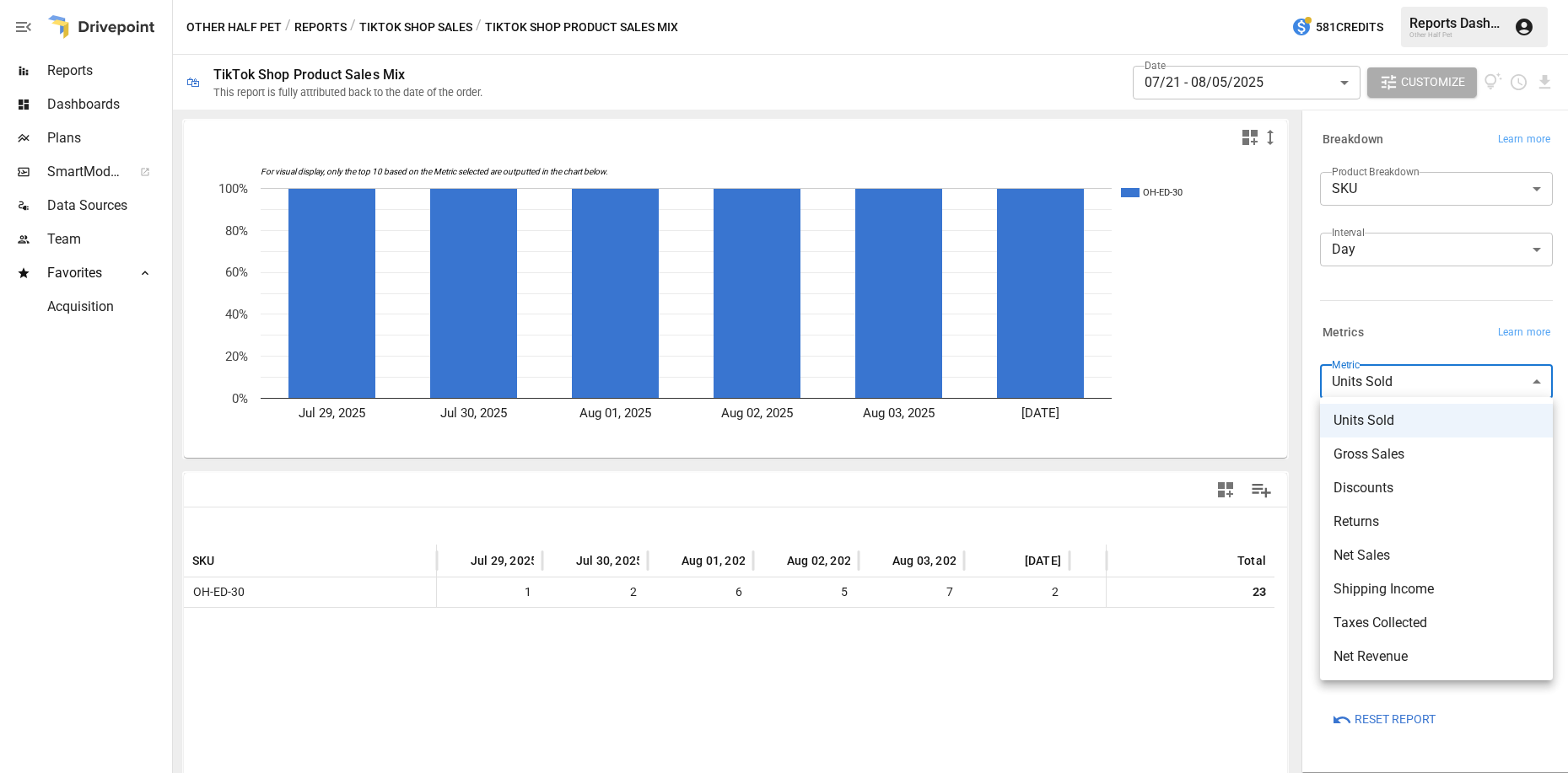click on "Gross Sales" at bounding box center (1436, 454) 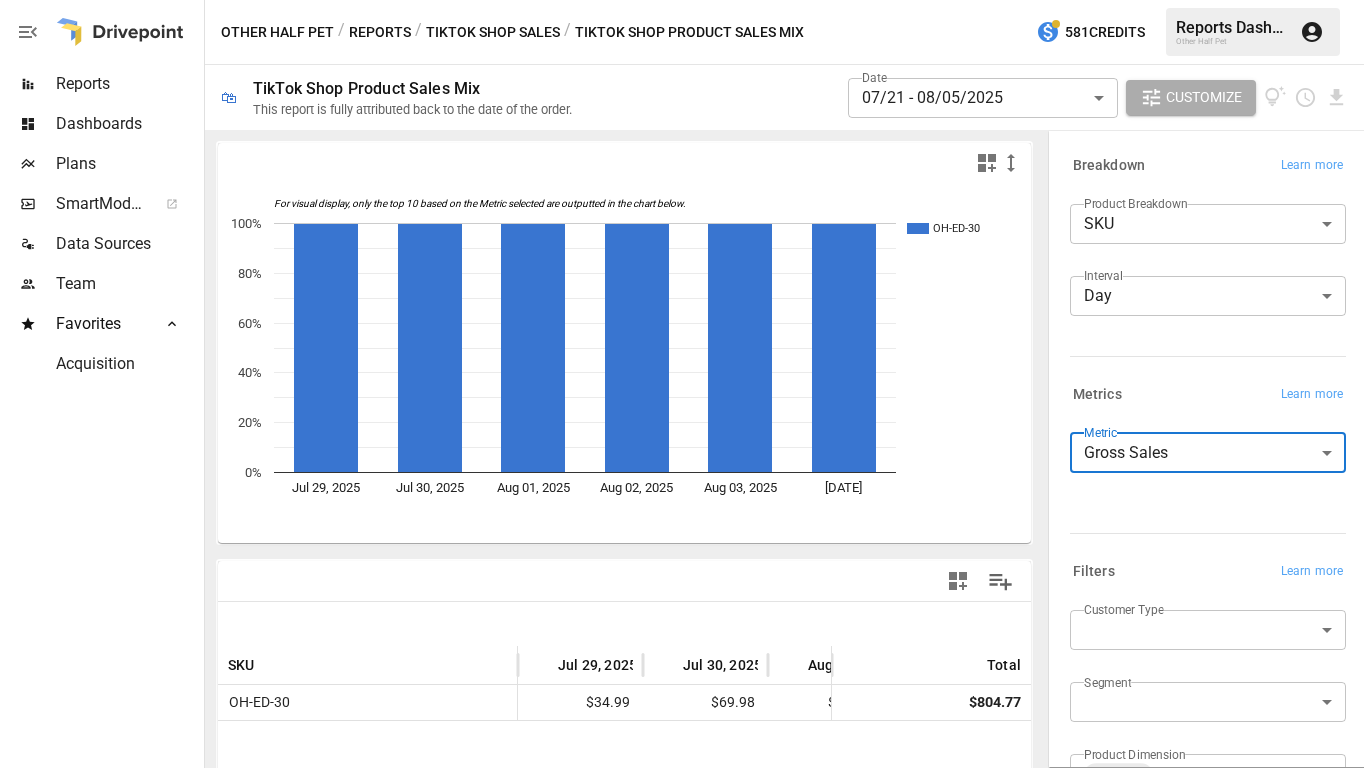 click on "TikTok Shop Sales" at bounding box center [493, 32] 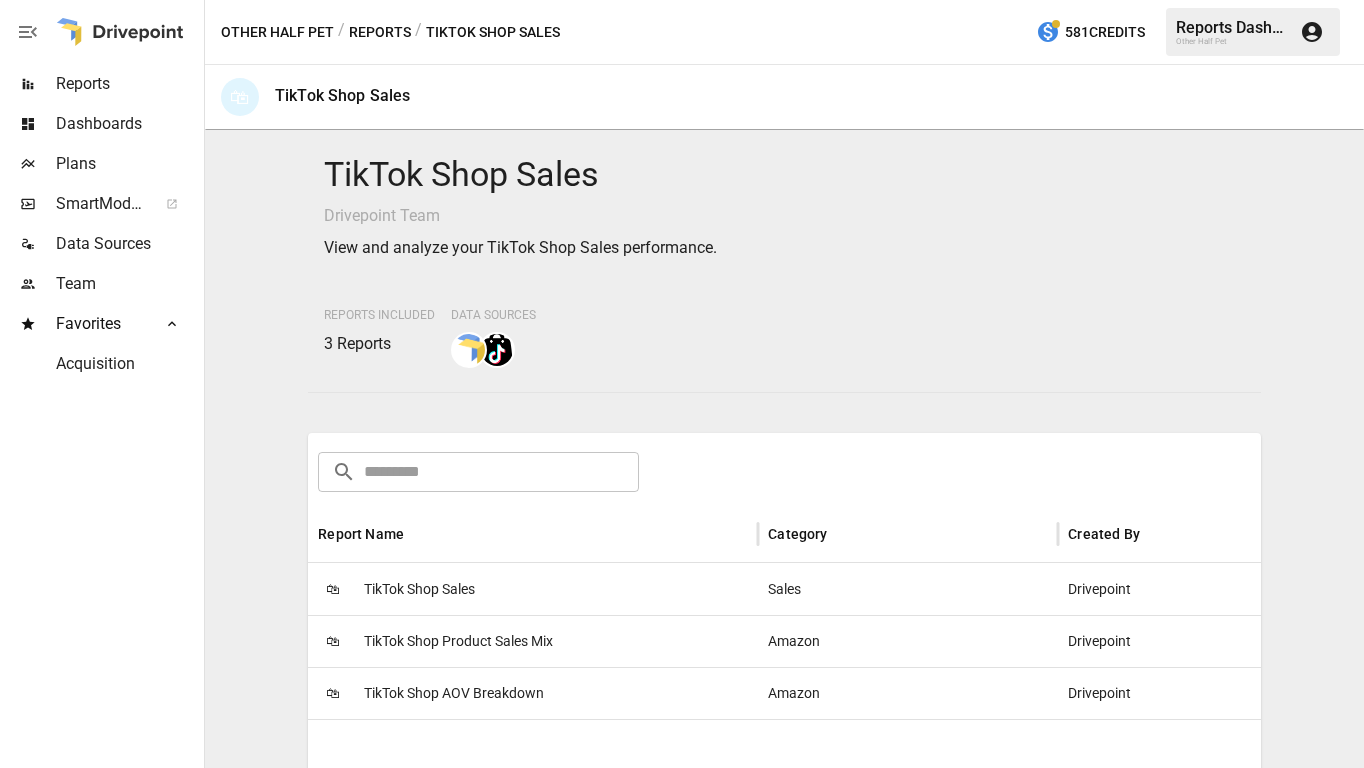 click on "TikTok Shop Sales" at bounding box center [419, 589] 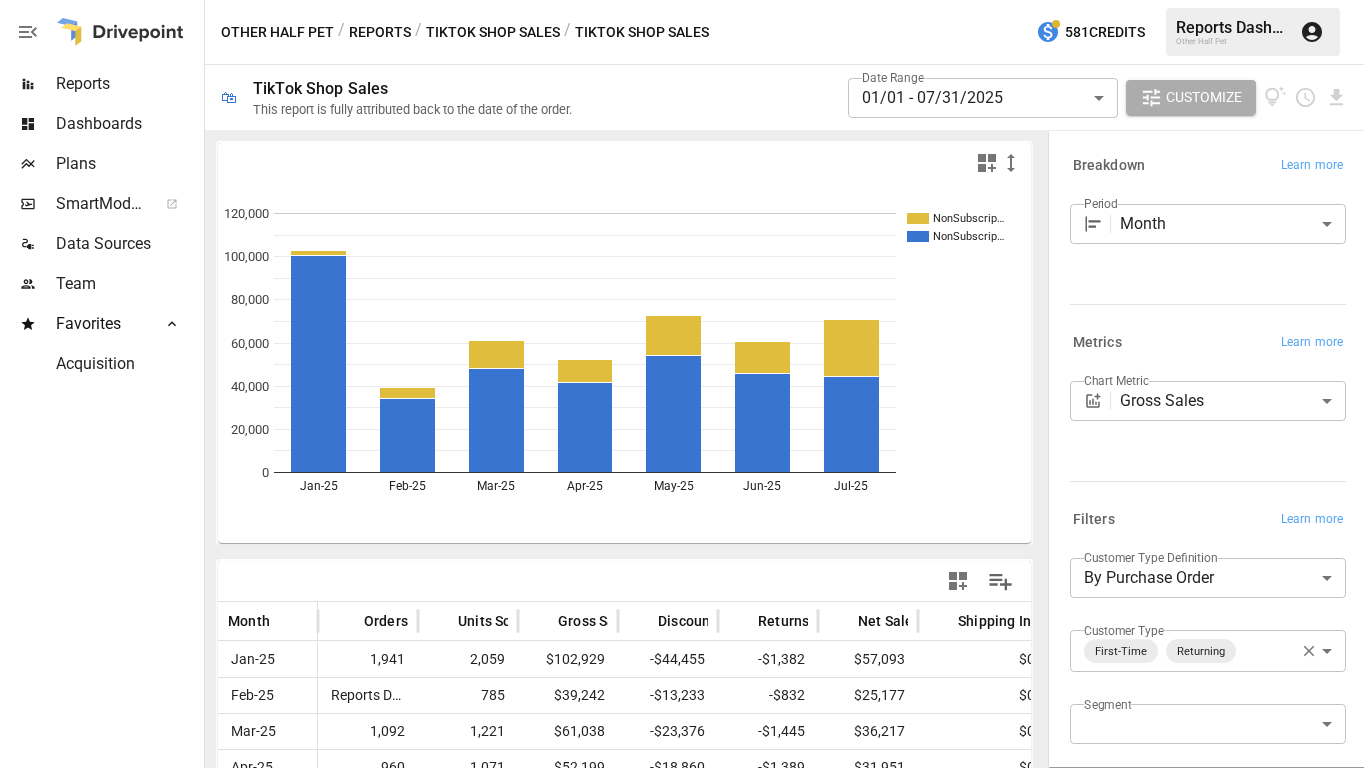 click on "Reports Dashboards Plans SmartModel ™ Data Sources Team Favorites Acquisition Other Half Pet / Reports / TikTok Shop Sales / TikTok Shop Sales 581  Credits [FIRST] [LAST]. Other Half Pet 🛍 TikTok Shop Sales This report is fully attributed back to the date of the order. Date Range [DATE] - [DATE]/[DATE] ****** ​ Customize NonSubscrip… NonSubscrip… [MONTH]-[YR] [MONTH]-[YR] [MONTH]-[YR] [MONTH]-[YR] [MONTH]-[YR] [MONTH]-[YR] [MONTH]-[YR] 0 20,000 40,000 60,000 80,000 100,000 120,000 NonSubscrip… Month Orders Units Sold Gross Sales Discounts Returns Net Sales Shipping Income Taxes Net Revenue [MONTH]-[YR] 1,941 2,059 $102,929 -$44,455 -$1,382 $57,093 $0 $4,213 $61,306 [MONTH]-[YR] 727 785 $39,242 -$13,233 -$832 $25,177 $0 $1,850 $27,027 [MONTH]-[YR] 1,092 1,221 $61,038 -$23,376 -$1,445 $36,217 $0 $2,575 $38,791 [MONTH]-[YR] 960 1,071 $52,199 -$18,860 -$1,389 $31,951 $0 $2,341 $34,292 [MONTH]-[YR] 1,501 1,669 $72,553 -$22,674 -$1,600 $48,280 $0 $3,581 $51,860 [MONTH]-[YR] 1,420 1,537 $60,575 -$15,113 -$748 $44,714 $0 $3,368 $48,082 [MONTH]-[YR] 1,587 1,790 $70,837 -$20,772 -$982 $49,084 $0" at bounding box center [682, 0] 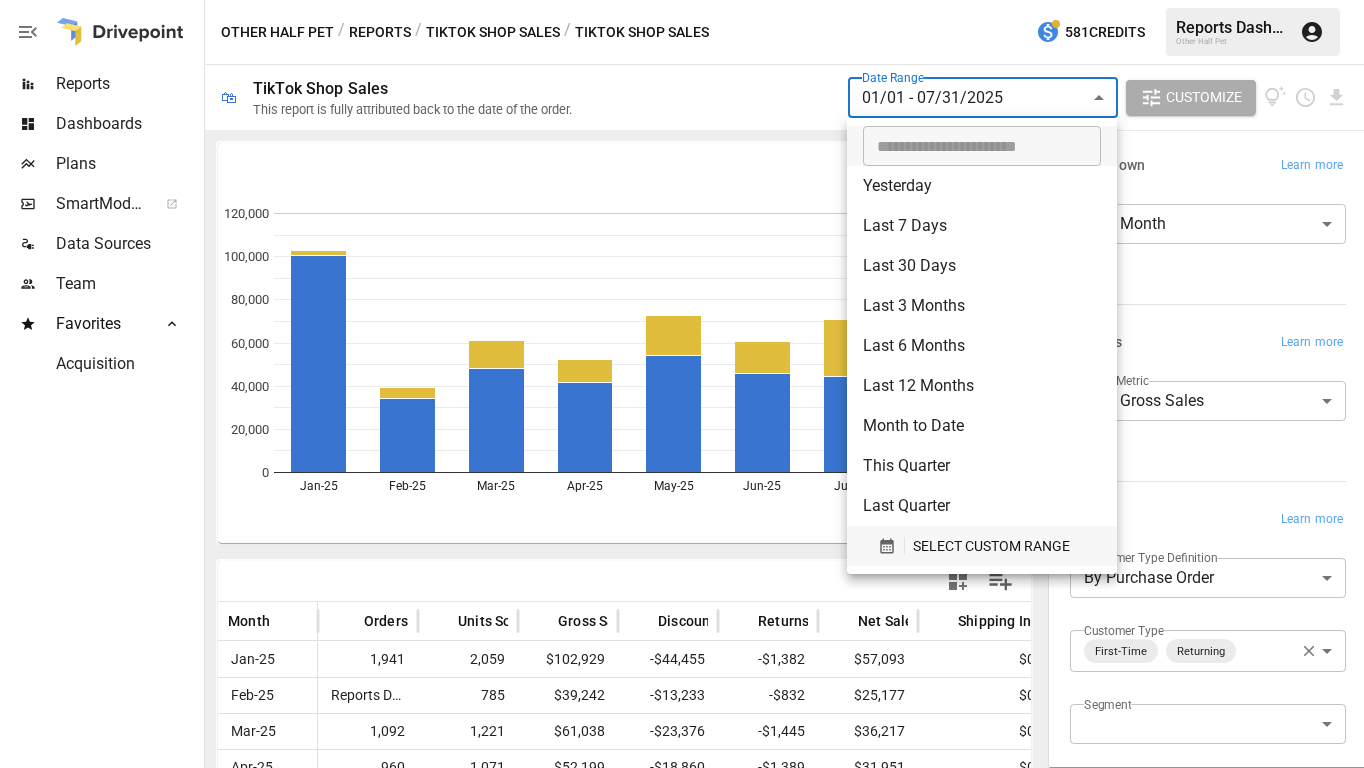 click on "SELECT CUSTOM RANGE" at bounding box center [991, 546] 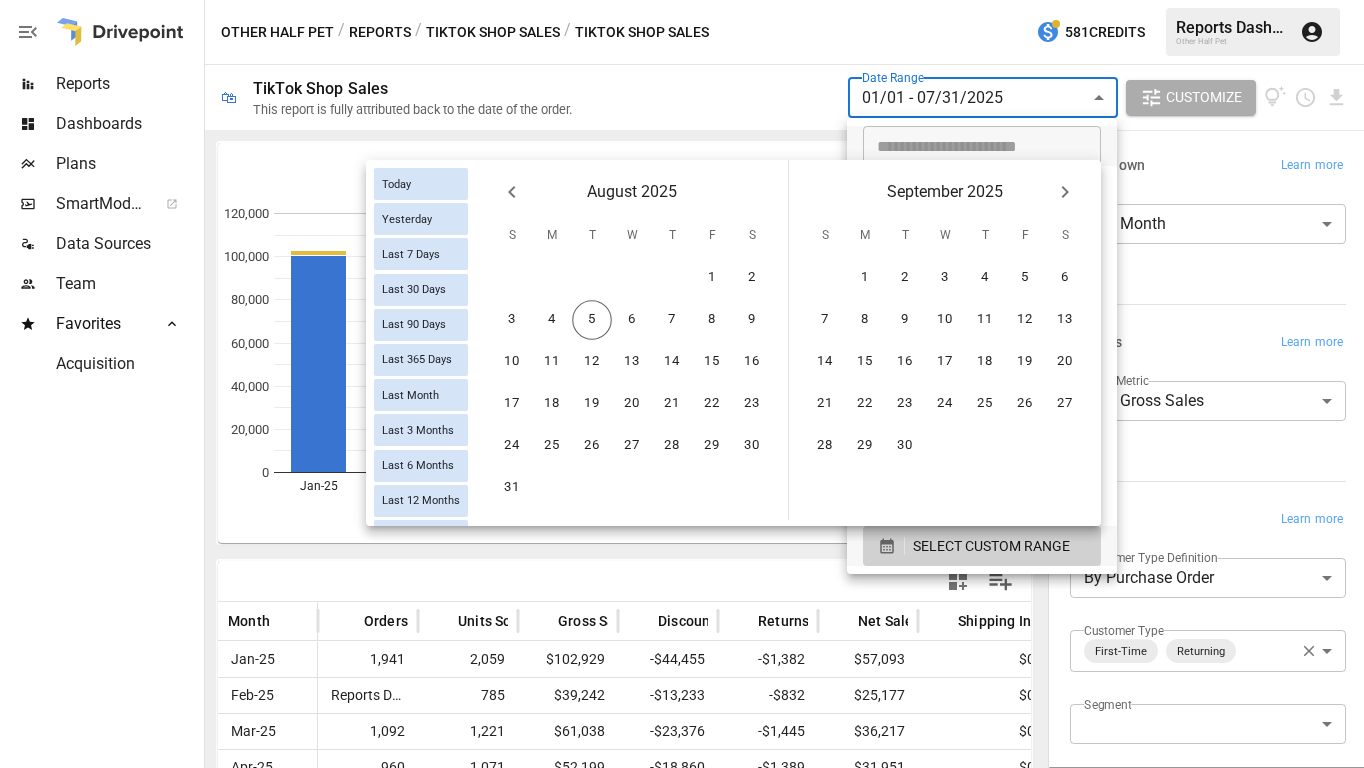 click 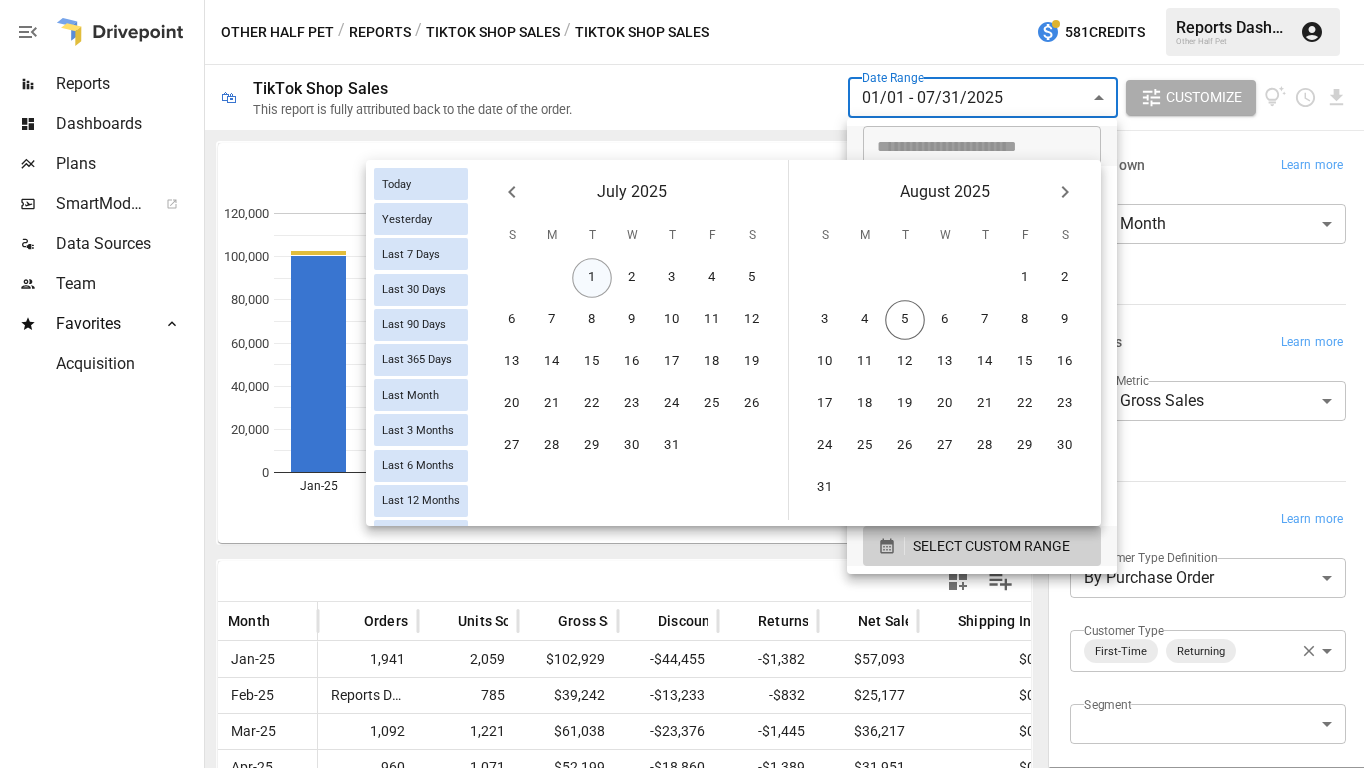 click on "1" at bounding box center (592, 278) 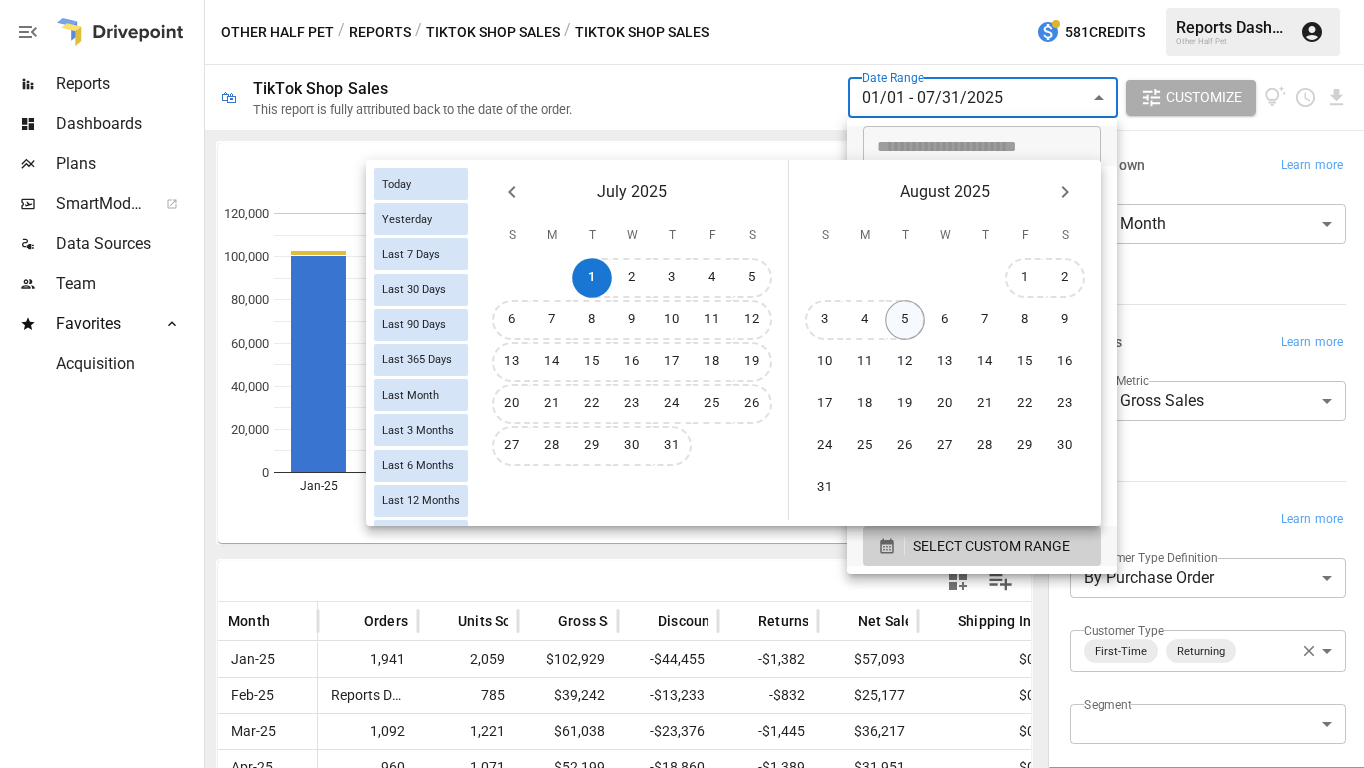 click on "5" at bounding box center (905, 320) 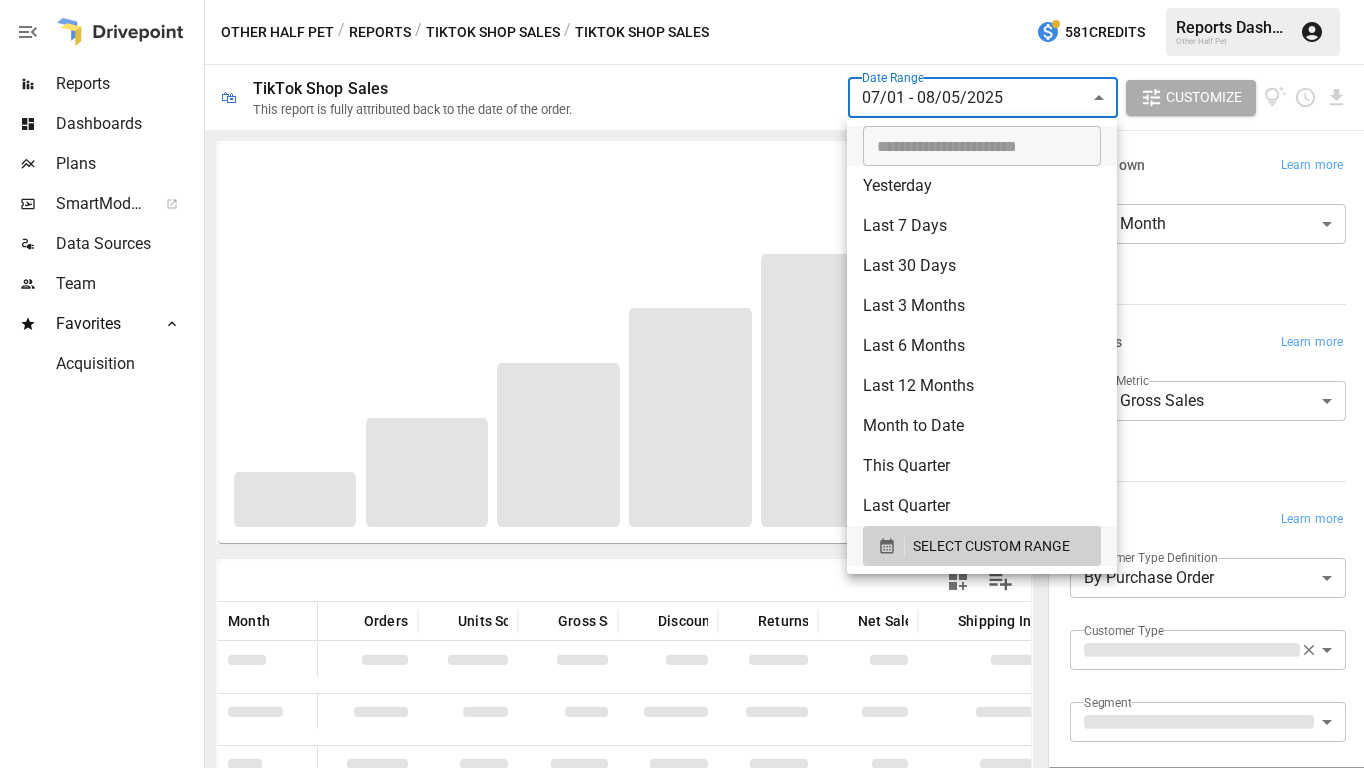 click at bounding box center [682, 384] 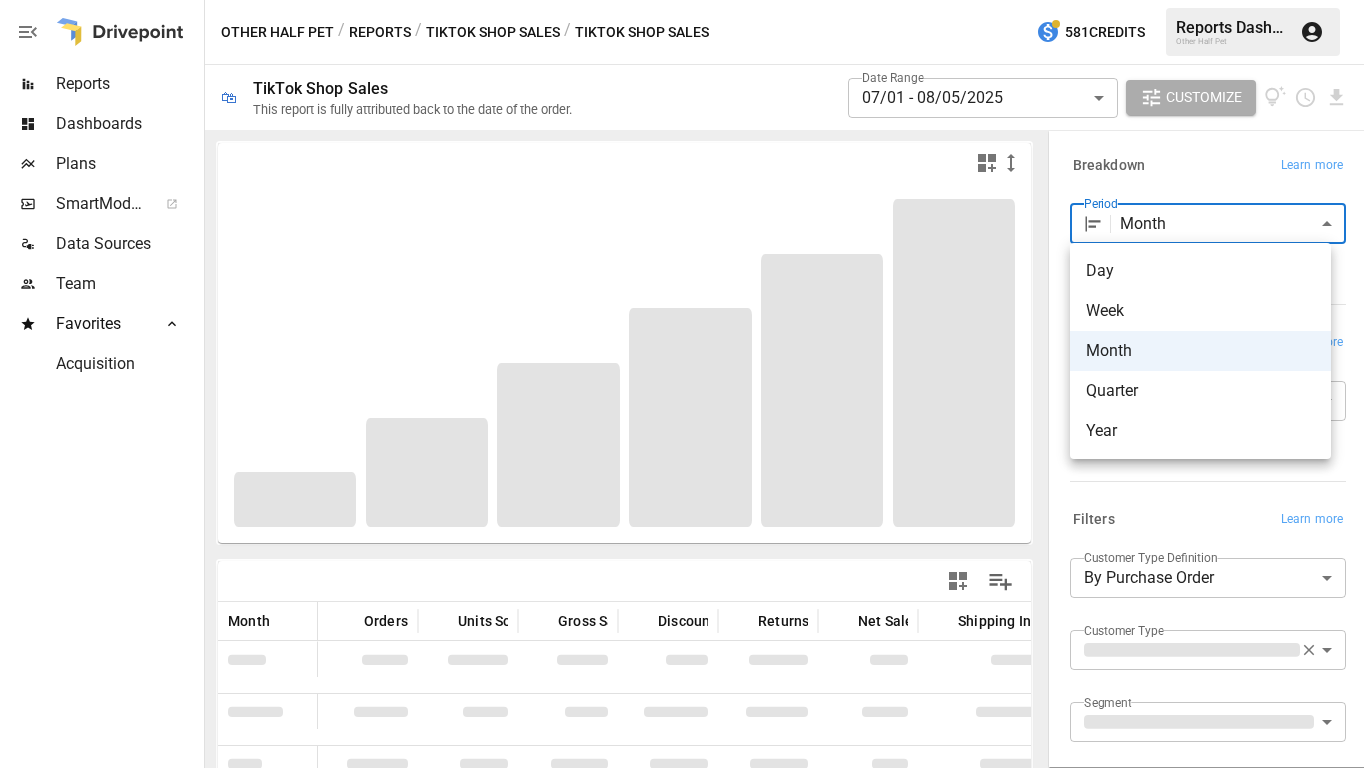 click on "Reports Dashboards Plans SmartModel ™ Data Sources Team Favorites Acquisition Other Half Pet / Reports / TikTok Shop Sales / TikTok Shop Sales 581 Credits [FIRST] [LAST]. Other Half Pet 🛍 TikTok Shop Sales This report is fully attributed back to the date of the order. Date Range [DATE]/[YEAR] - [DATE]/[YEAR] ****** Customize NonSubscrip… NonSubscrip… [MONTH]-[YEAR] [MONTH]-[YEAR] [MONTH]-[YEAR] [MONTH]-[YEAR] [MONTH]-[YEAR] [MONTH]-[YEAR] [MONTH]-[YEAR] 0 20,000 40,000 60,000 80,000 100,000 120,000 NonSubscrip… Month Orders Units Sold Gross Sales Discounts Returns Net Sales Shipping Income Taxes Net Revenue [MONTH]-[YEAR] 1,941 2,059 $[NUMBER] -$[NUMBER] -$[NUMBER] $[NUMBER] $0 $[NUMBER] $[NUMBER] [MONTH]-[YEAR] 727 785 $[NUMBER] -$[NUMBER] -$[NUMBER] $[NUMBER] $0 $[NUMBER] $[NUMBER] [MONTH]-[YEAR] 1,092 1,221 $[NUMBER] -$[NUMBER] -$[NUMBER] $[NUMBER] $0 $[NUMBER] $[NUMBER] [MONTH]-[YEAR] 960 1,071 $[NUMBER] -$[NUMBER] -$[NUMBER] $[NUMBER] $0 $[NUMBER] $[NUMBER] [MONTH]-[YEAR] 1,501 1,669 $[NUMBER] -$[NUMBER] -$[NUMBER] $[NUMBER] $0 $[NUMBER] $[NUMBER] [MONTH]-[YEAR] 1,420 1,537 $[NUMBER] -$[NUMBER] -$[NUMBER] $[NUMBER] $0 $[NUMBER] $[NUMBER] [MONTH]-[YEAR] 1,587 1,790 $[NUMBER] -$[NUMBER] -$[NUMBER] $[NUMBER] $0" at bounding box center (682, 0) 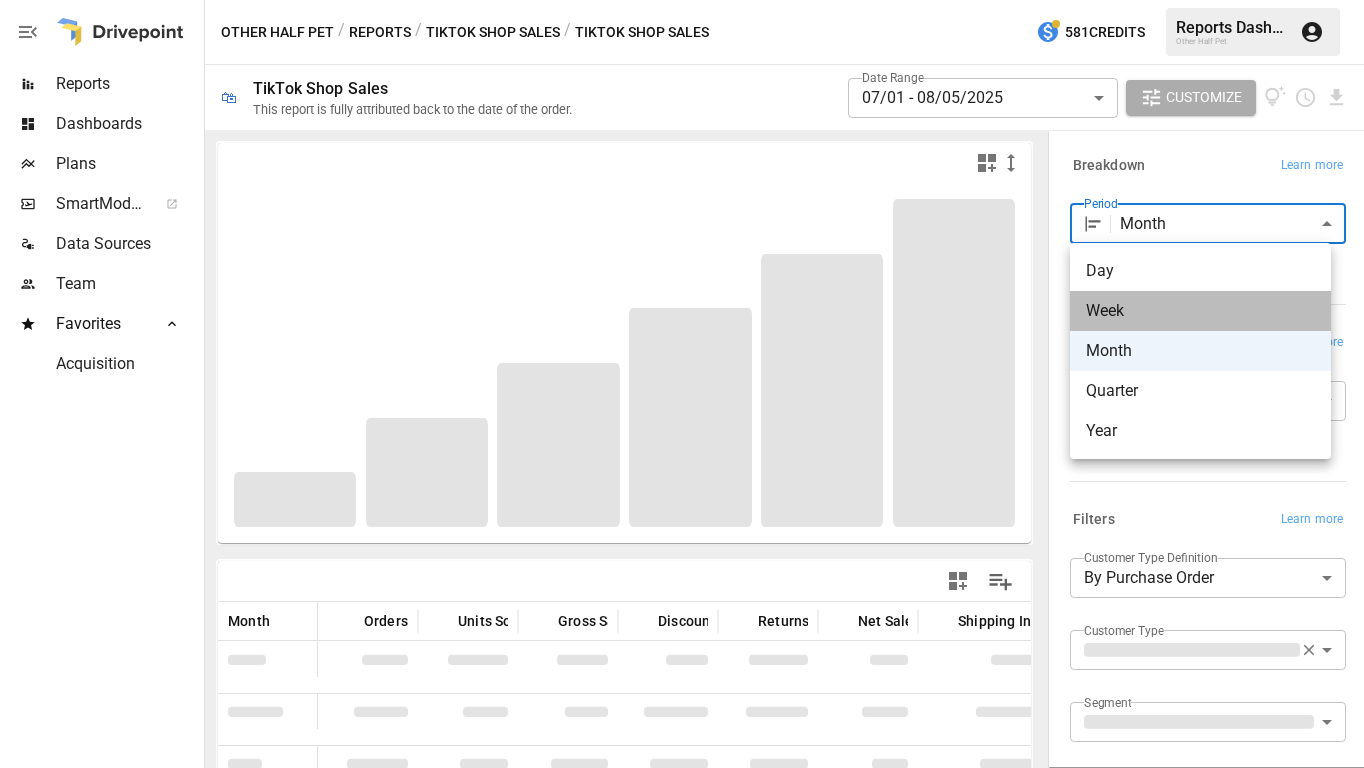 click on "Week" at bounding box center (1200, 311) 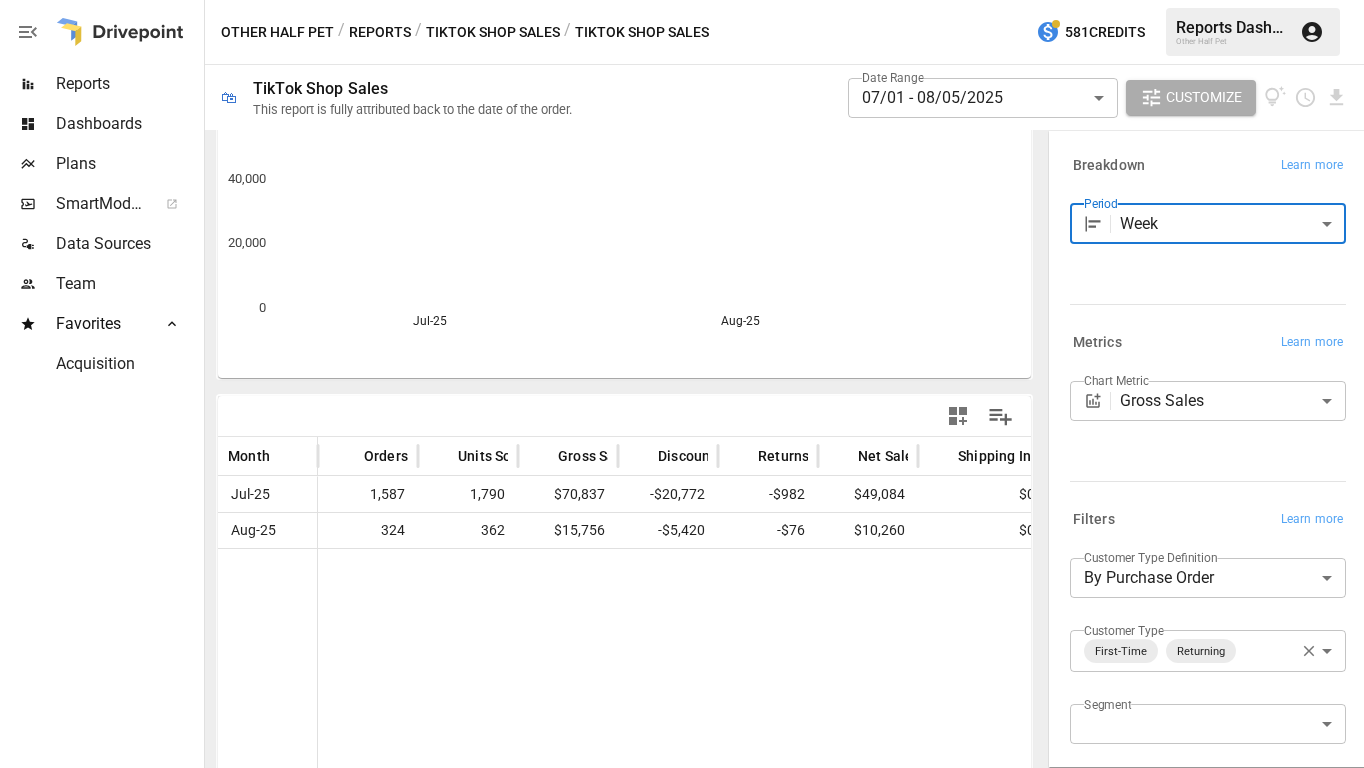 scroll, scrollTop: 0, scrollLeft: 0, axis: both 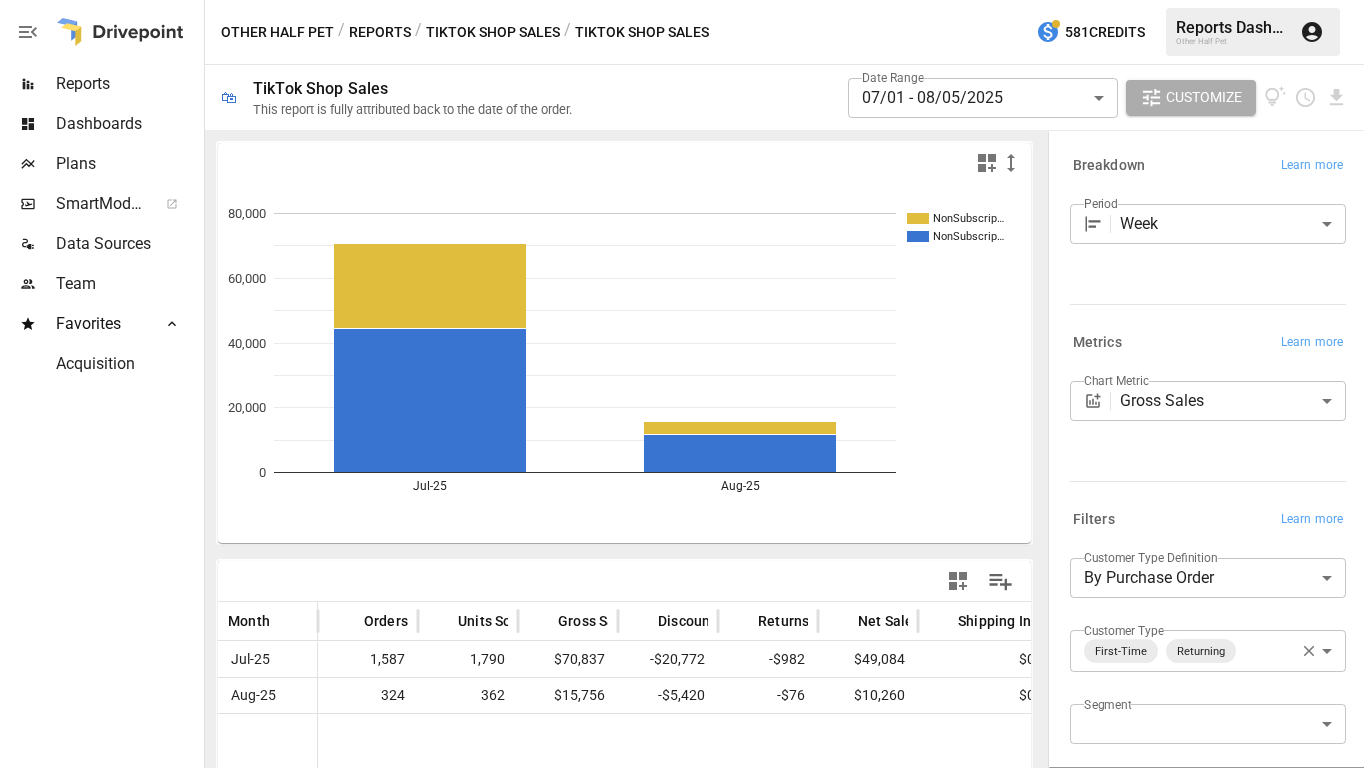 click on "Period Week **** ​" at bounding box center [1208, 246] 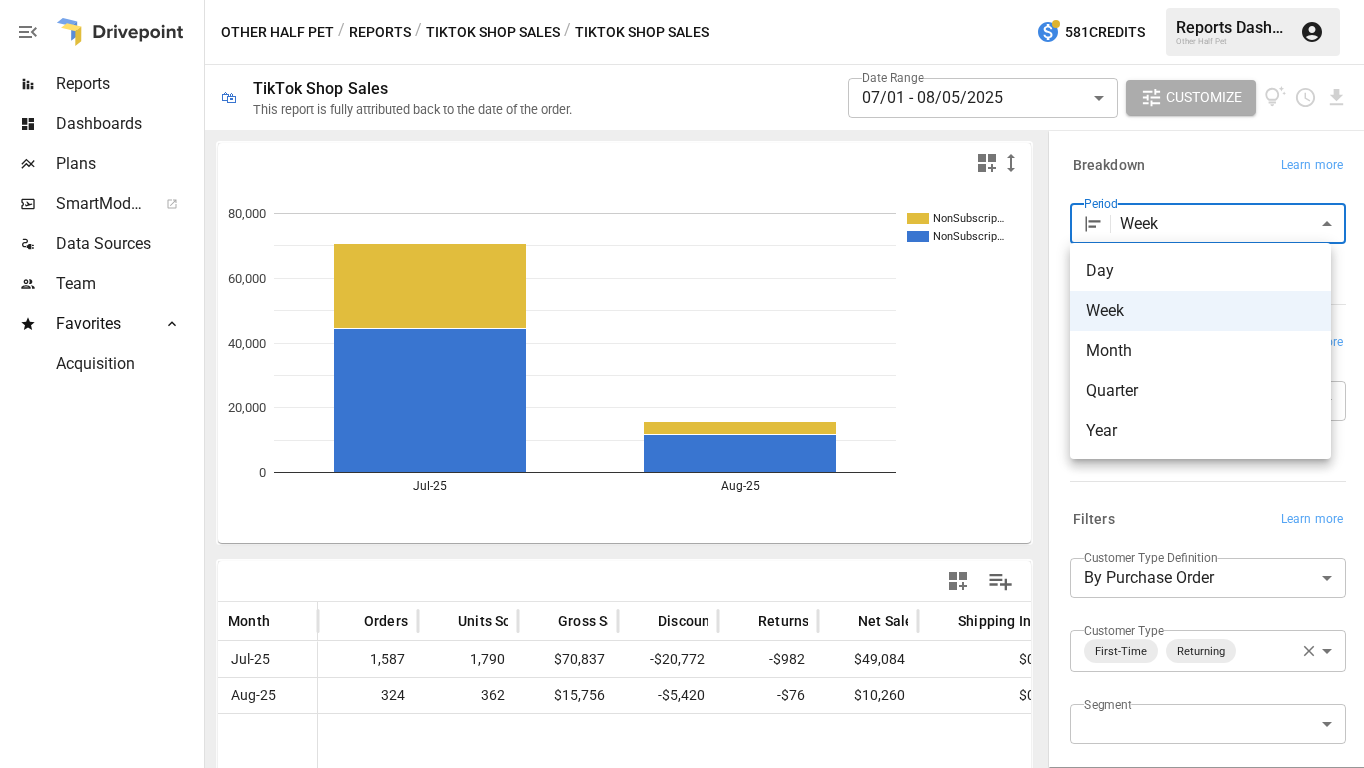 click on "Month" at bounding box center [1200, 351] 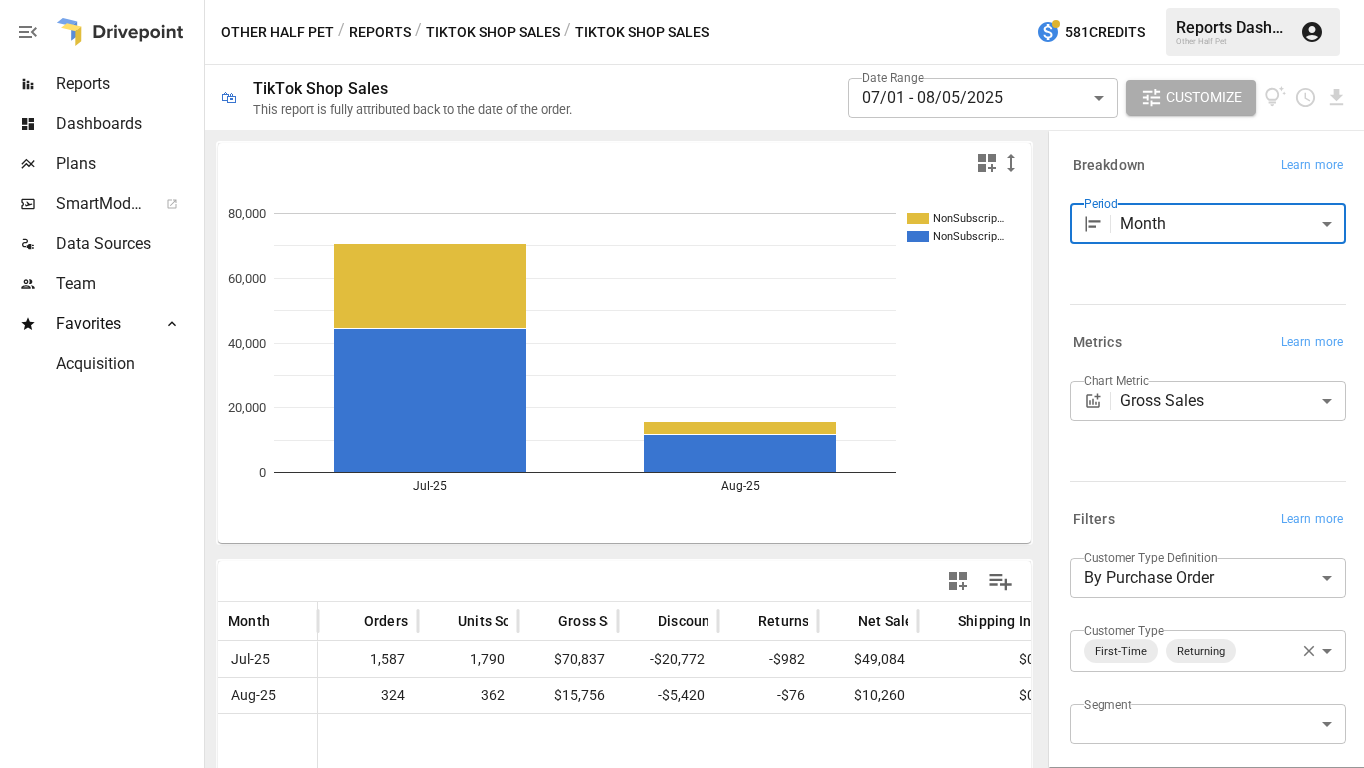 click on "**********" at bounding box center (682, 0) 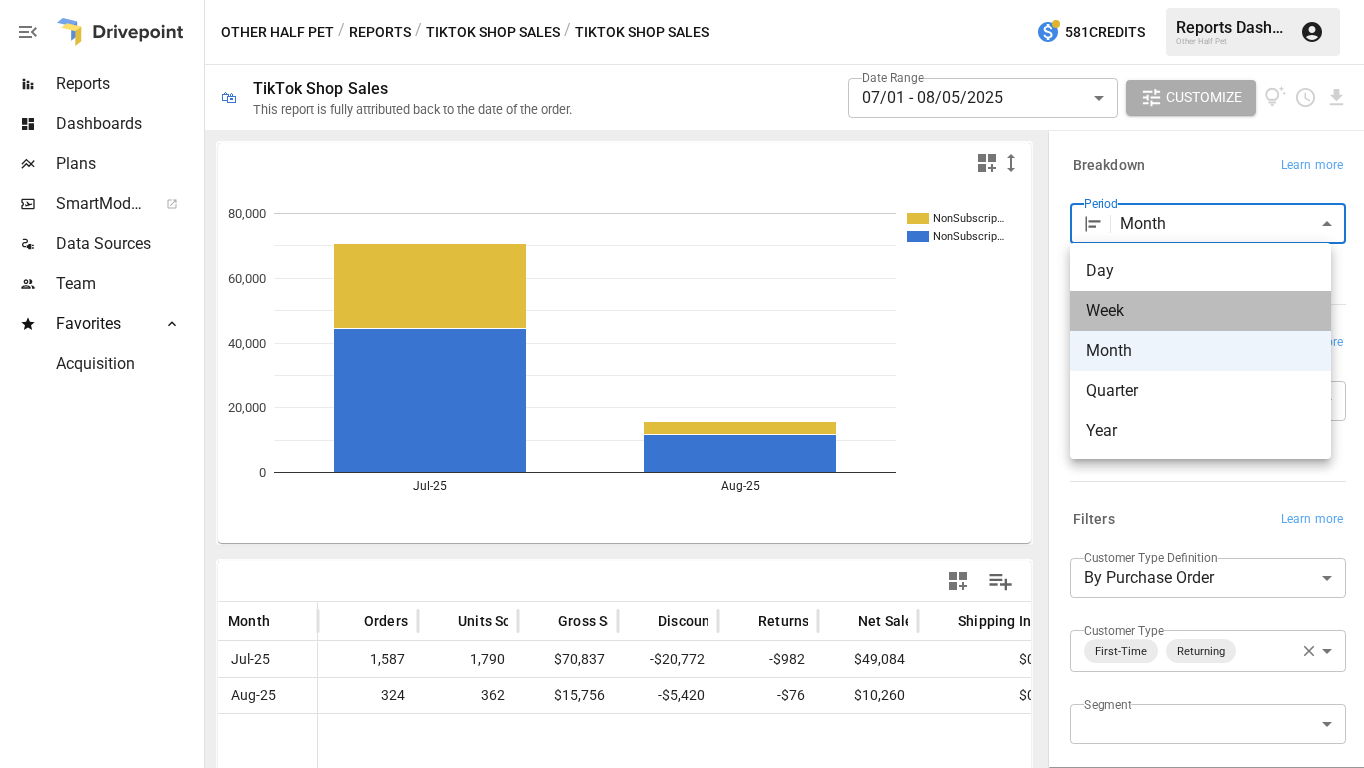 click on "Week" at bounding box center [1200, 311] 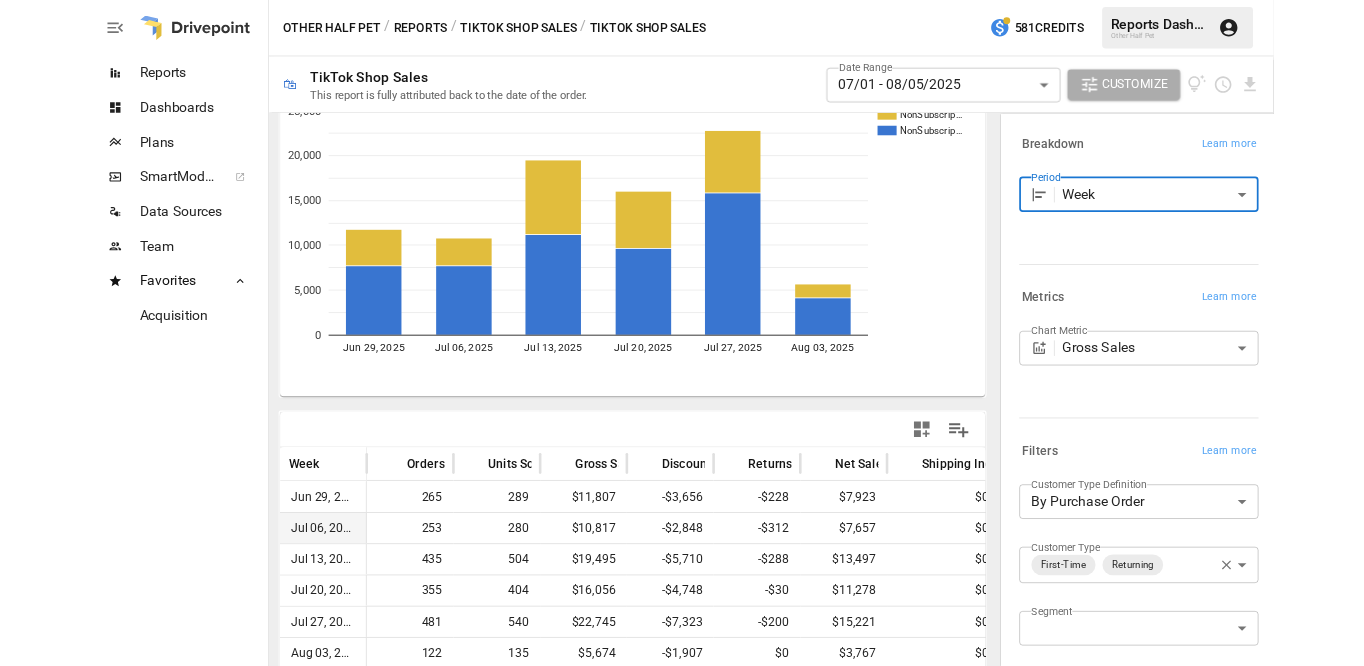 scroll, scrollTop: 206, scrollLeft: 0, axis: vertical 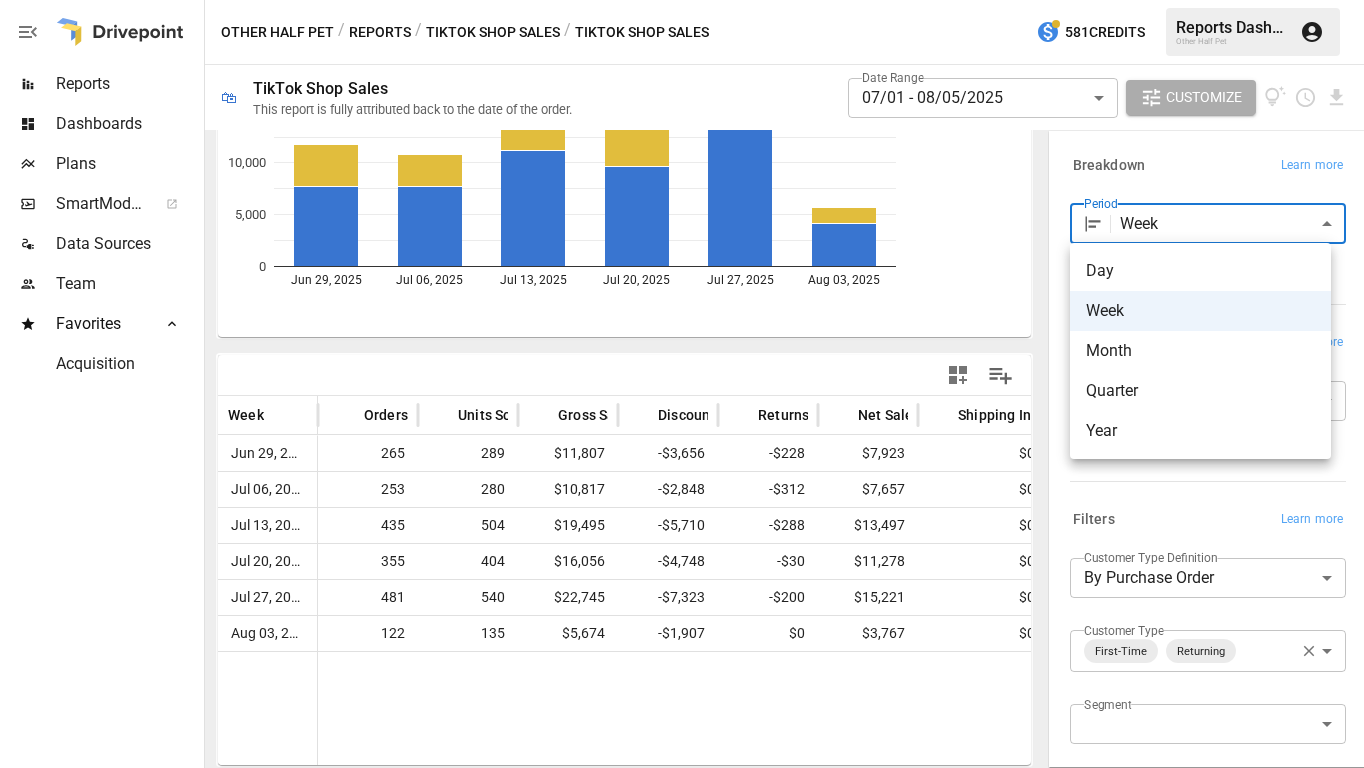type 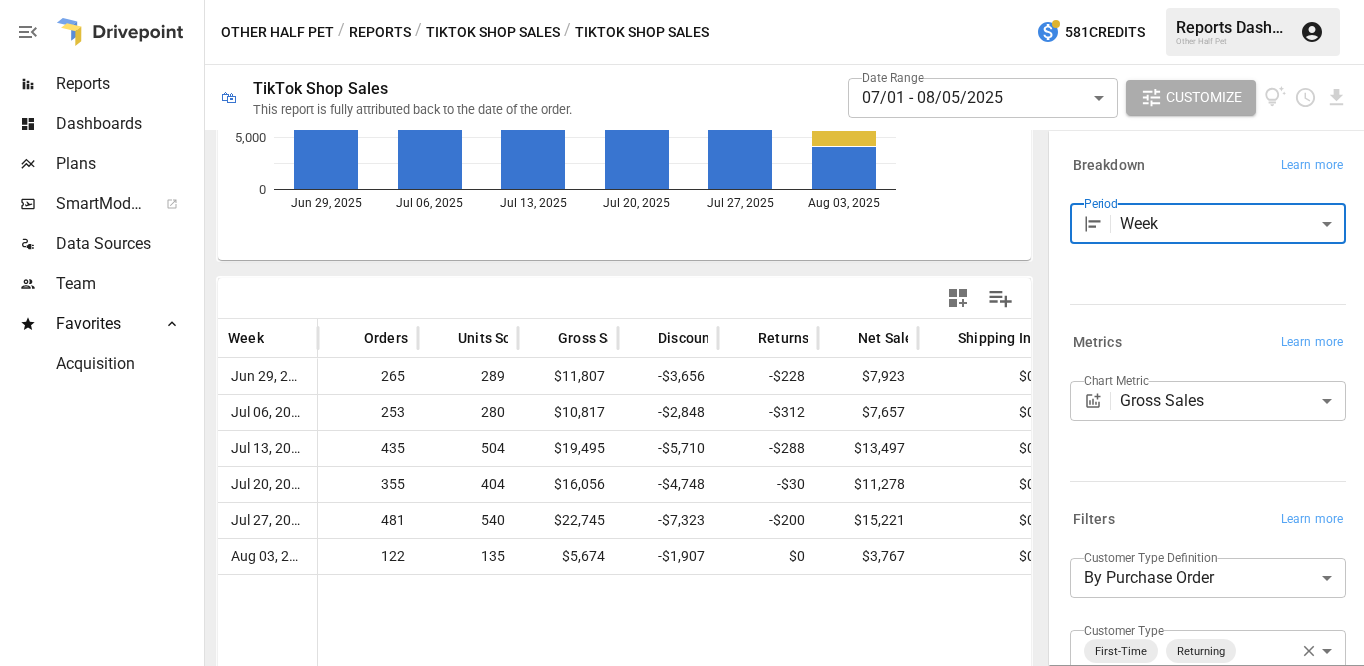 scroll, scrollTop: 308, scrollLeft: 0, axis: vertical 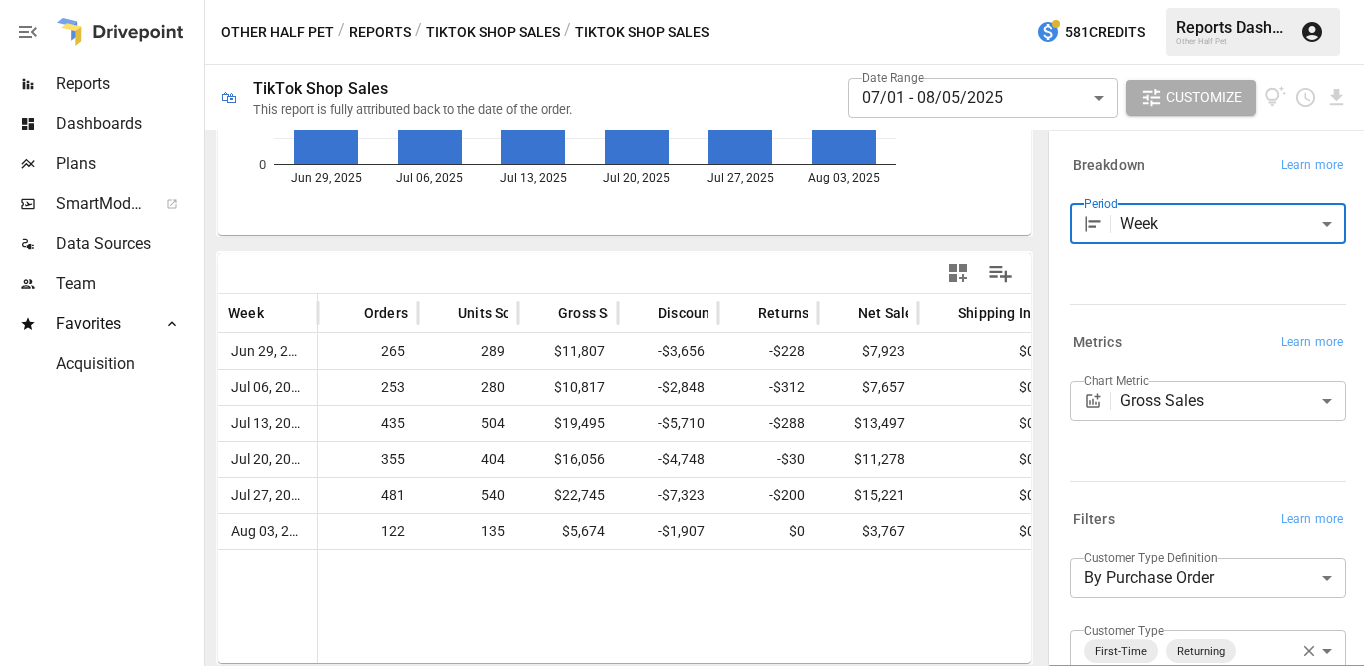click at bounding box center [1323, 606] 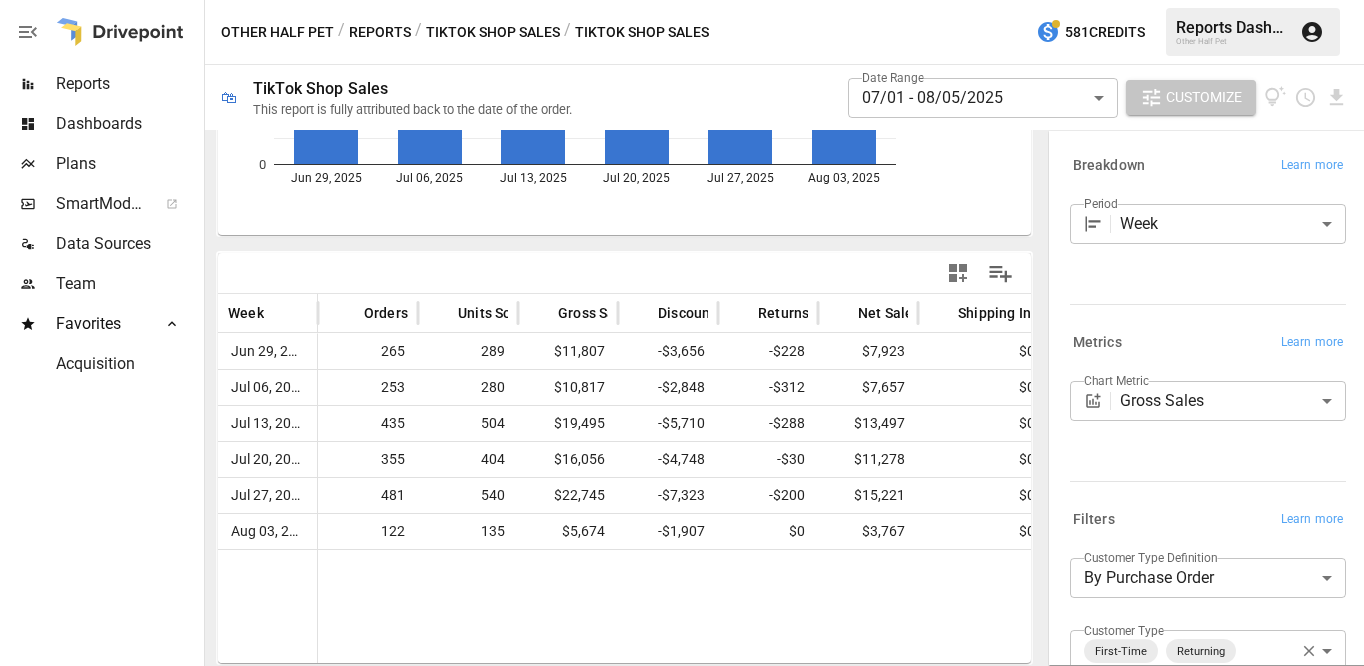 click on "Customize" at bounding box center [1204, 97] 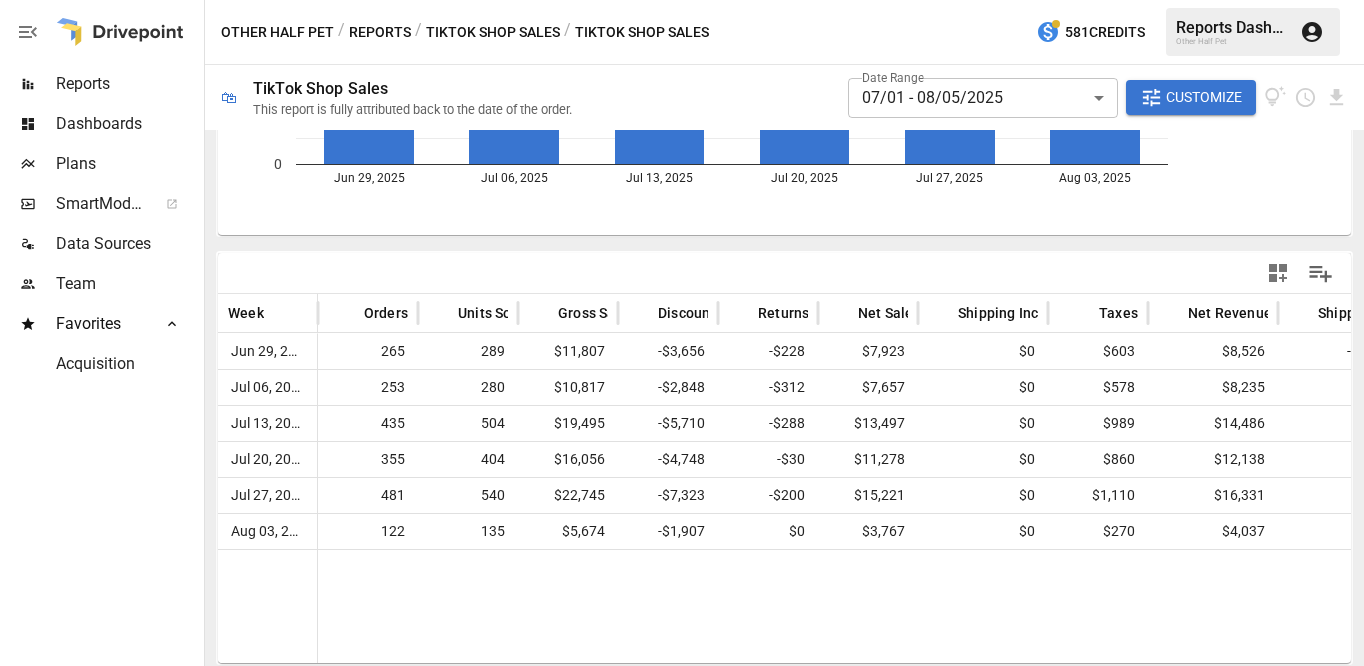 type 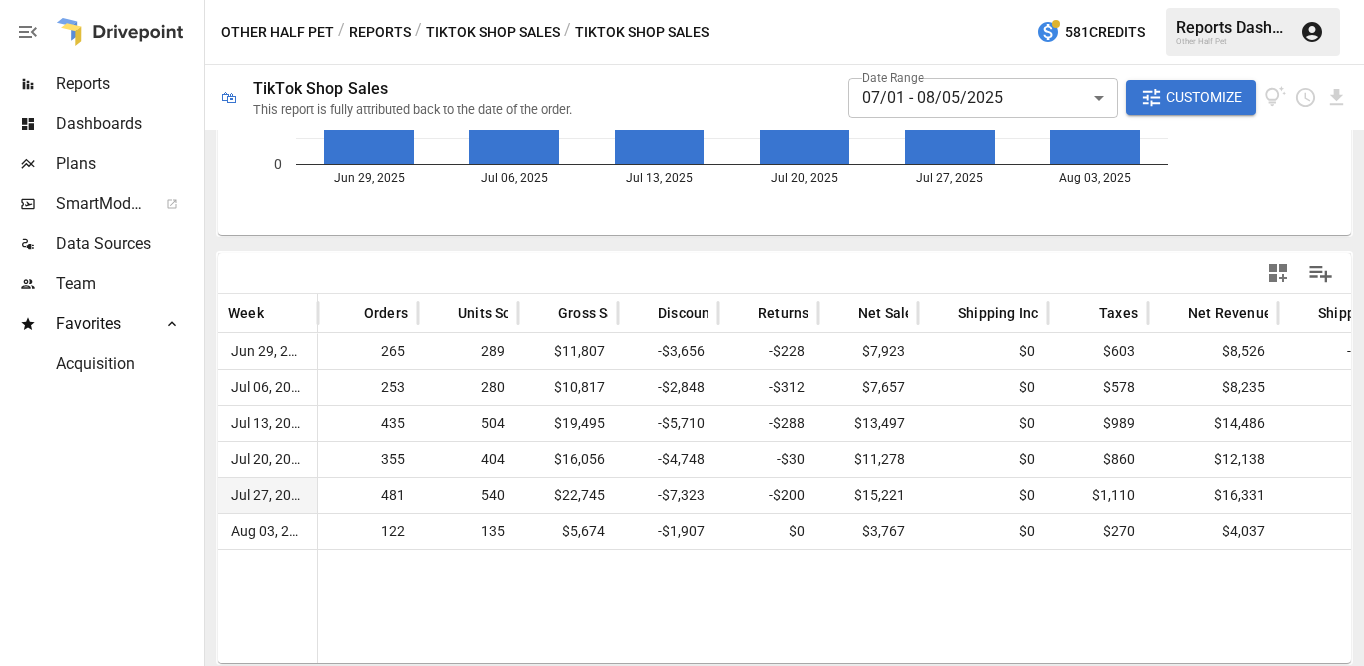 click on "$1,110" at bounding box center [1113, 495] 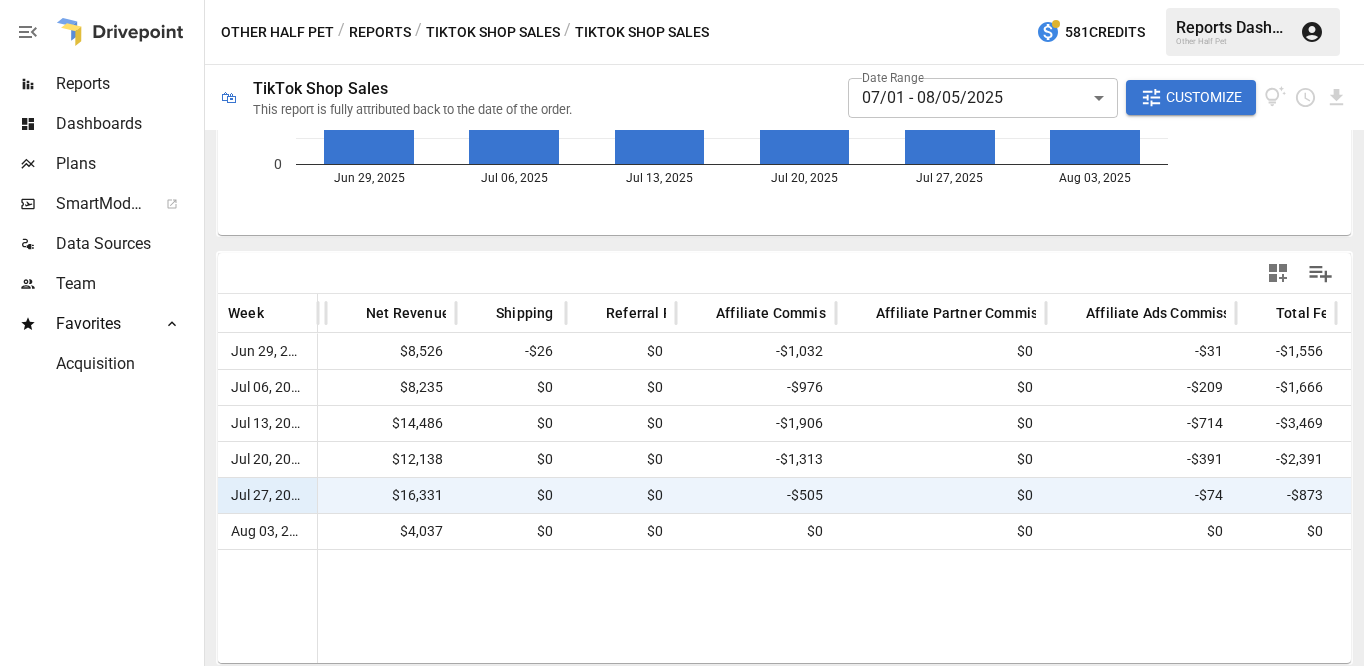 scroll, scrollTop: 0, scrollLeft: 992, axis: horizontal 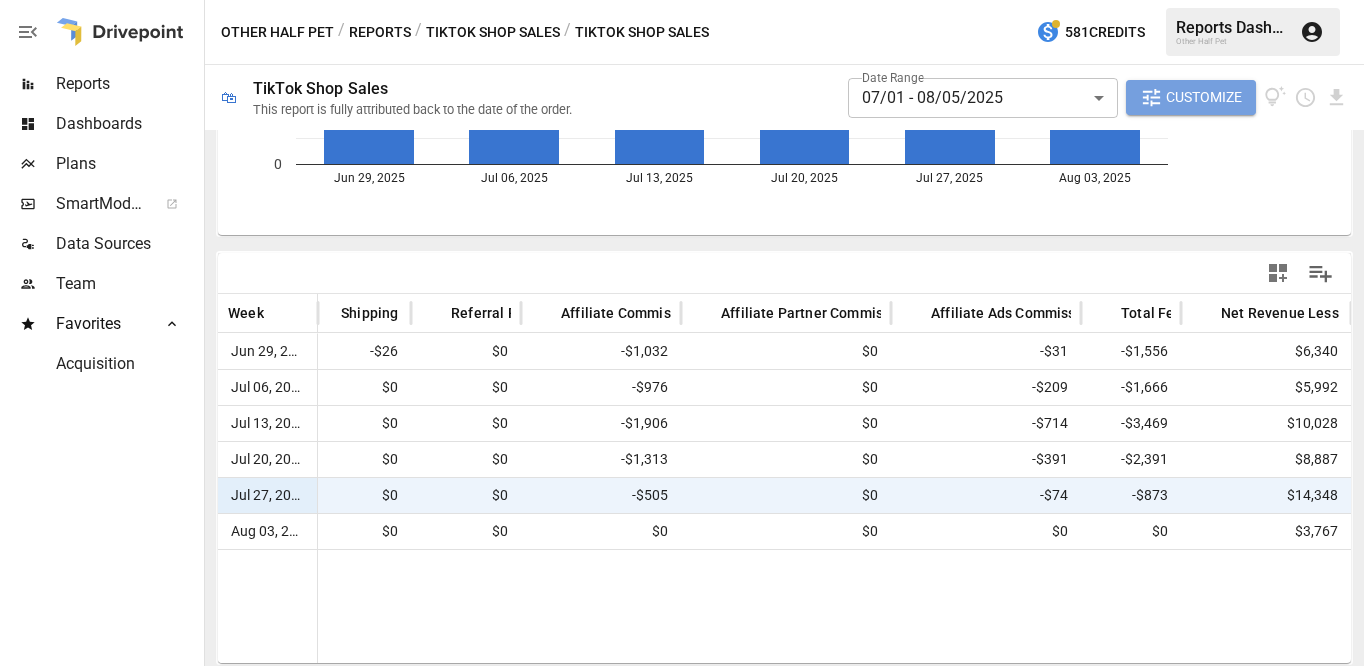 click on "Customize" at bounding box center [1204, 97] 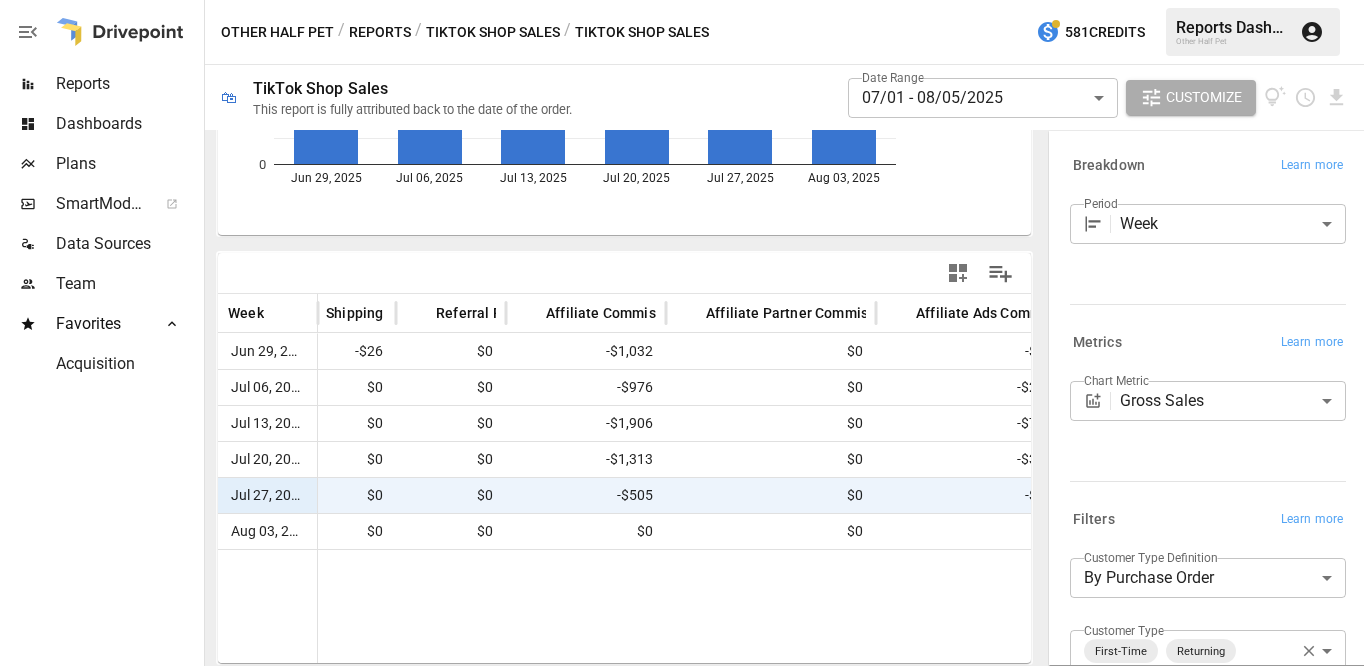 click at bounding box center [331, 606] 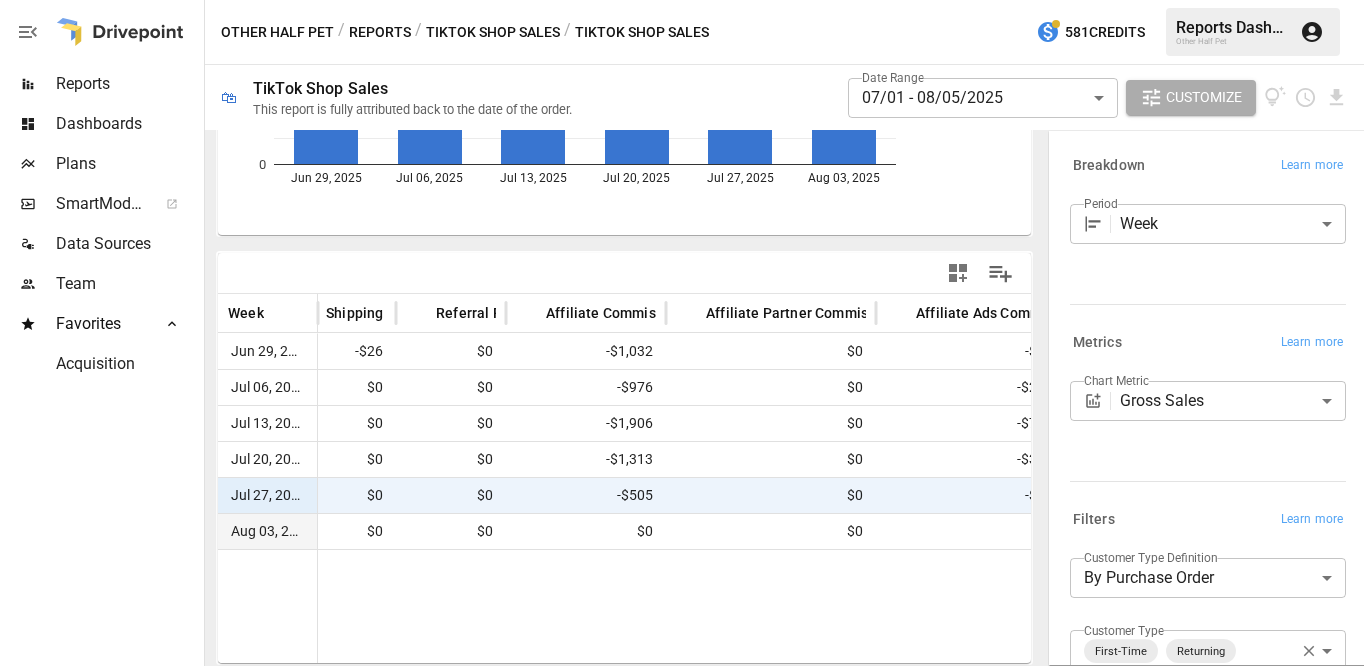 click on "$0" at bounding box center [771, 531] 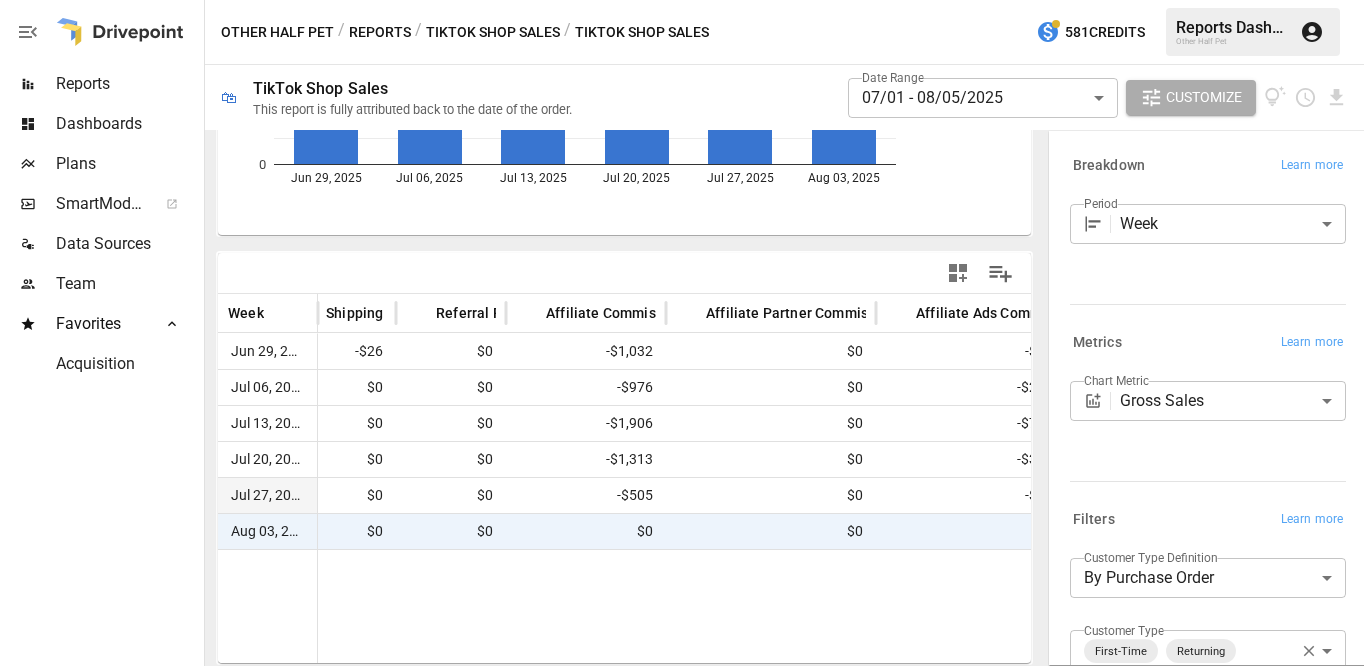 click at bounding box center (331, 606) 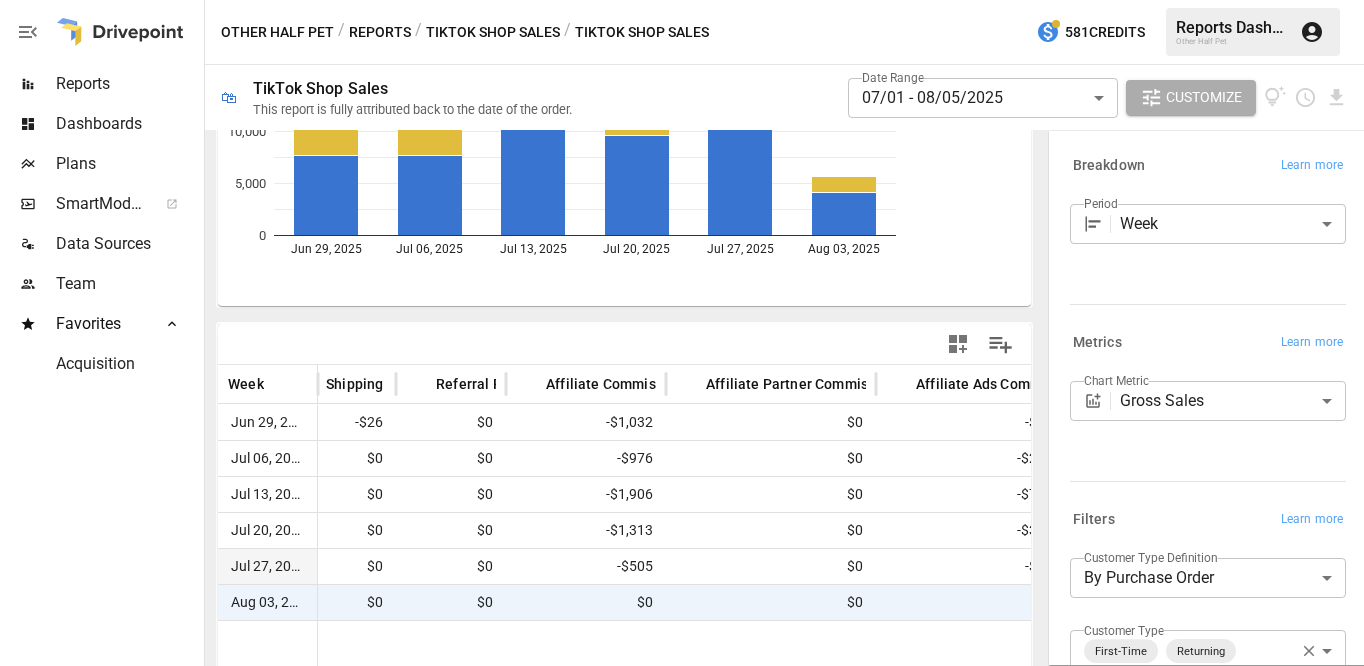 scroll, scrollTop: 234, scrollLeft: 0, axis: vertical 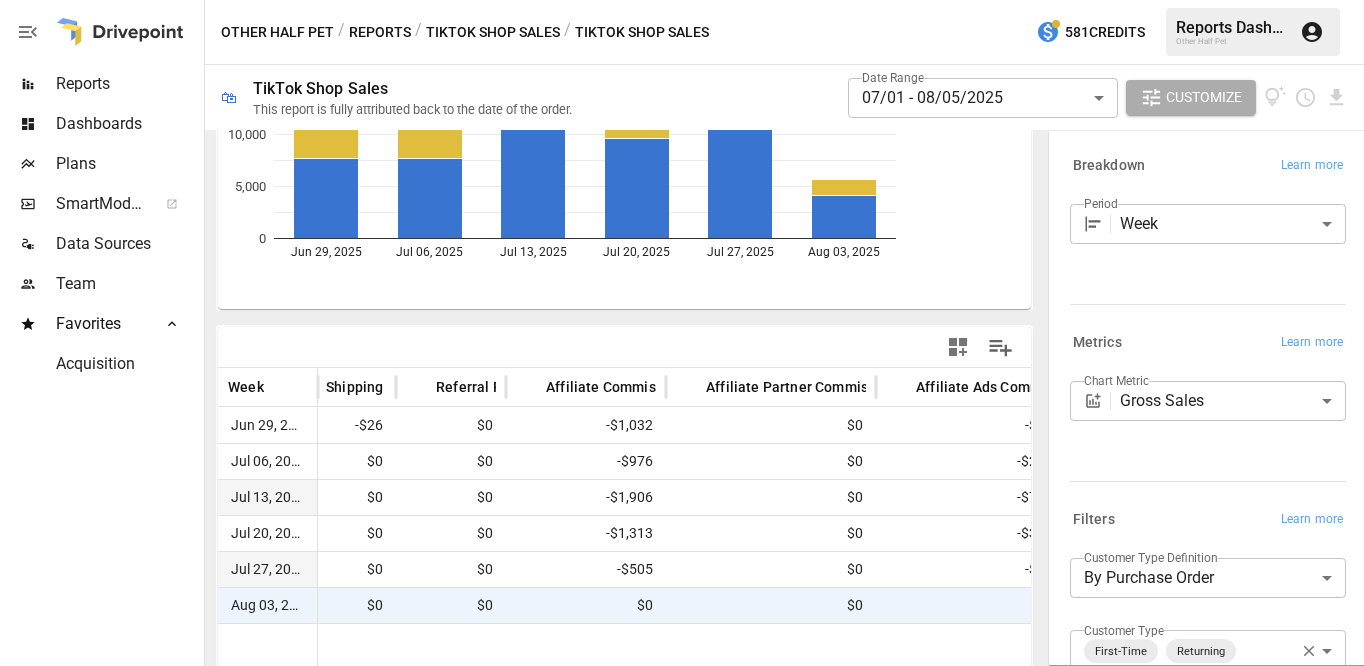 click on "$0" at bounding box center [771, 497] 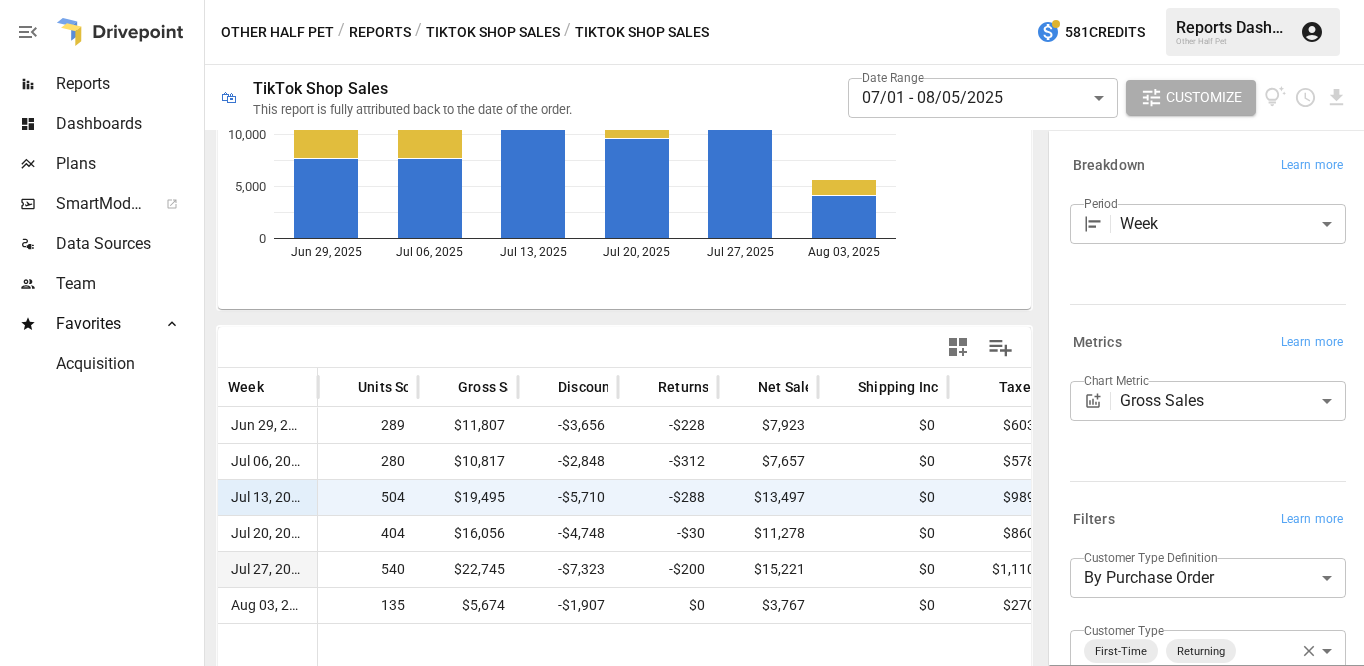 scroll, scrollTop: 0, scrollLeft: 0, axis: both 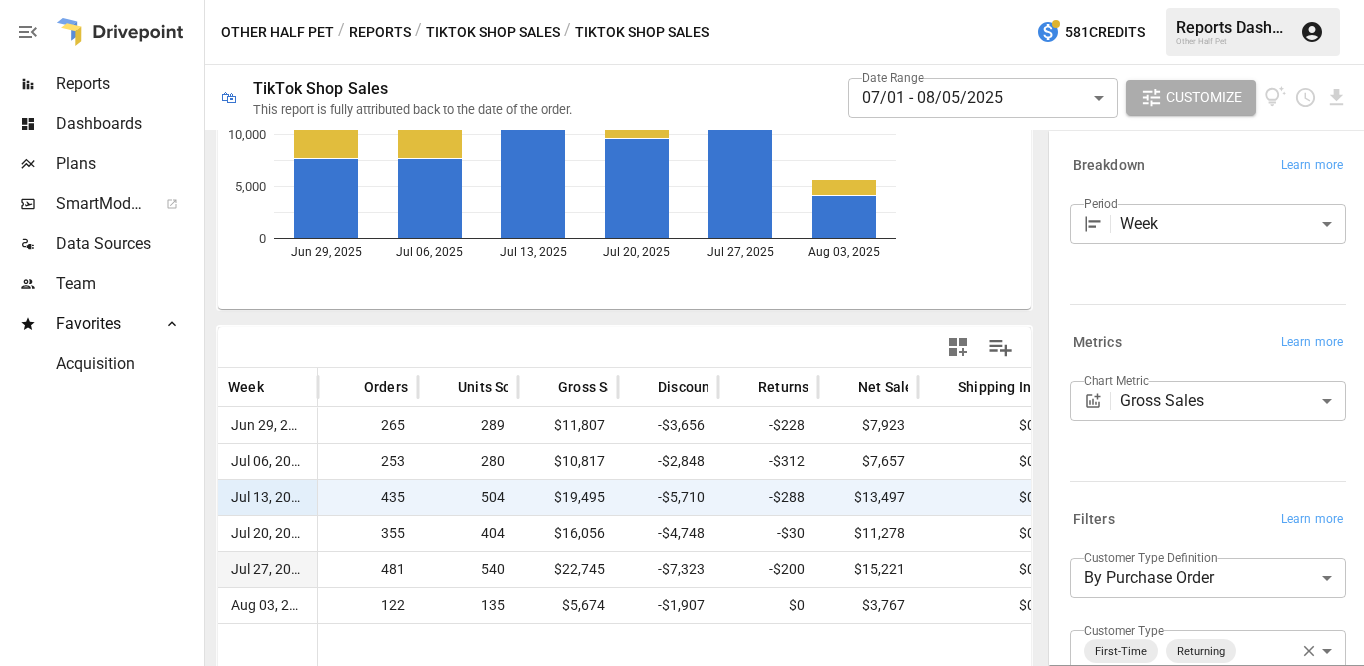click on "**********" at bounding box center [1204, 423] 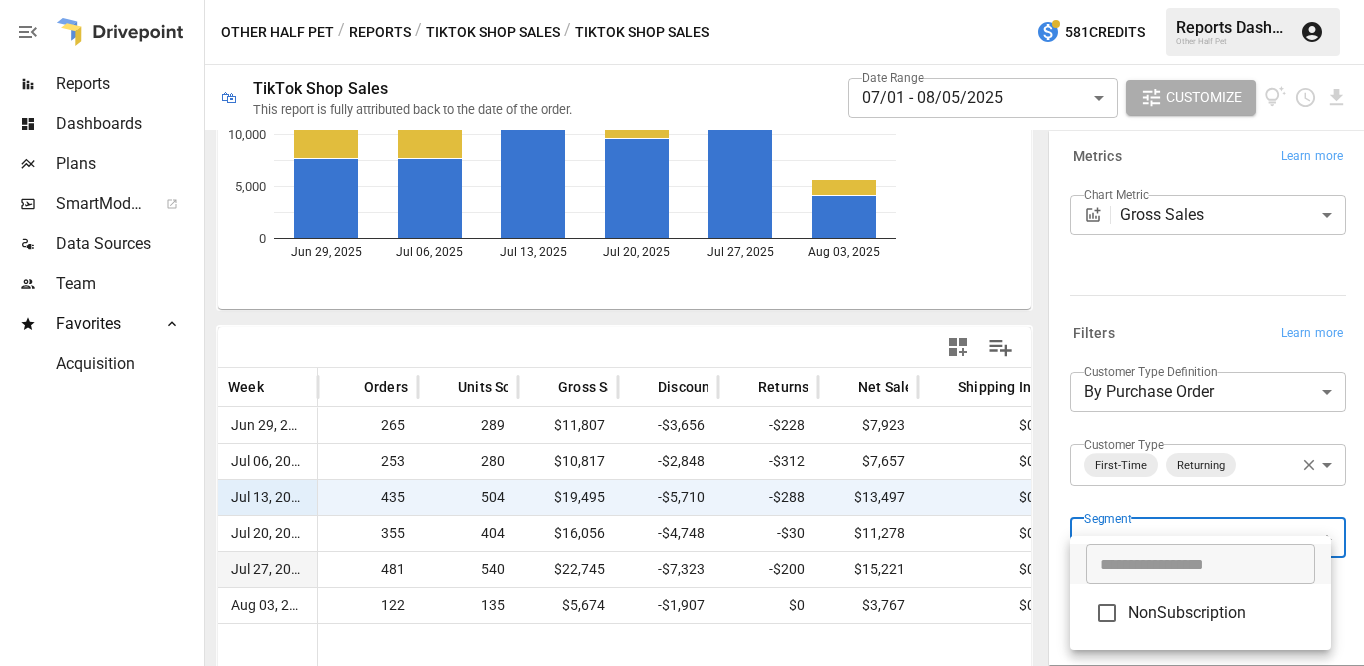 click on "Reports Dashboards Plans SmartModel ™ Data Sources Team Favorites Acquisition Other Half Pet / Reports / TikTok Shop Sales / TikTok Shop Sales 581  Credits [FIRST] [LAST]. Other Half Pet 🛍 TikTok Shop Sales This report is fully attributed back to the date of the order. Date Range 07/01 - 08/05/2025 ****** ​ Customize NonSubscrip… NonSubscrip… Jun 29, 2025 Jul 06, 2025 Jul 13, 2025 Jul 20, 2025 Jul 27, 2025 Aug 03, 2025 0 5,000 10,000 15,000 20,000 25,000 Time) Week Orders Units Sold Gross Sales Discounts Returns Net Sales Shipping Income Taxes Net Revenue Jun 29, 2025 265 289 $11,807 -$3,656 -$228 $7,923 $0 $603 $8,526 Jul 06, 2025 253 280 $10,817 -$2,848 -$312 $7,657 $0 $578 $8,235 Jul 13, 2025 435 504 $19,495 -$5,710 -$288 $13,497 $0 $989 $14,486 Jul 20, 2025 355 404 $16,056 -$4,748 -$30 $11,278 $0 $860 $12,138 Jul 27, 2025 481 540 $22,745 -$7,323 -$200 $15,221 $0 $1,110 $16,331 Aug 03, 2025 122 135 $5,674 -$1,907 $0 $3,767 $0 $270 $4,037 Breakdown Learn more Period Week **** ​ Metrics Learn more ​" at bounding box center [682, 0] 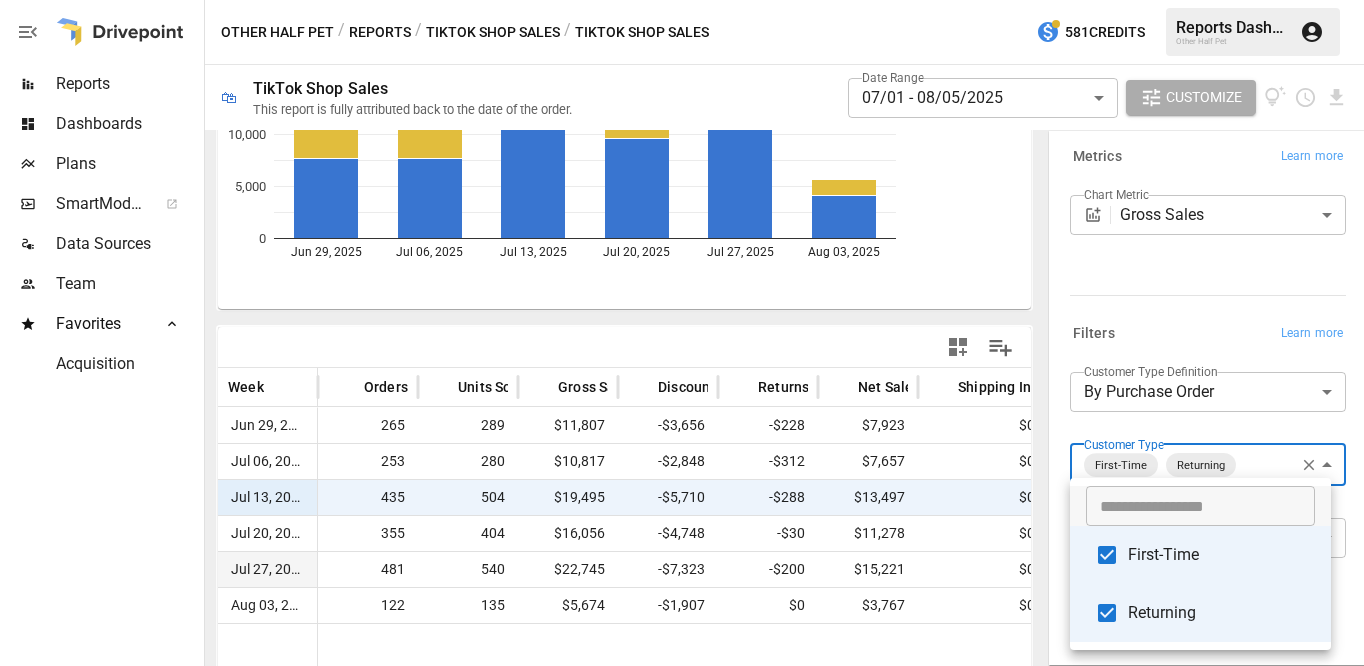 click on "Reports Dashboards Plans SmartModel ™ Data Sources Team Favorites Acquisition Other Half Pet / Reports / TikTok Shop Sales / TikTok Shop Sales 581  Credits [FIRST] [LAST]. Other Half Pet 🛍 TikTok Shop Sales This report is fully attributed back to the date of the order. Date Range 07/01 - 08/05/2025 ****** ​ Customize NonSubscrip… NonSubscrip… Jun 29, 2025 Jul 06, 2025 Jul 13, 2025 Jul 20, 2025 Jul 27, 2025 Aug 03, 2025 0 5,000 10,000 15,000 20,000 25,000 Time) Week Orders Units Sold Gross Sales Discounts Returns Net Sales Shipping Income Taxes Net Revenue Jun 29, 2025 265 289 $11,807 -$3,656 -$228 $7,923 $0 $603 $8,526 Jul 06, 2025 253 280 $10,817 -$2,848 -$312 $7,657 $0 $578 $8,235 Jul 13, 2025 435 504 $19,495 -$5,710 -$288 $13,497 $0 $989 $14,486 Jul 20, 2025 355 404 $16,056 -$4,748 -$30 $11,278 $0 $860 $12,138 Jul 27, 2025 481 540 $22,745 -$7,323 -$200 $15,221 $0 $1,110 $16,331 Aug 03, 2025 122 135 $5,674 -$1,907 $0 $3,767 $0 $270 $4,037 Breakdown Learn more Period Week **** ​ Metrics Learn more ​" at bounding box center (682, 0) 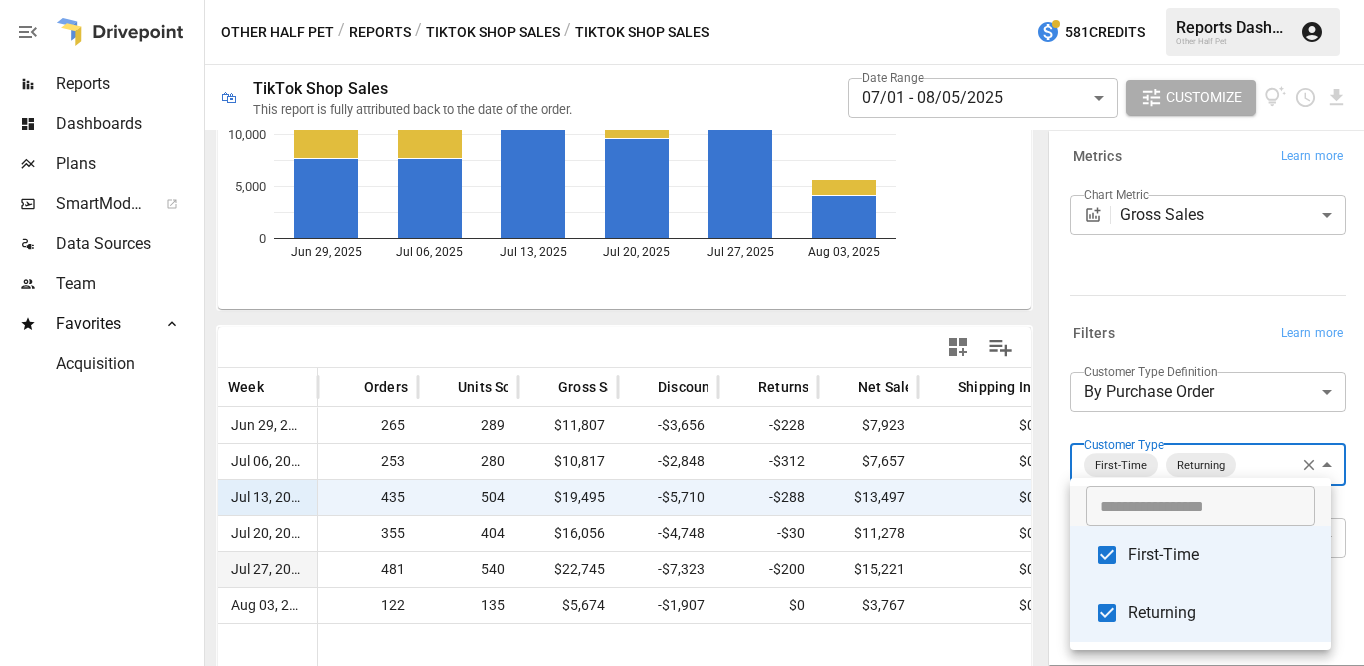 click on "First-Time" at bounding box center (1221, 555) 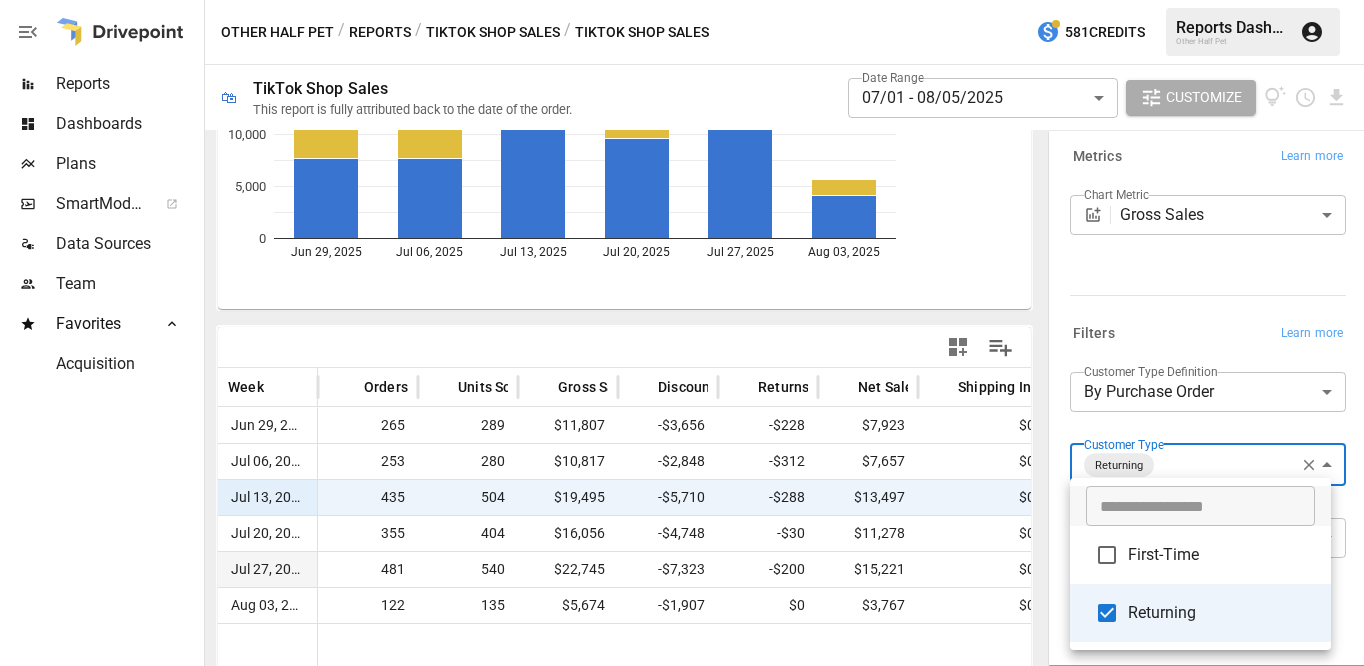 scroll, scrollTop: 213, scrollLeft: 0, axis: vertical 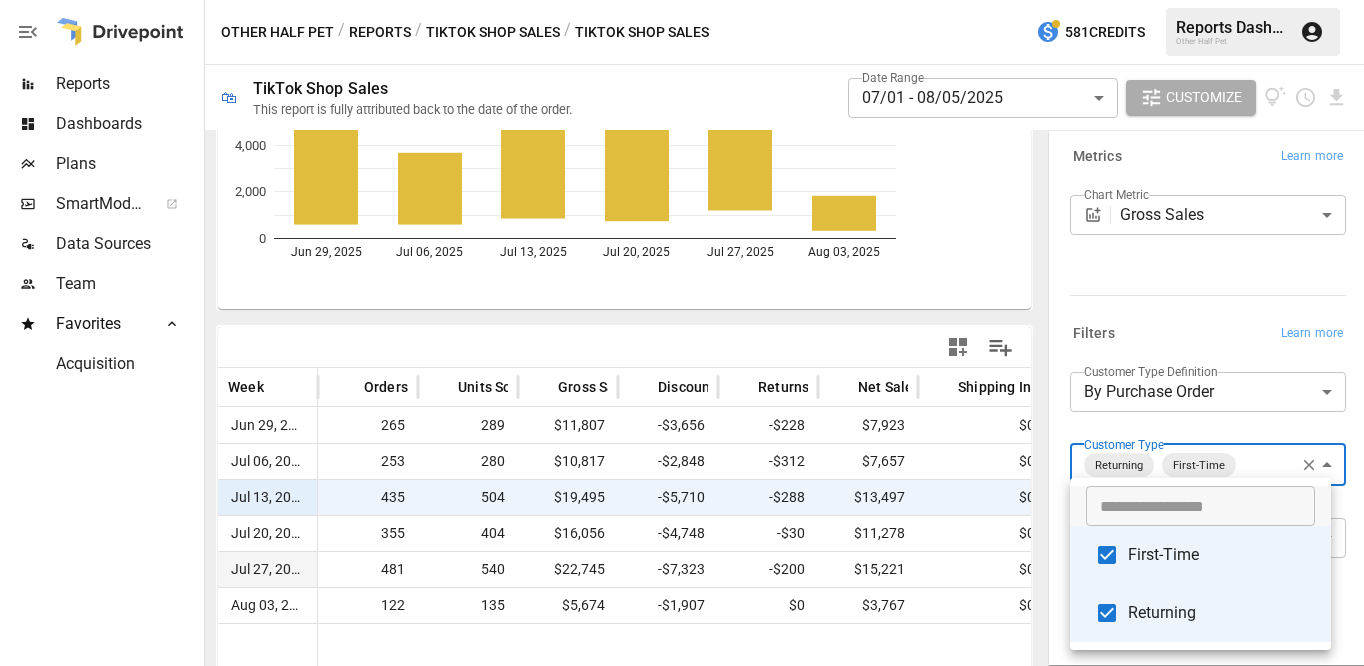 type on "**********" 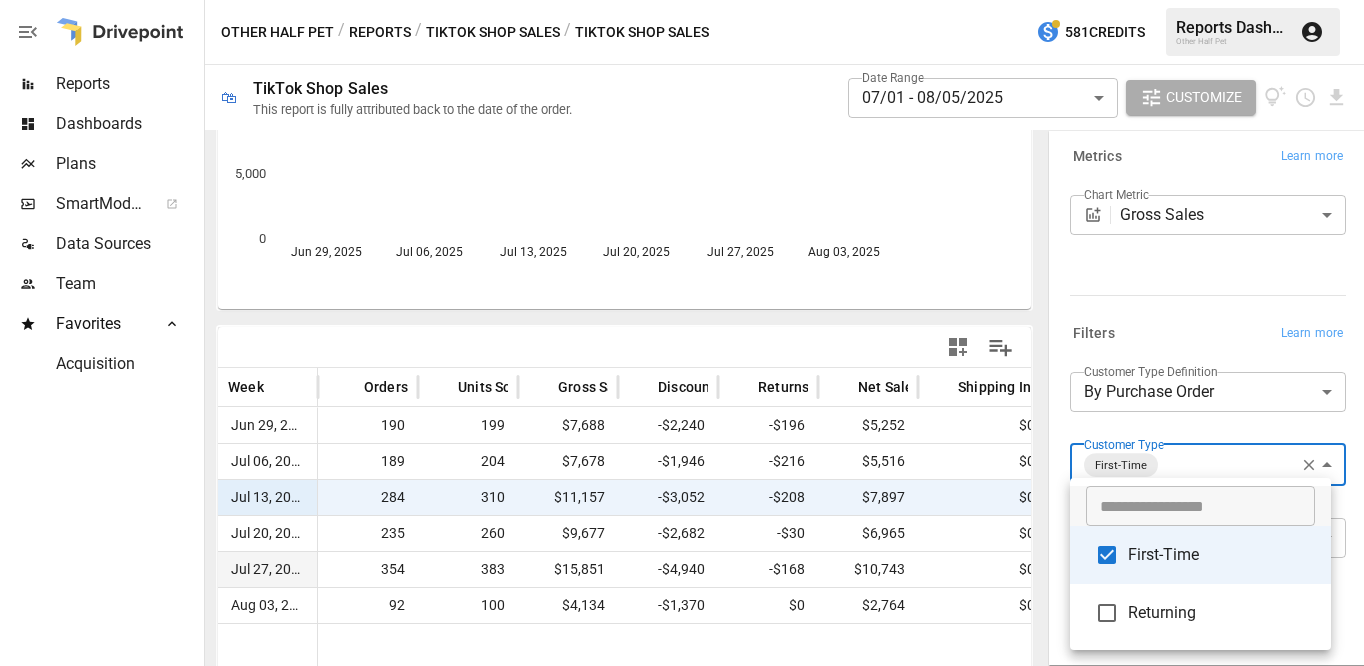 type 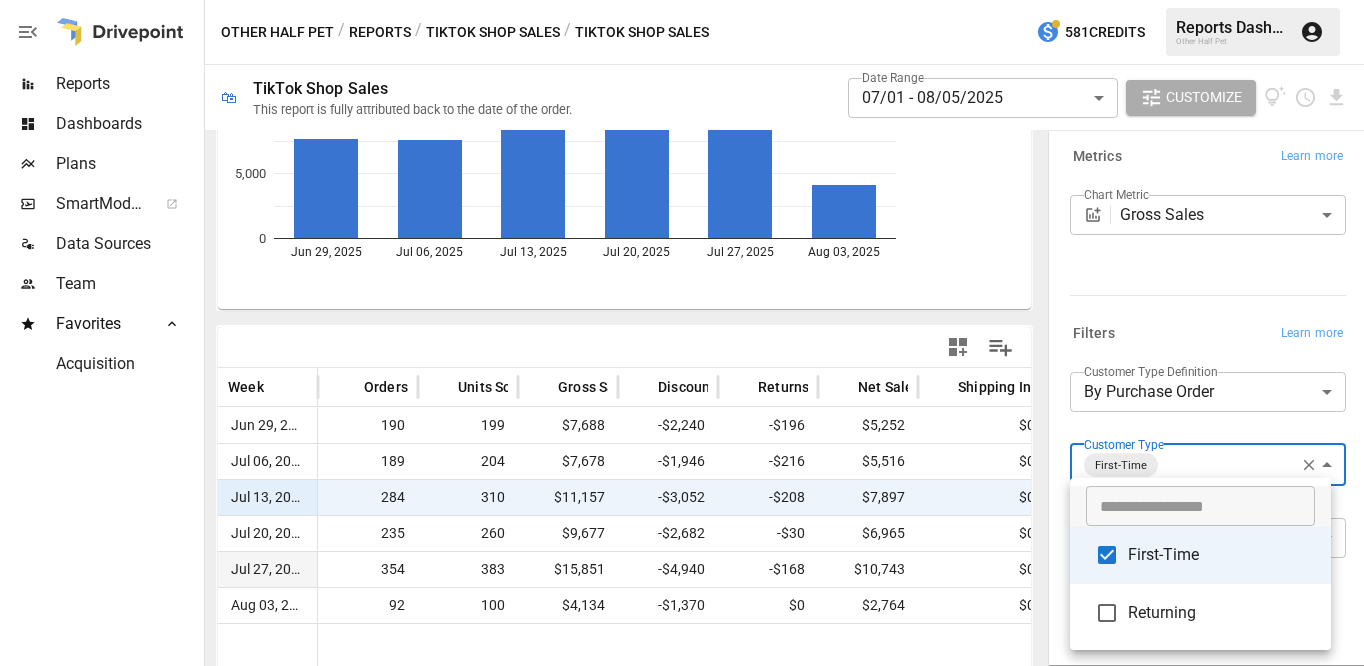 click at bounding box center [682, 333] 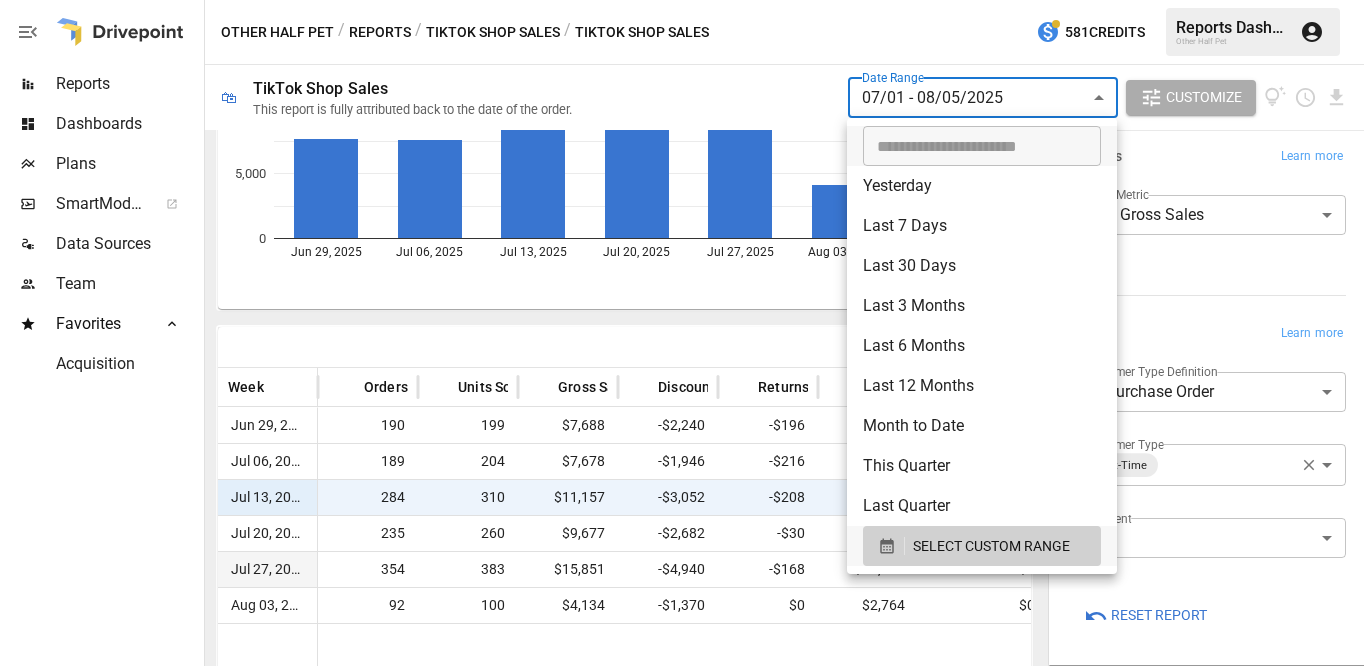 click on "**********" at bounding box center (682, 0) 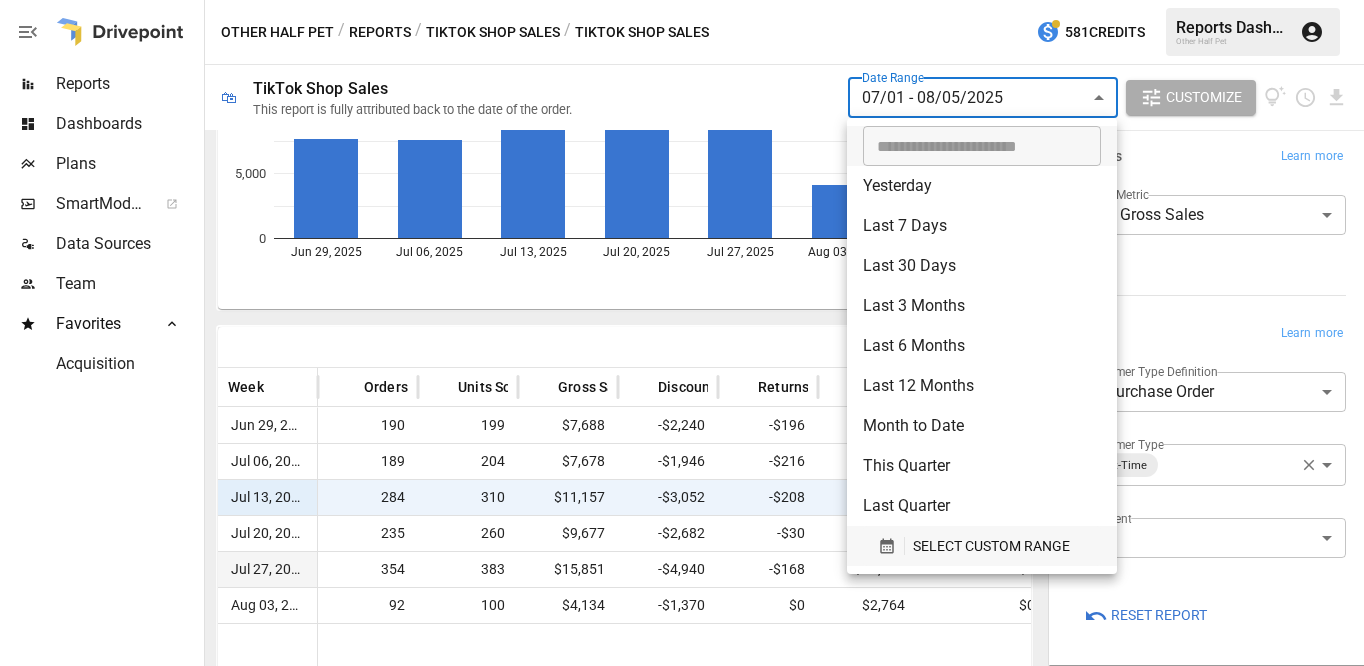 click on "SELECT CUSTOM RANGE" at bounding box center (991, 546) 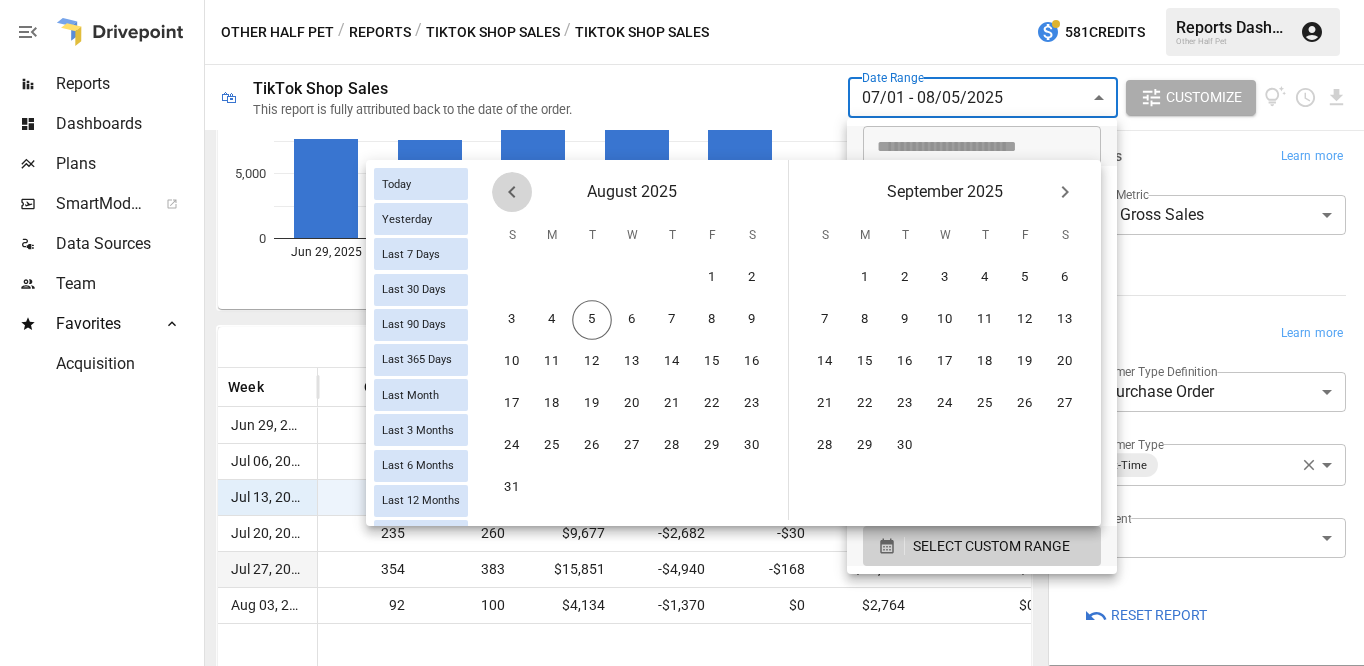 click 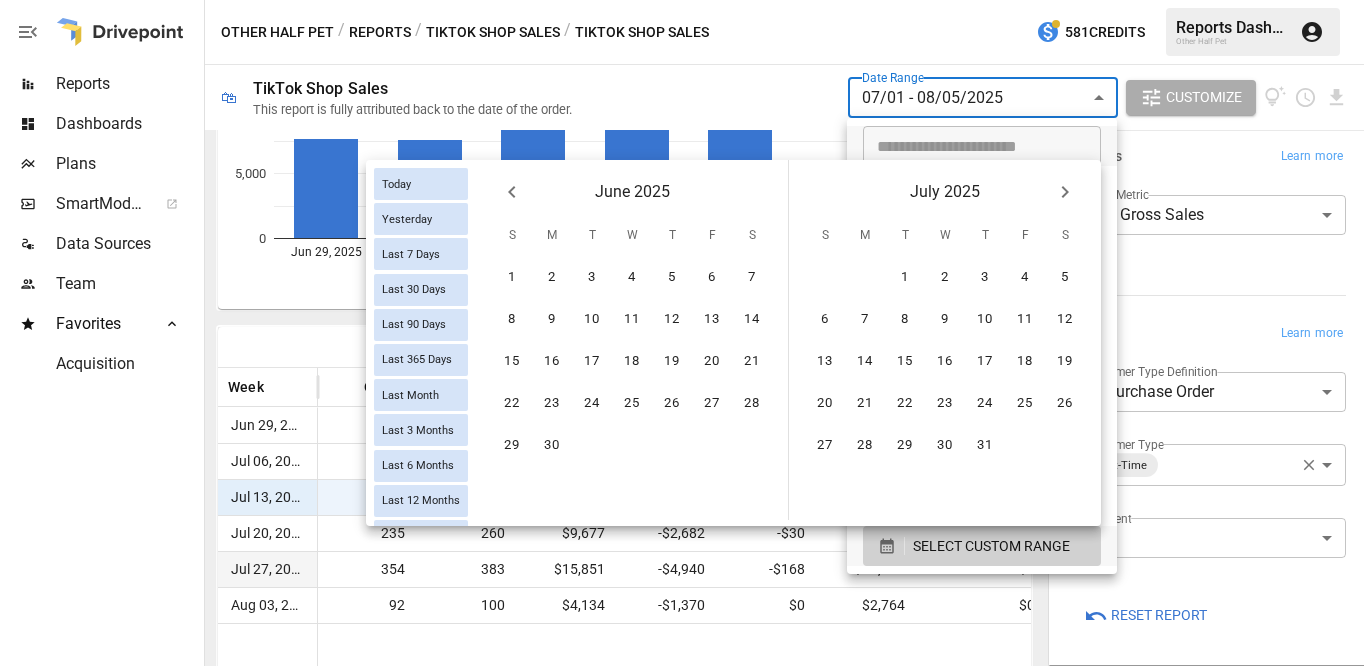 click 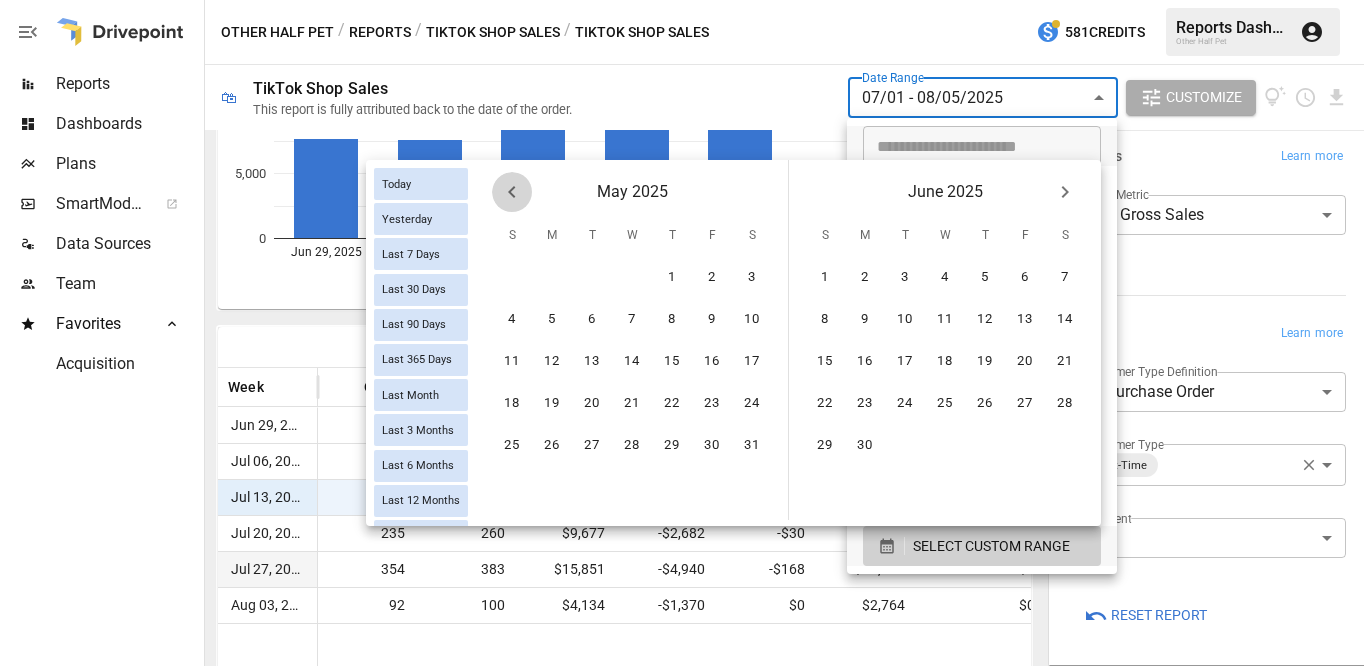 click 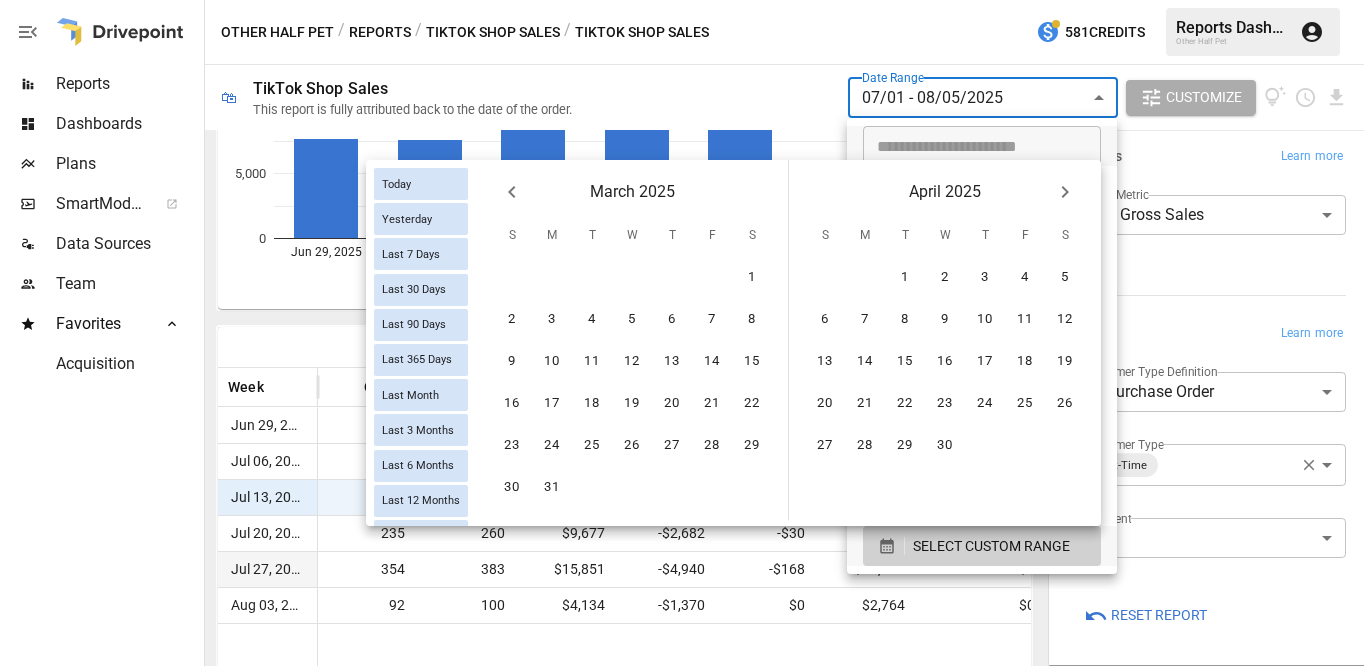 click 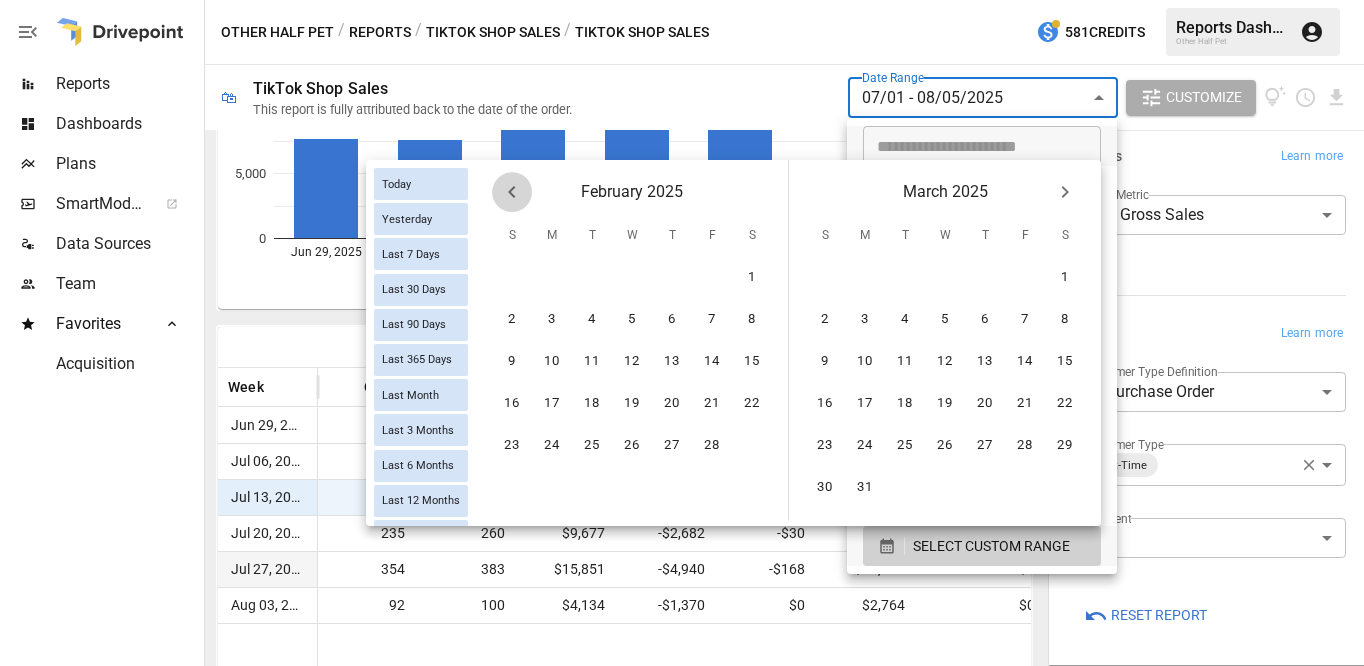 click 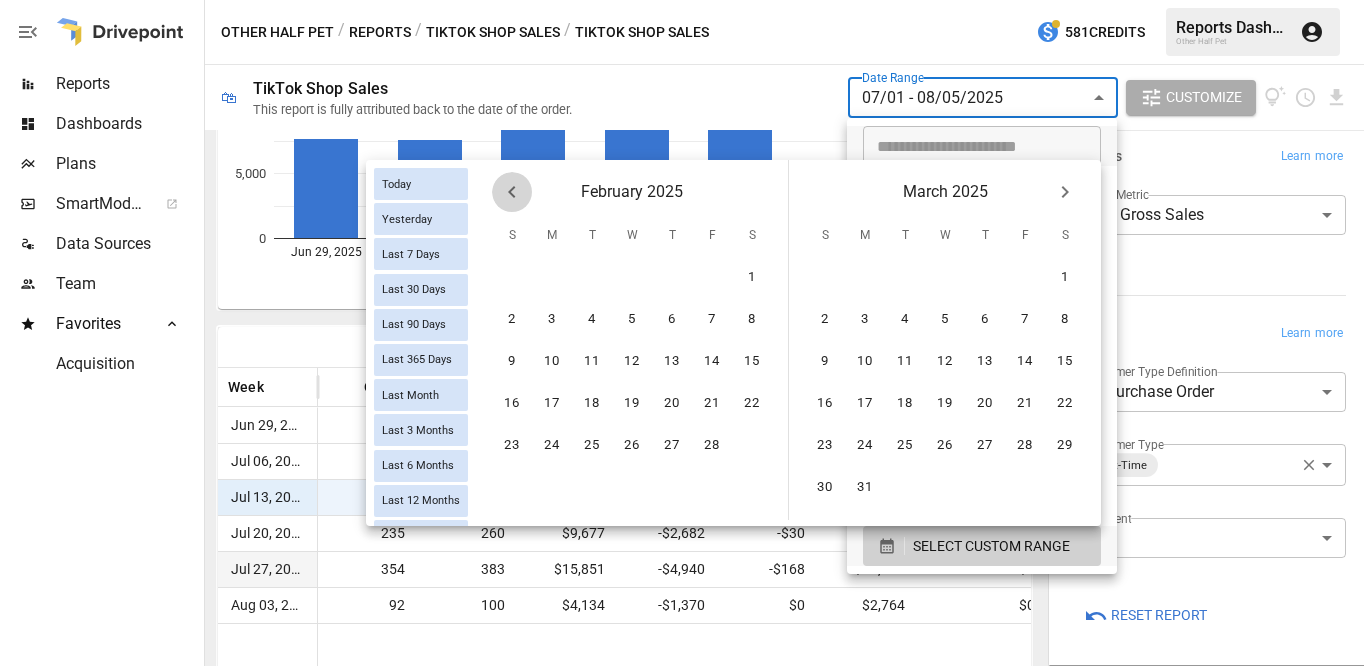 click 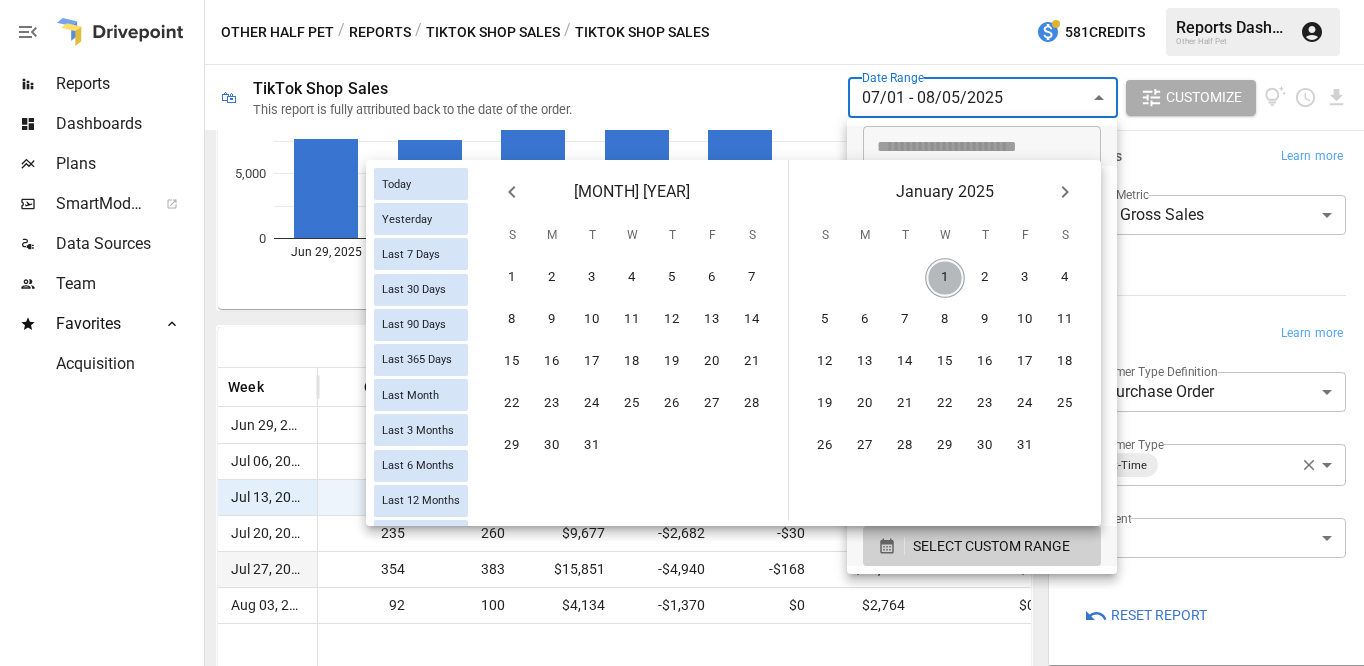 click on "1" at bounding box center (945, 278) 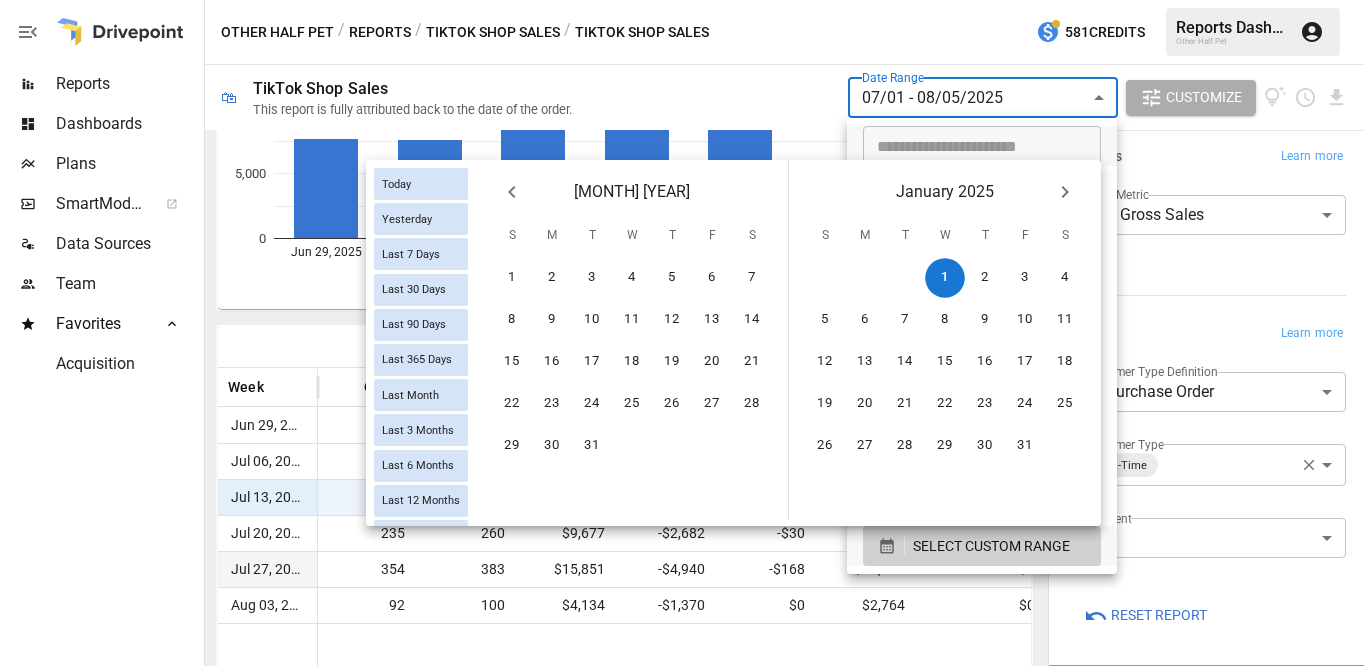 click 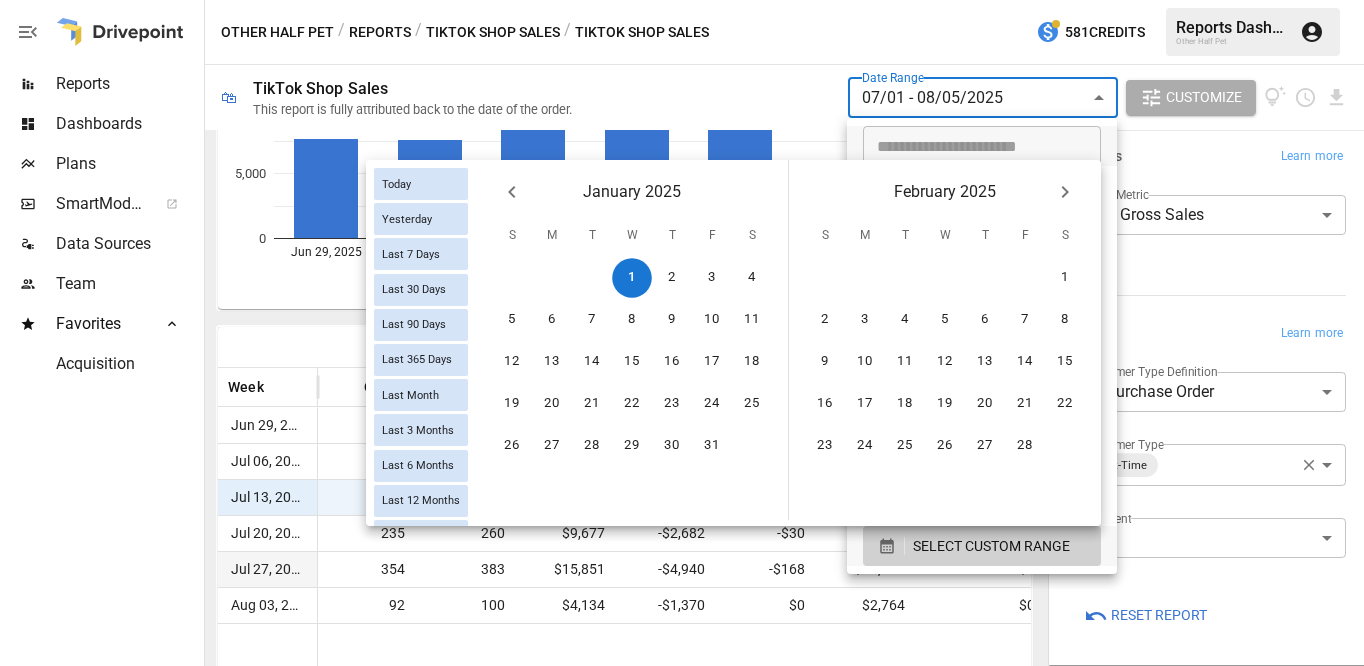 click 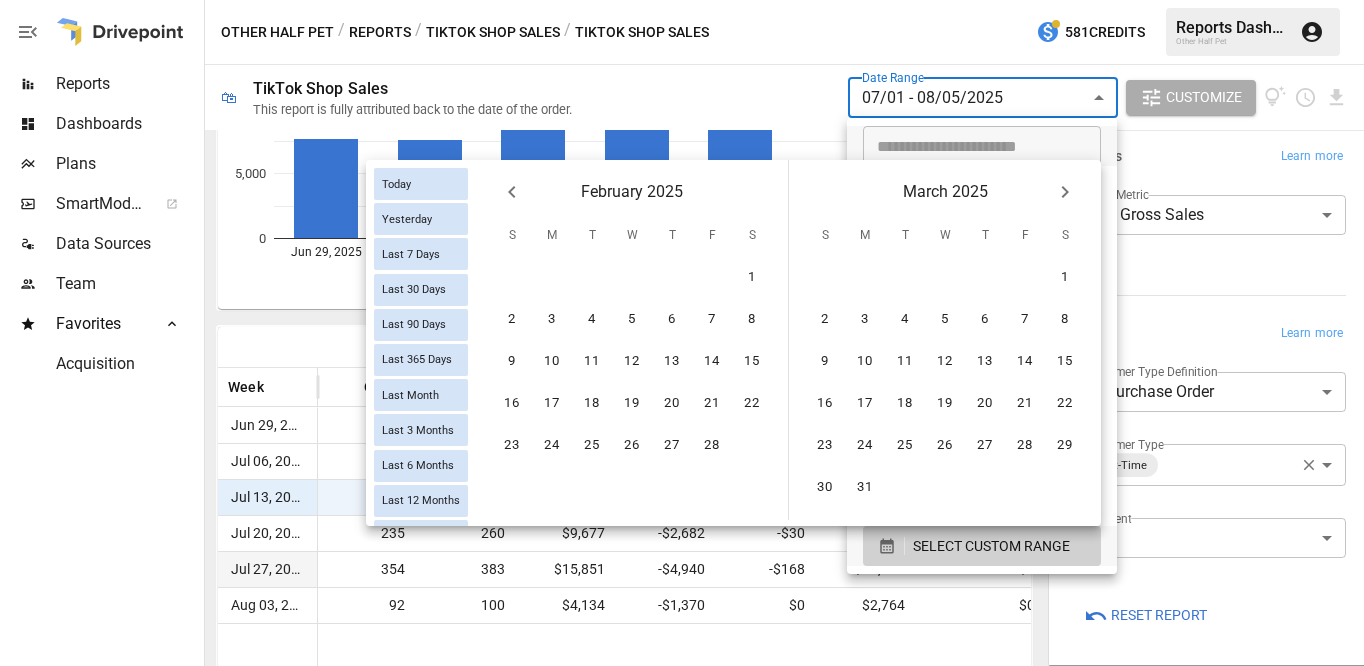 click 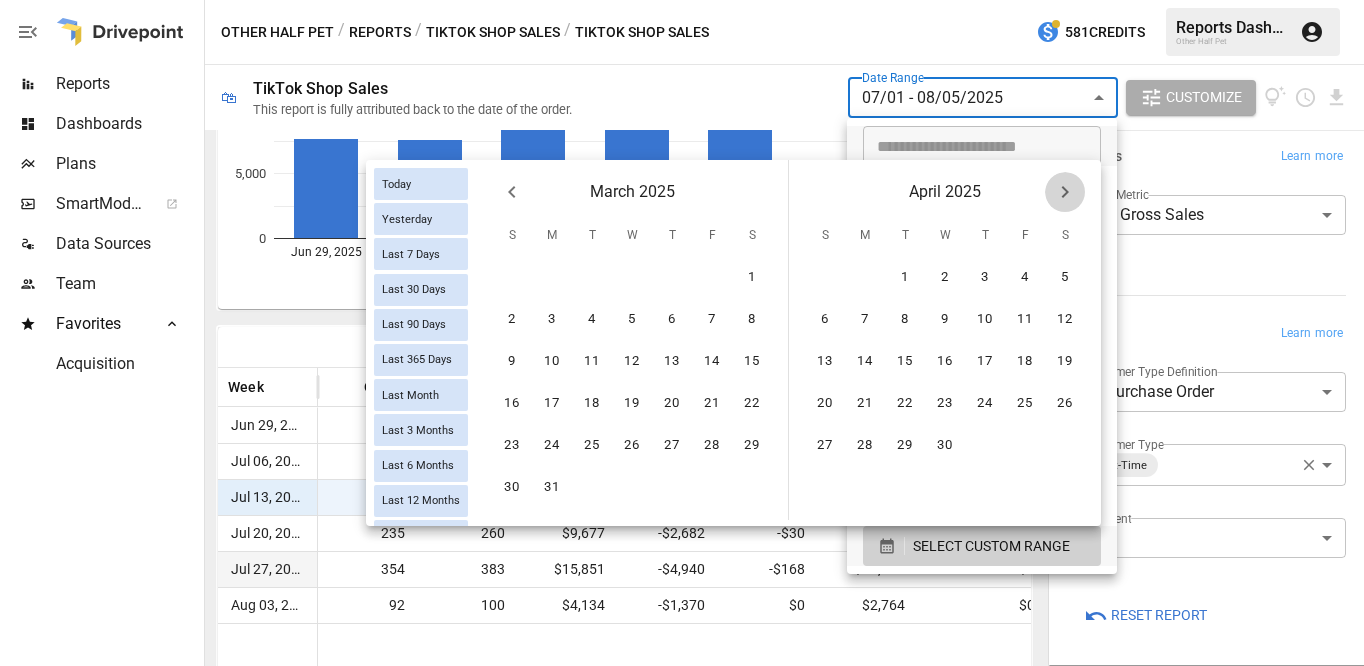 click 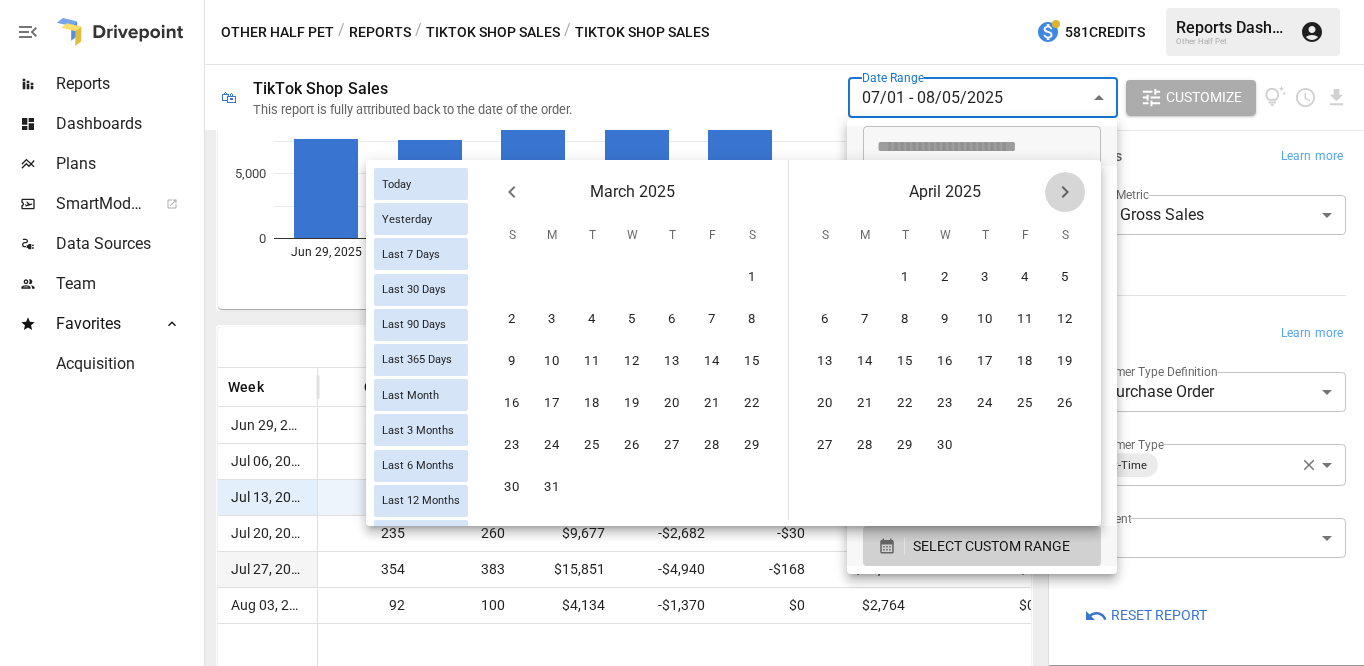 click 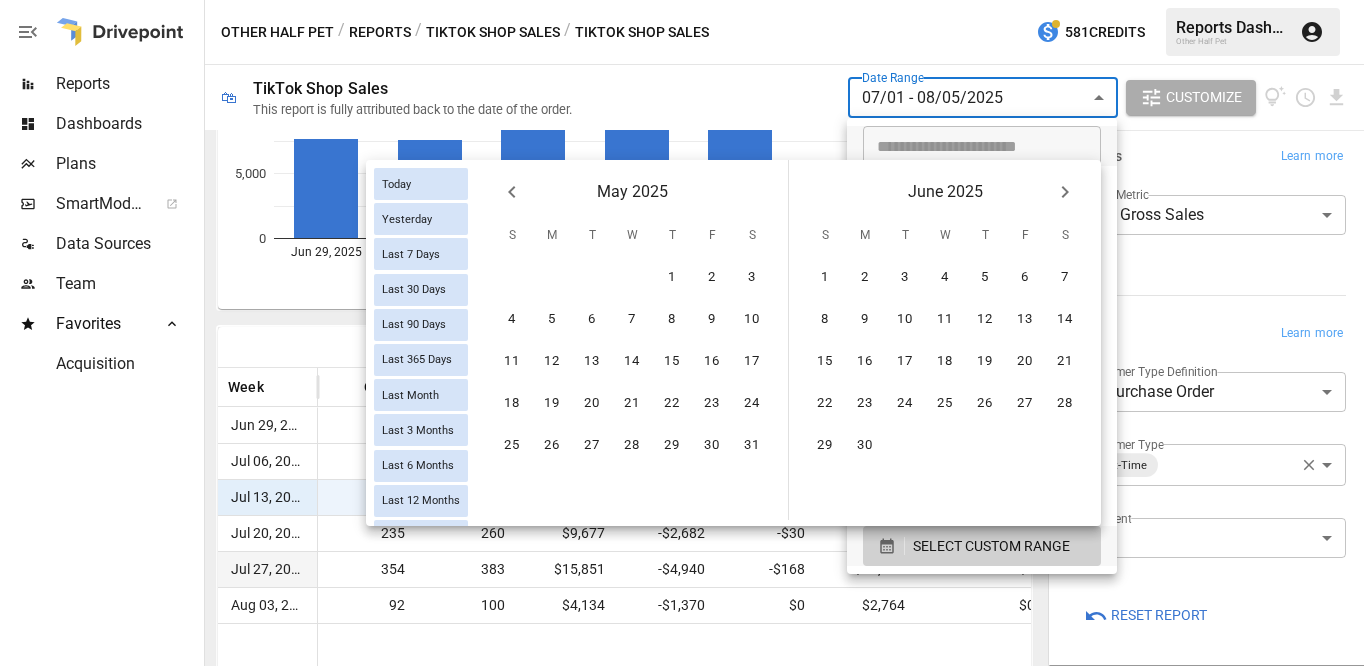 click 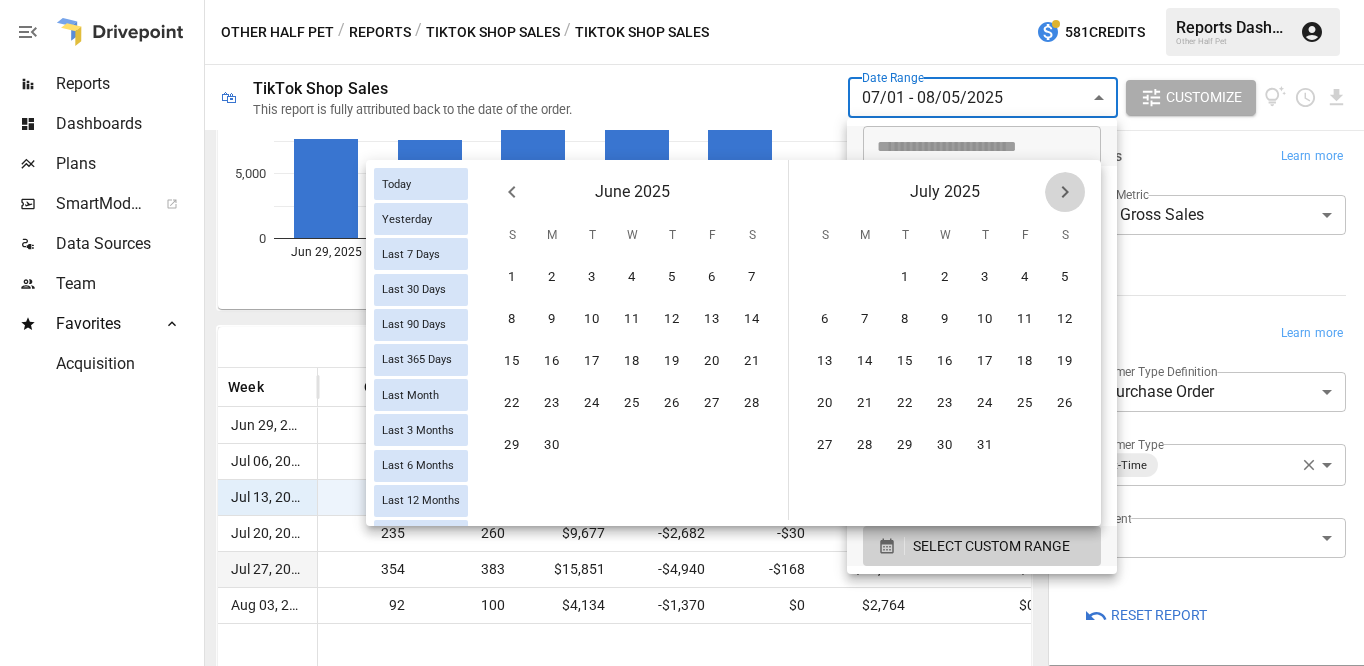 click 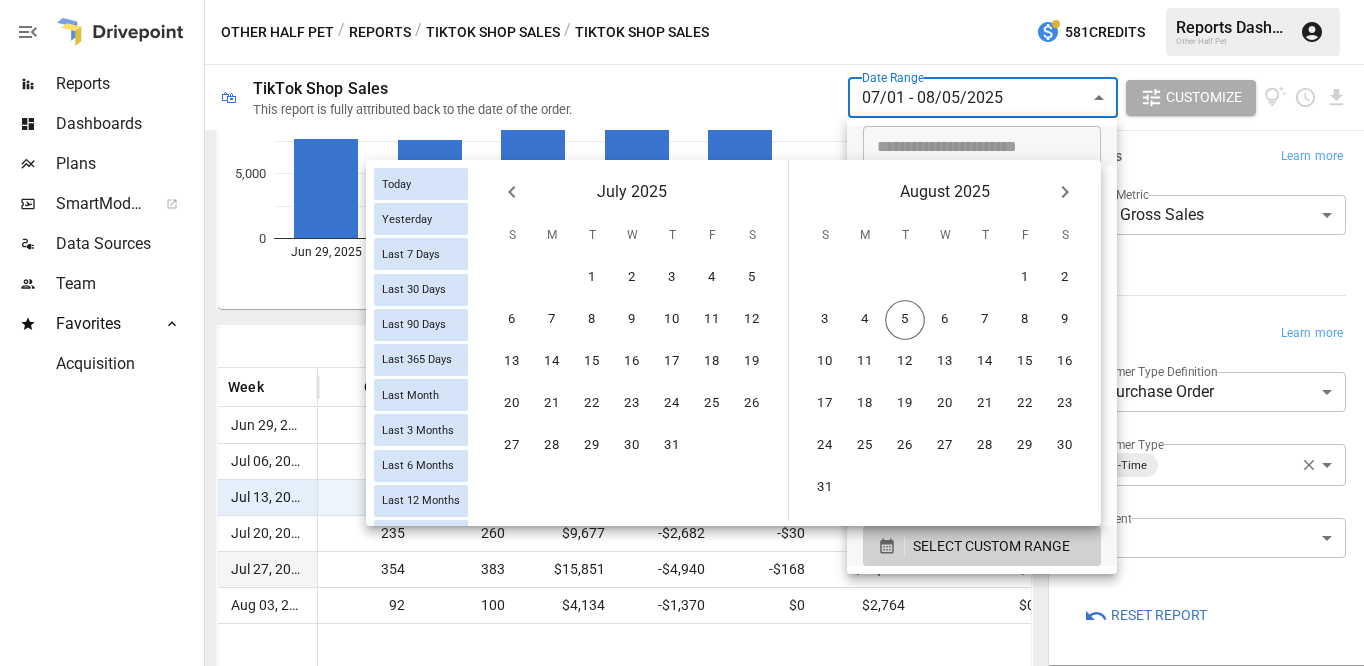 scroll, scrollTop: 0, scrollLeft: 0, axis: both 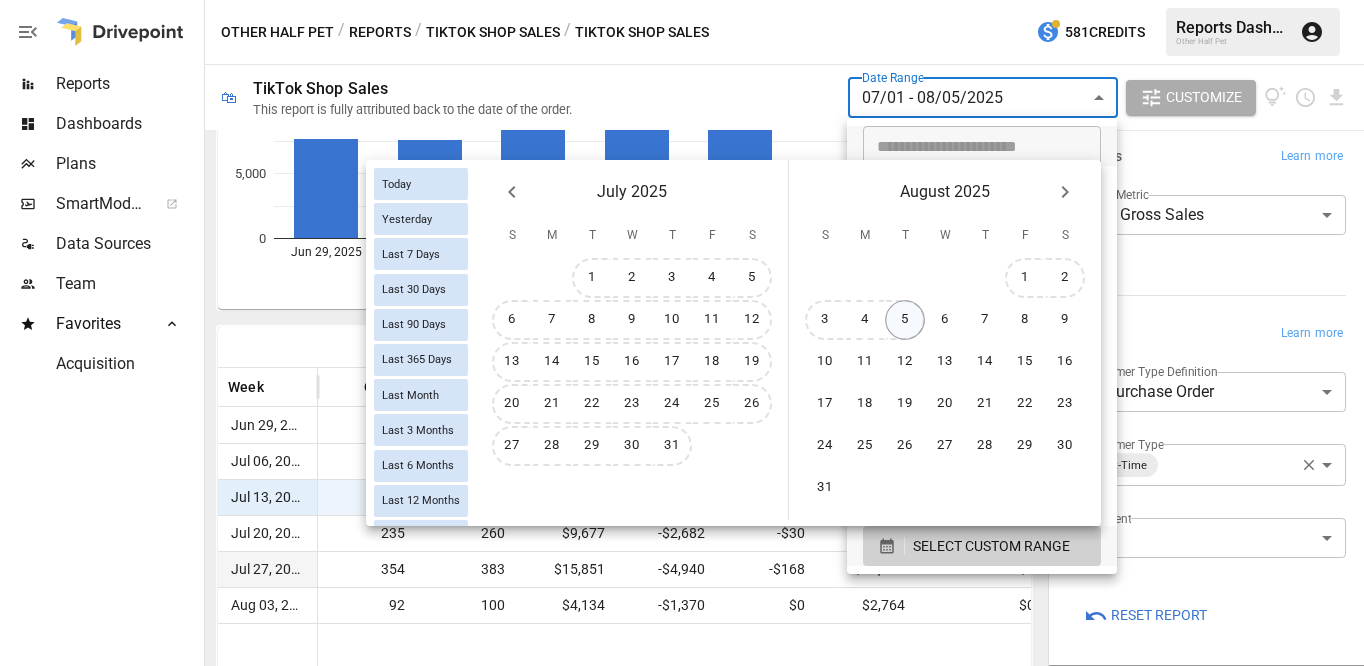 click on "5" at bounding box center [905, 320] 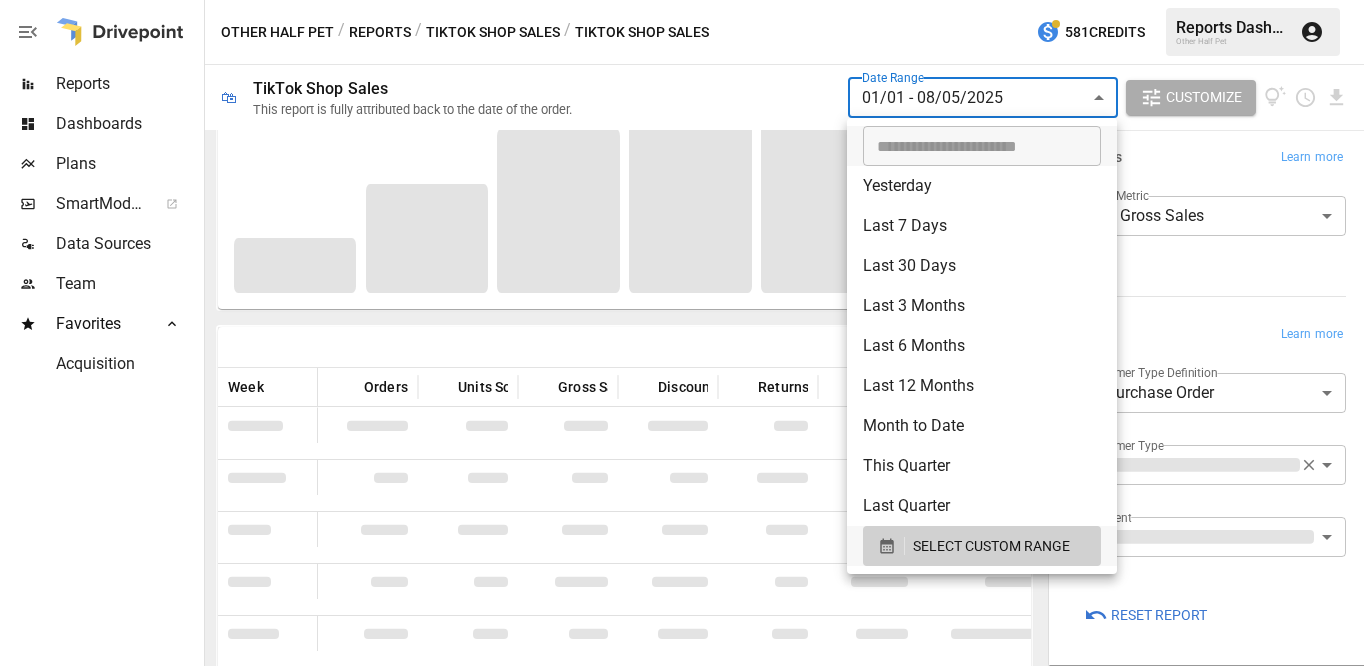 click at bounding box center [682, 333] 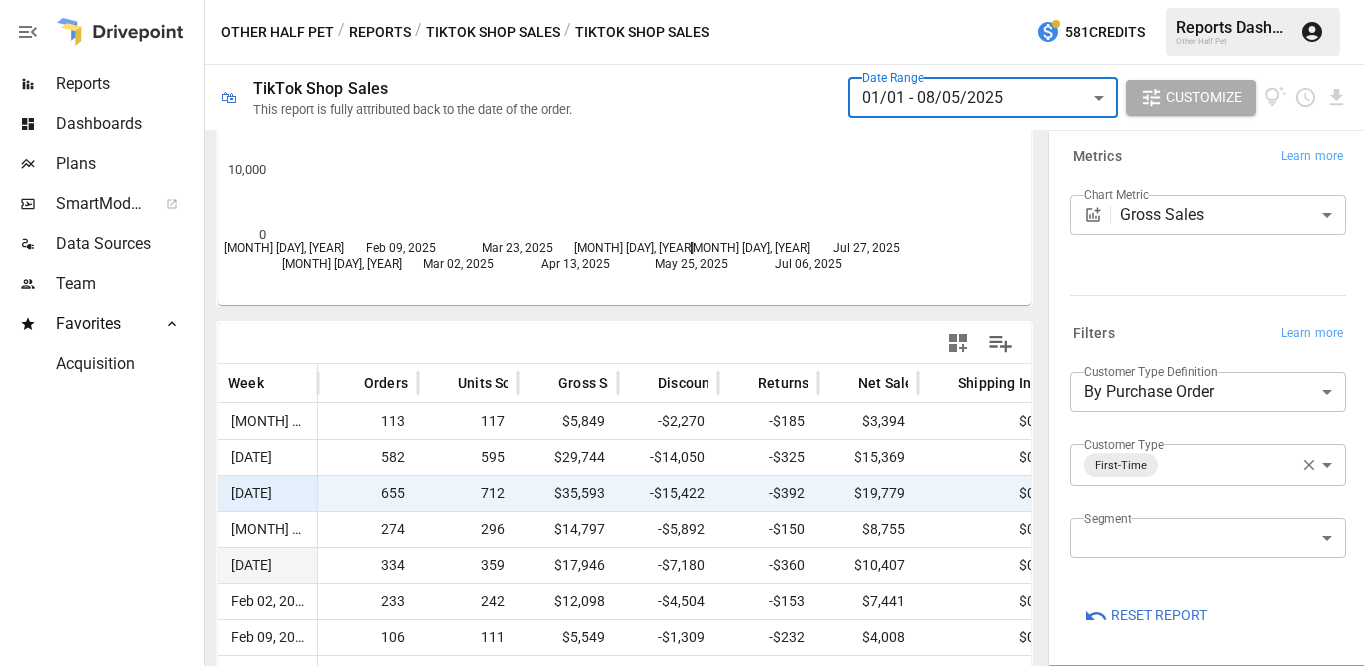 scroll, scrollTop: 49, scrollLeft: 0, axis: vertical 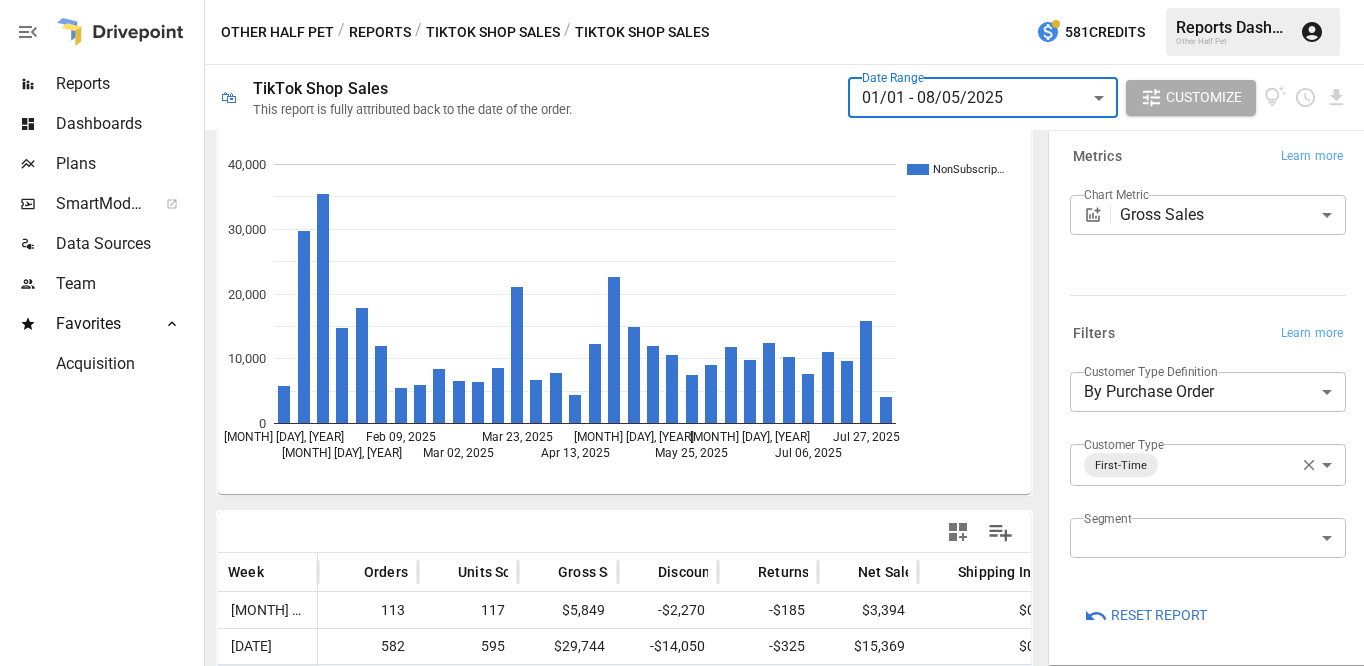 click on "Reports Dashboards Plans SmartModel ™ Data Sources Team Favorites Acquisition Other Half Pet / Reports / TikTok Shop Sales / TikTok Shop Sales 581 Credits [FIRST] [LAST]. Other Half Pet 🛍 TikTok Shop Sales This report is fully attributed back to the date of the order. Date Range [DATE]/[YEAR] - [DATE]/[YEAR] ****** Customize NonSubscrip… [MONTH] [YEAR] [MONTH] [YEAR] [MONTH] [YEAR] [MONTH] [YEAR] [MONTH] [YEAR] [MONTH] [YEAR] [MONTH] [YEAR] [MONTH] [YEAR] [MONTH] [YEAR] [MONTH] [YEAR] [MONTH] [YEAR] 0 10,000 20,000 30,000 40,000 30,000 Week Orders Units Sold Gross Sales Discounts Returns Net Sales Shipping Income Taxes Net Revenue [MONTH] [YEAR] 113 117 $[NUMBER] -$[NUMBER] -$[NUMBER] $[NUMBER] $0 $[NUMBER] $[NUMBER] [MONTH] [YEAR] 582 595 $[NUMBER] -$[NUMBER] -$[NUMBER] $[NUMBER] $0 $[NUMBER] $[NUMBER] [MONTH] [YEAR] 655 712 $[NUMBER] -$[NUMBER] -$[NUMBER] $[NUMBER] $0 $[NUMBER] $[NUMBER] [MONTH] [YEAR] 274 296 $[NUMBER] -$[NUMBER] -$[NUMBER] $[NUMBER] $0 $[NUMBER] $[NUMBER] [MONTH] [YEAR] 334 359 $[NUMBER] -$[NUMBER] -$[NUMBER] $[NUMBER] $0 $[NUMBER] $[NUMBER] [MONTH] [YEAR] 233 242 $[NUMBER] -$[NUMBER] -$[NUMBER] $[NUMBER] $0 $[NUMBER] $[NUMBER] [MONTH] [YEAR]" at bounding box center (682, 0) 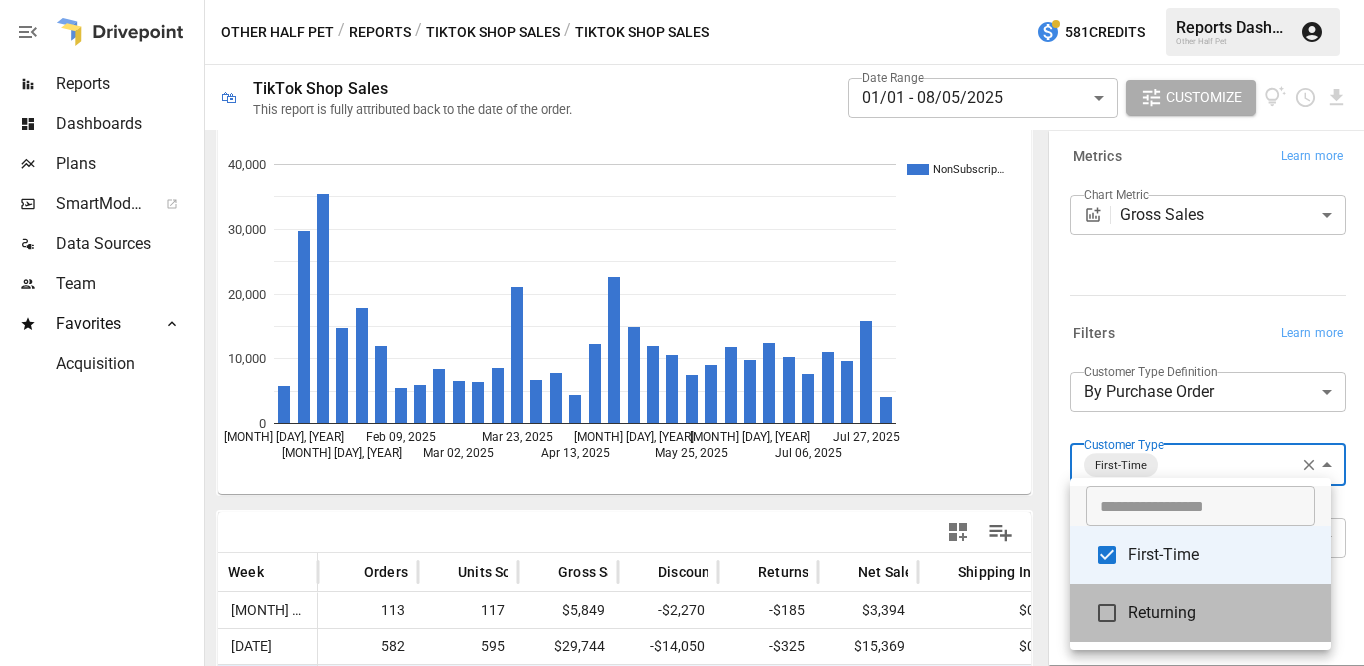 click on "Returning" at bounding box center [1221, 613] 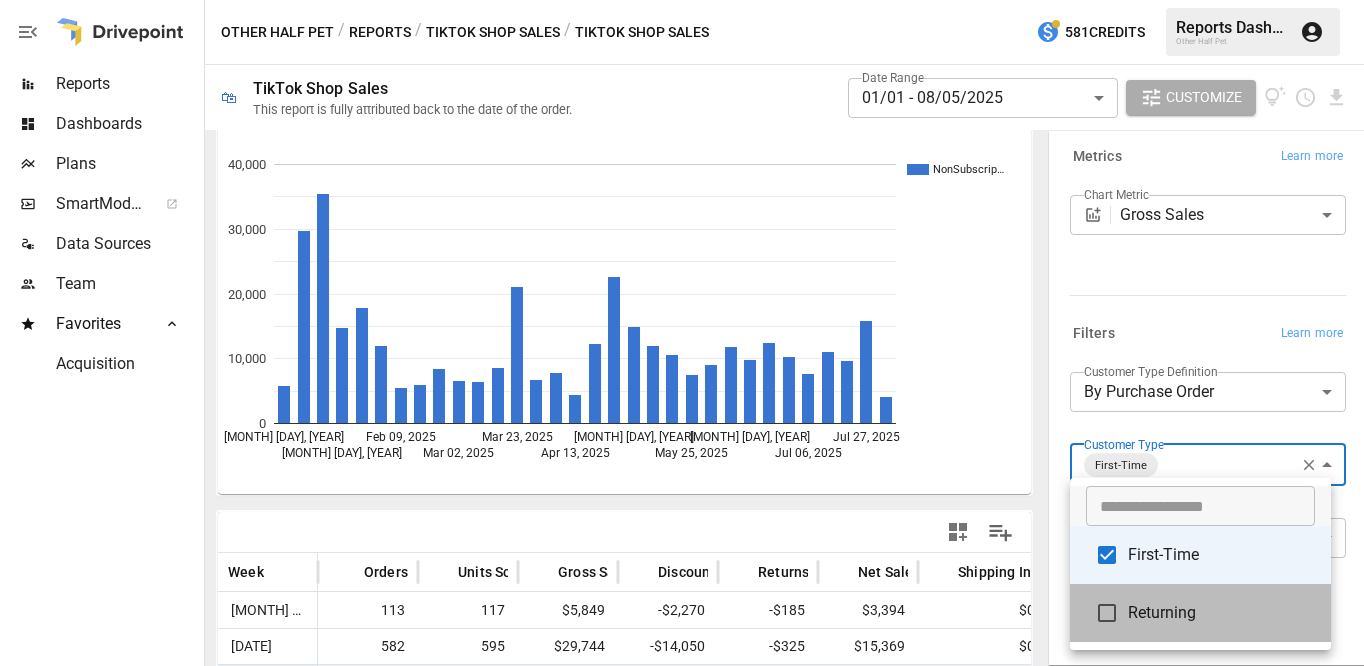type on "**********" 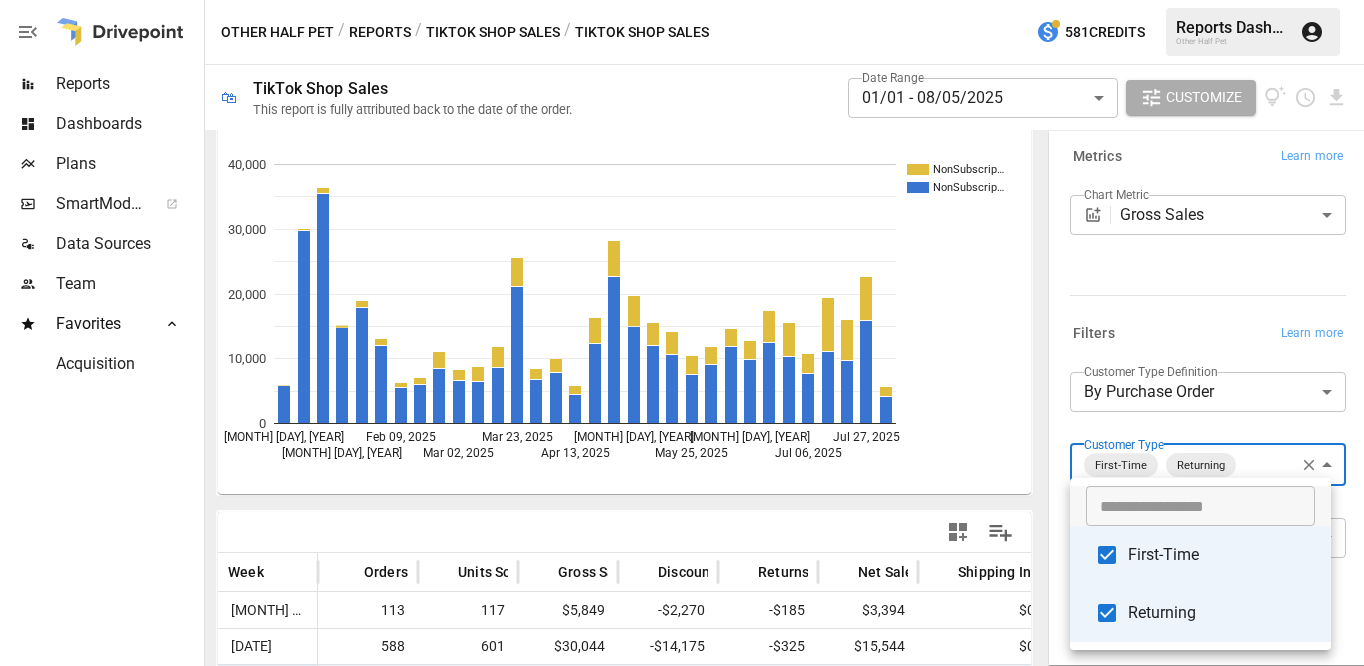 click at bounding box center [682, 333] 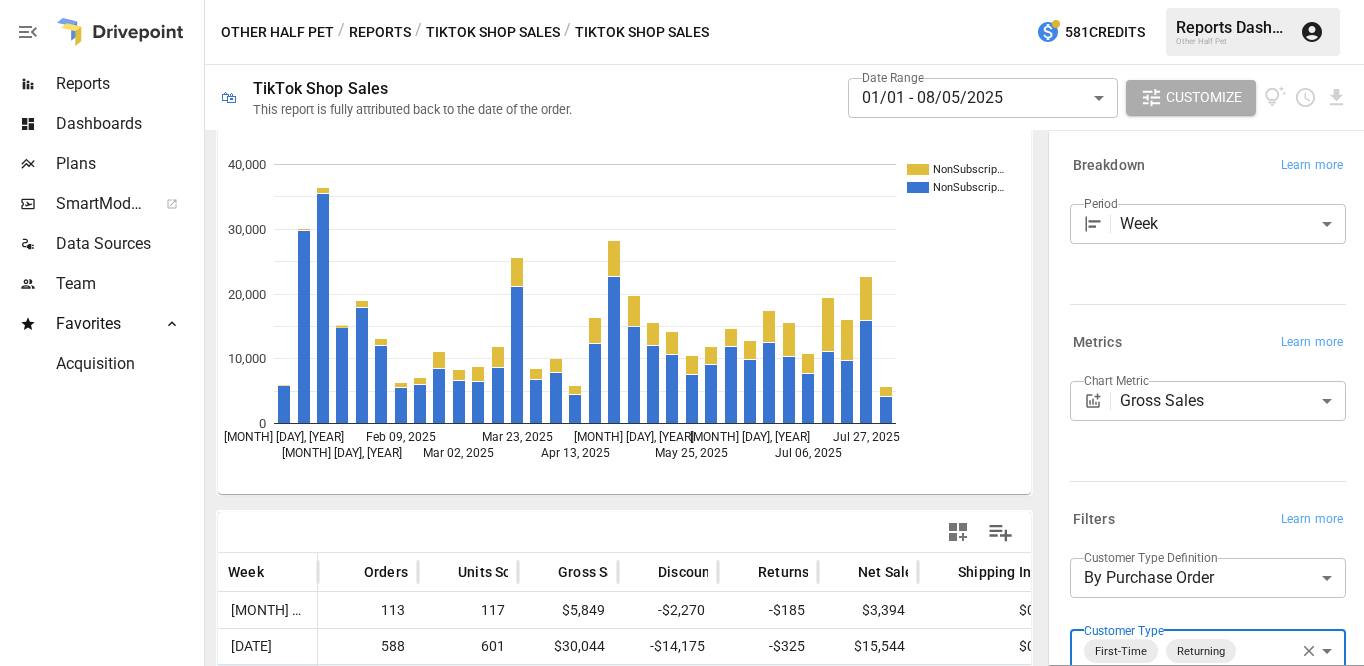 scroll, scrollTop: 215, scrollLeft: 0, axis: vertical 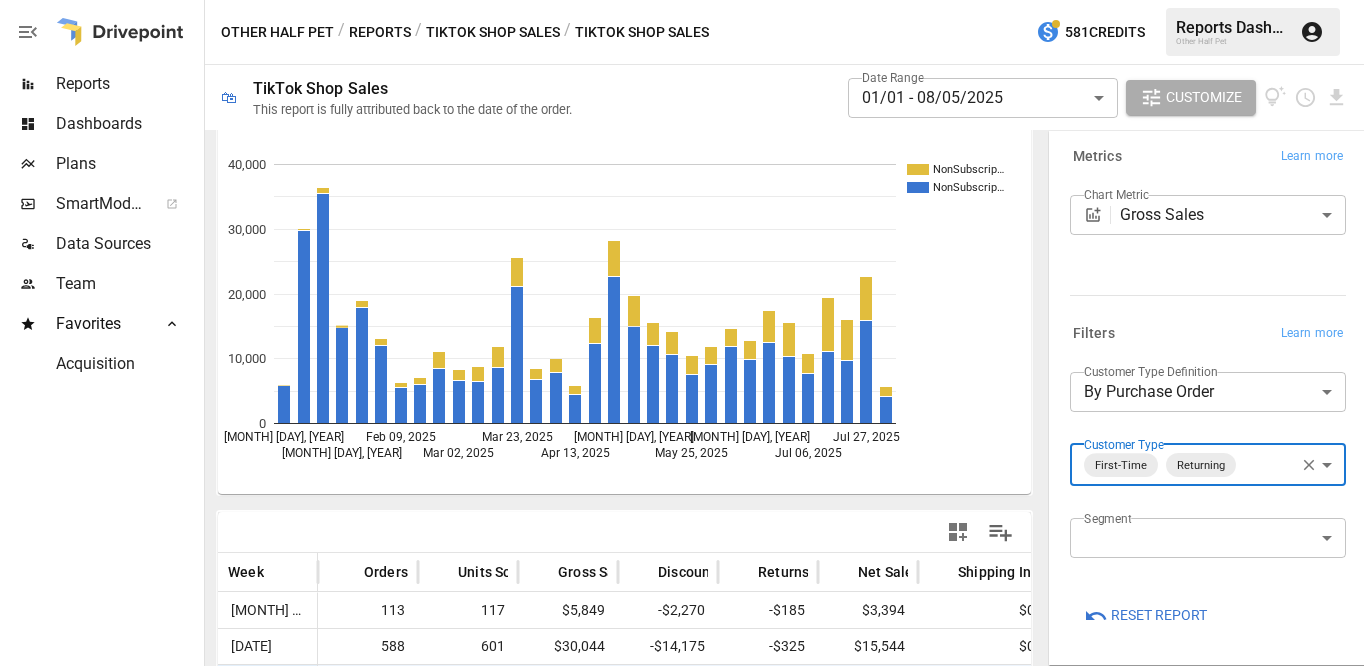 click on "Reports Dashboards Plans SmartModel ™ Data Sources Team Favorites Acquisition Other Half Pet / Reports / TikTok Shop Sales / TikTok Shop Sales 581  Credits [FIRST] [LAST]. Other Half Pet 🛍 TikTok Shop Sales This report is fully attributed back to the date of the order. Date Range 07/01 - 08/05/2025 ****** ​ Customize NonSubscrip… NonSubscrip… Jun 29, 2025 Jul 06, 2025 Jul 13, 2025 Jul 20, 2025 Jul 27, 2025 Aug 03, 2025 0 5,000 10,000 15,000 20,000 25,000 Time) Week Orders Units Sold Gross Sales Discounts Returns Net Sales Shipping Income Taxes Net Revenue Jun 29, 2025 265 289 $11,807 -$3,656 -$228 $7,923 $0 $603 $8,526 Jul 06, 2025 253 280 $10,817 -$2,848 -$312 $7,657 $0 $578 $8,235 Jul 13, 2025 435 504 $19,495 -$5,710 -$288 $13,497 $0 $989 $14,486 Jul 20, 2025 355 404 $16,056 -$4,748 -$30 $11,278 $0 $860 $12,138 Jul 27, 2025 481 540 $22,745 -$7,323 -$200 $15,221 $0 $1,110 $16,331 Aug 03, 2025 122 135 $5,674 -$1,907 $0 $3,767 $0 $270 $4,037 Breakdown Learn more Period Week **** ​ Metrics Learn more ​" at bounding box center (682, 0) 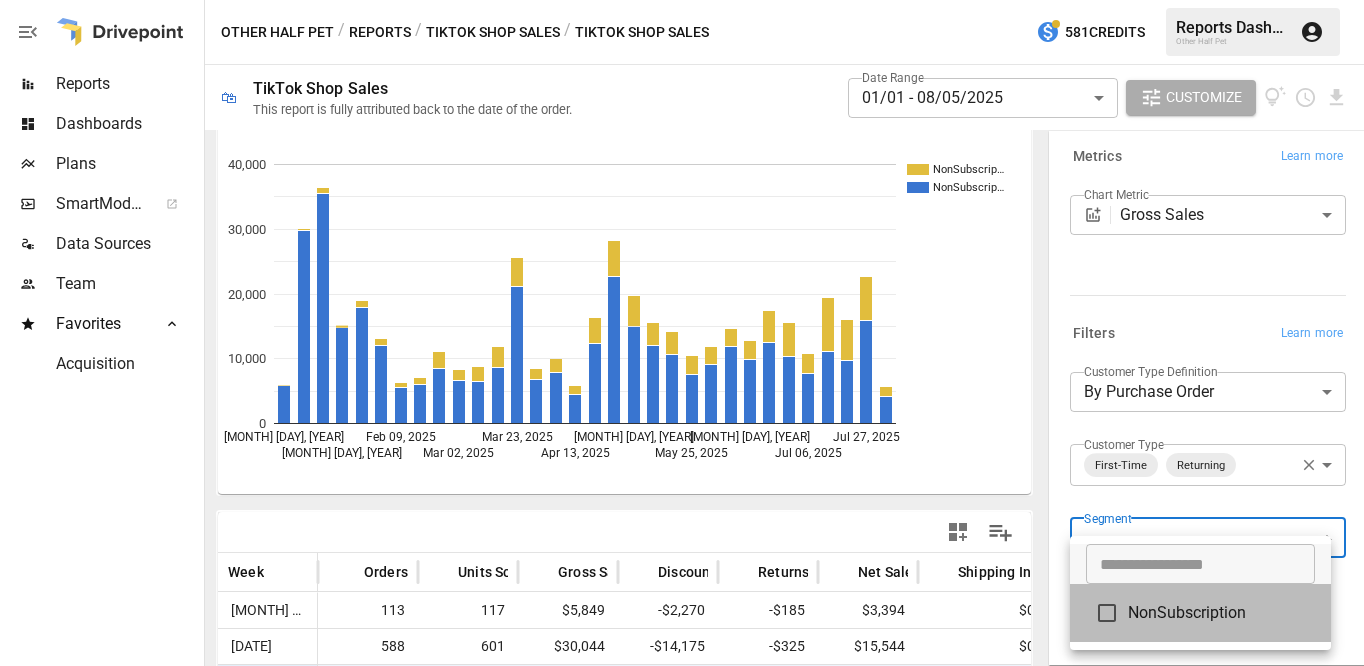 click on "NonSubscription" at bounding box center [1221, 613] 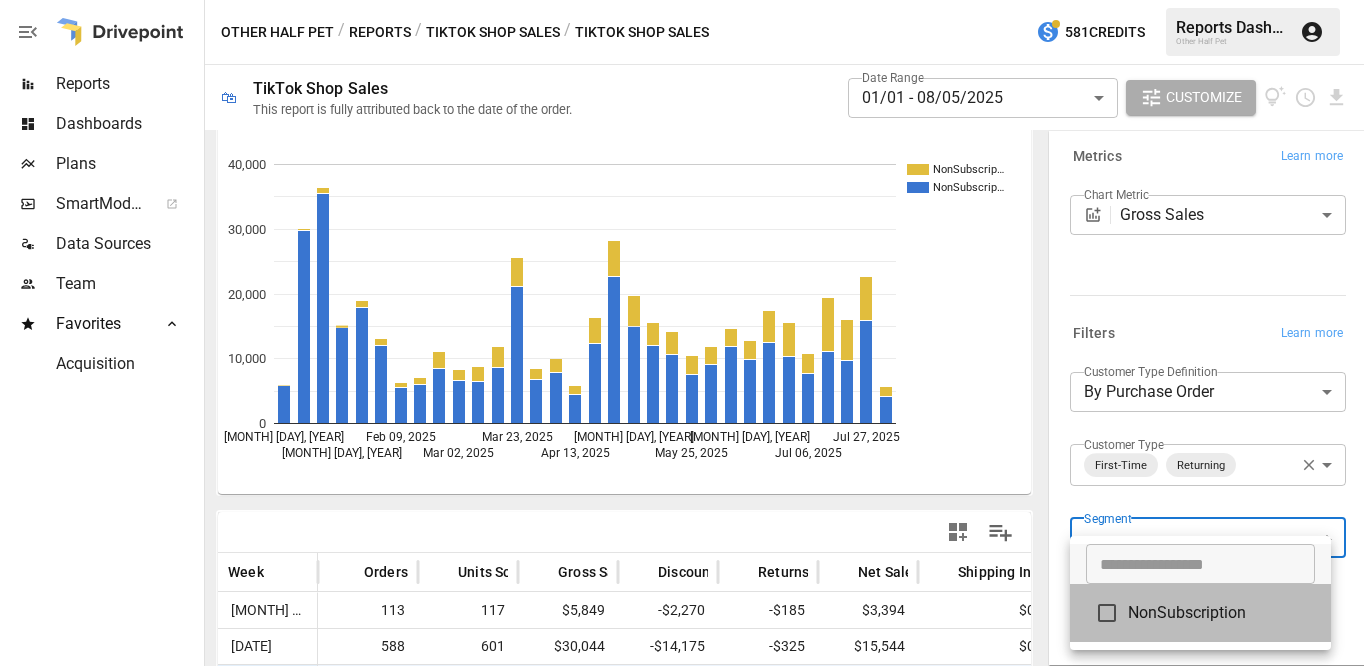 type on "**********" 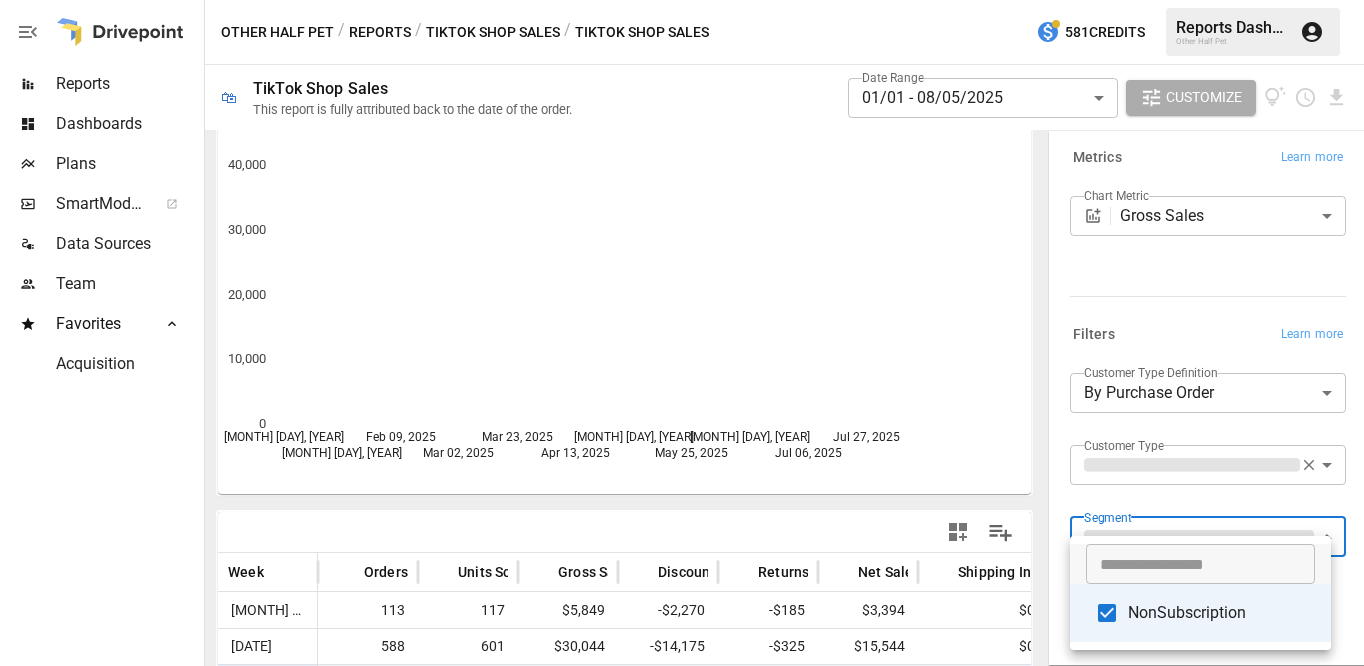 scroll, scrollTop: 213, scrollLeft: 0, axis: vertical 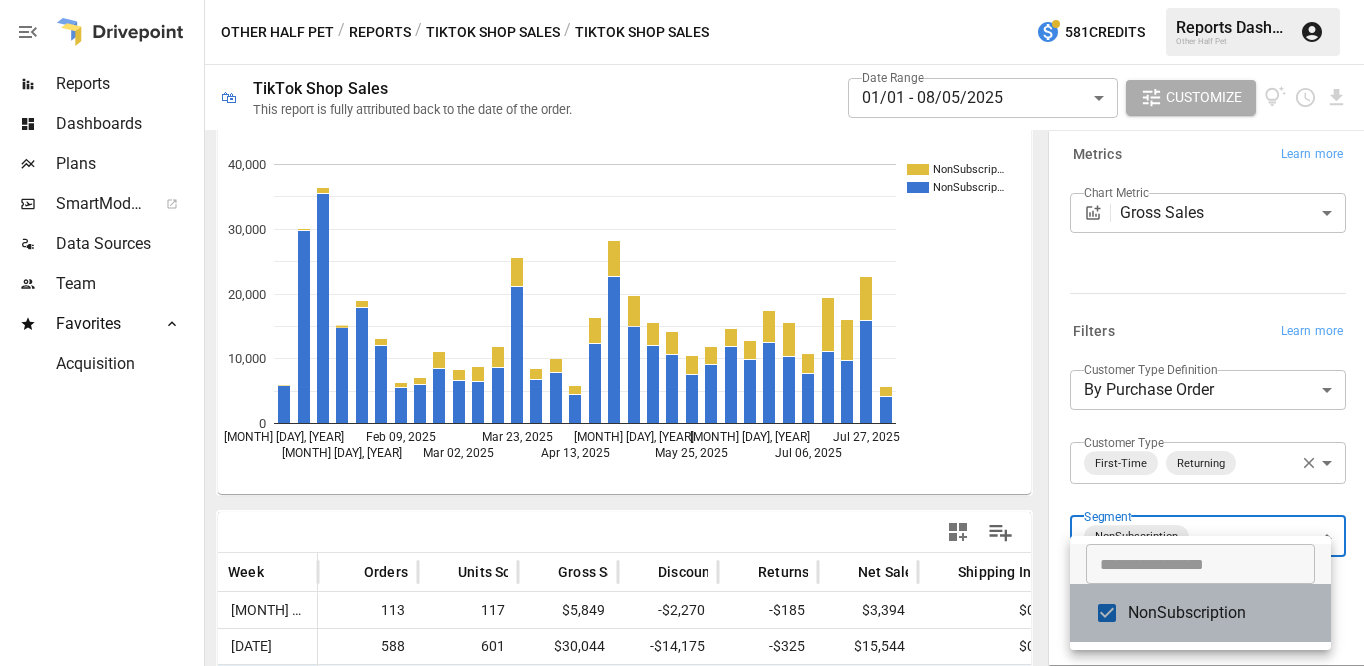 click on "NonSubscription" at bounding box center [1221, 613] 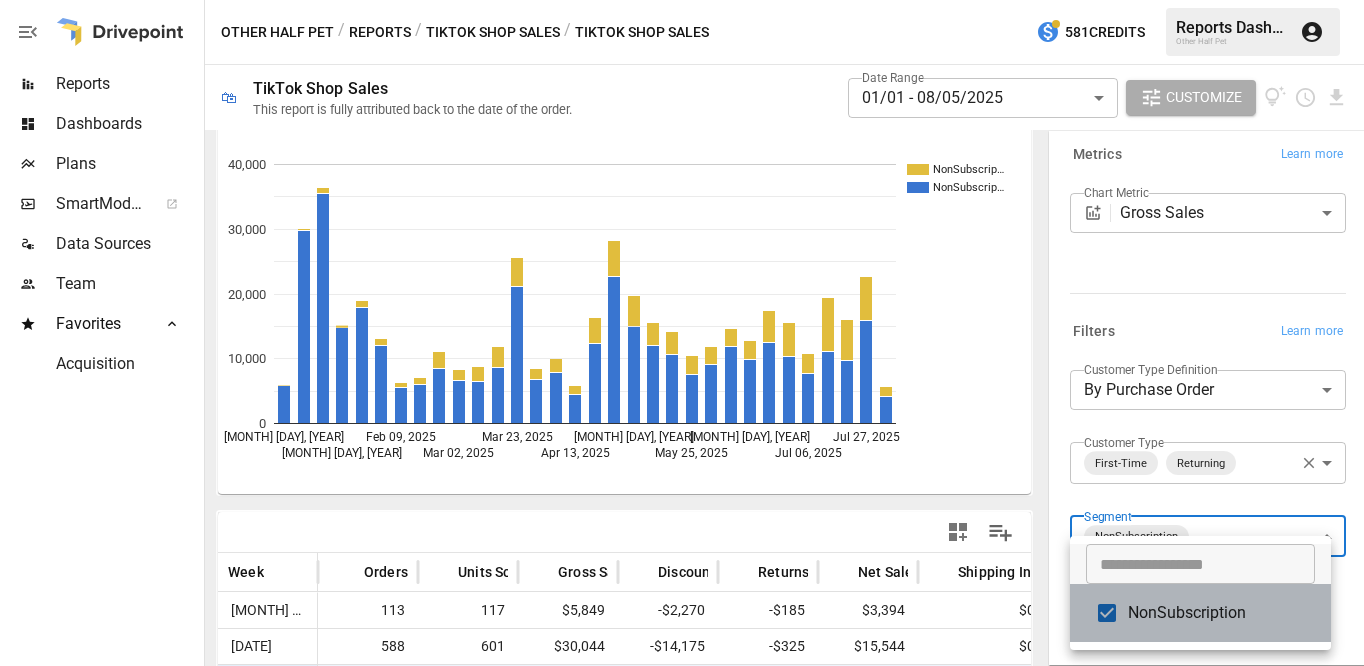 type 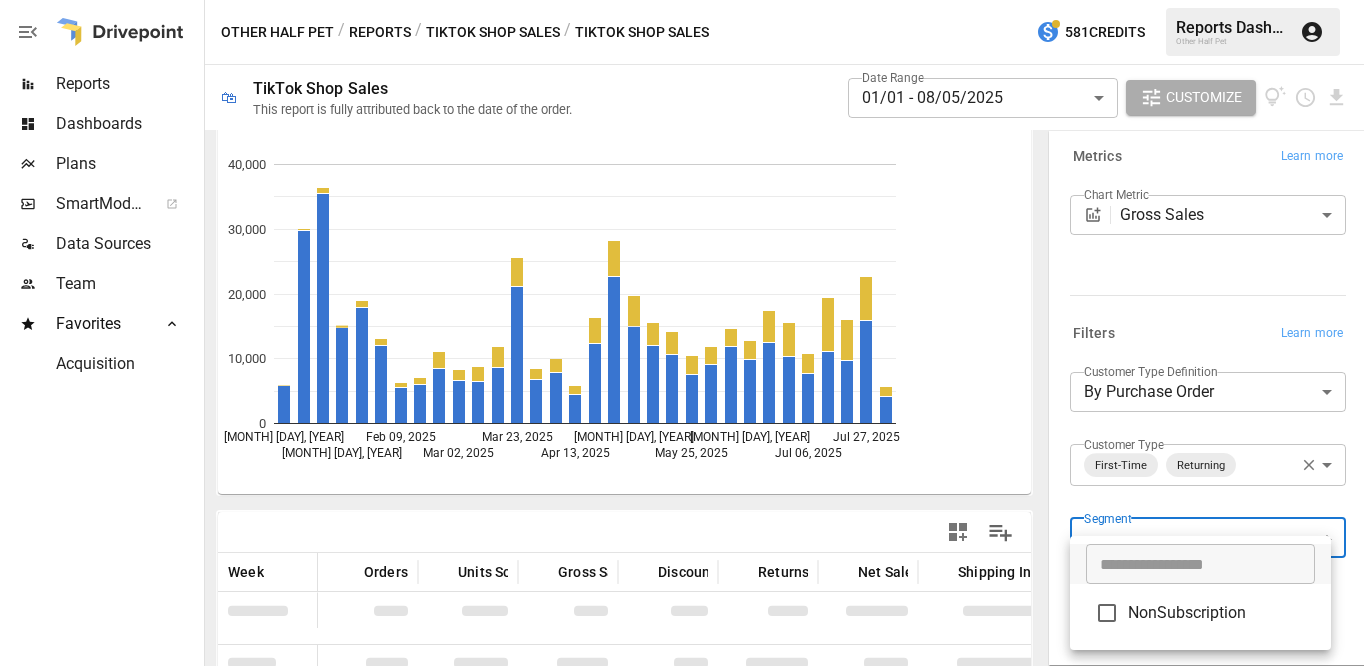 click at bounding box center [682, 333] 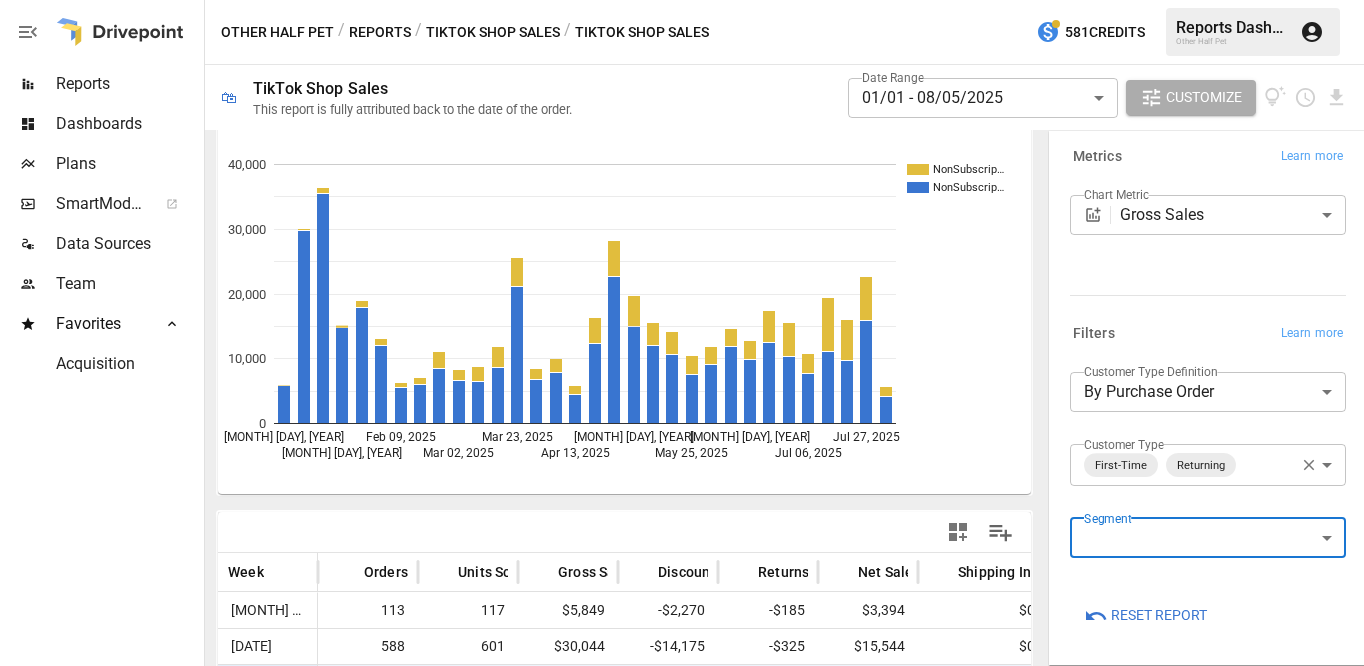 scroll, scrollTop: 215, scrollLeft: 0, axis: vertical 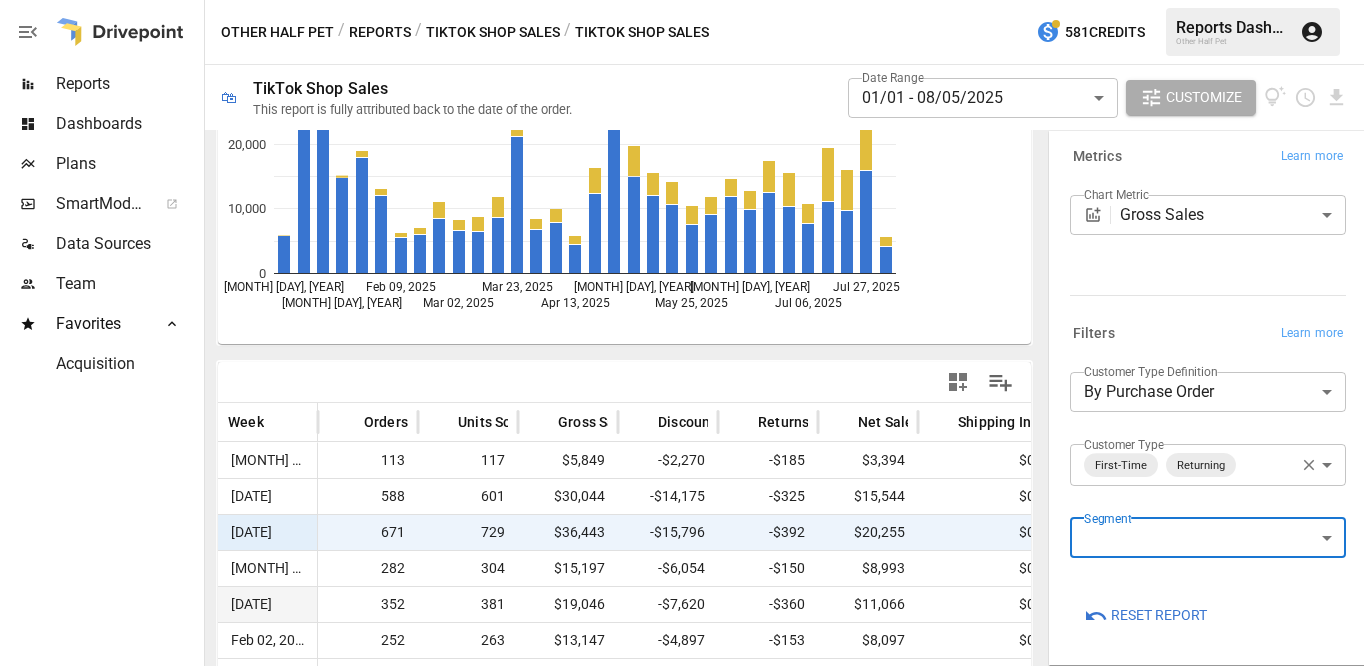 click on "Reports Dashboards Plans SmartModel ™ Data Sources Team Favorites Acquisition Other Half Pet / Reports / TikTok Shop Sales / TikTok Shop Sales 581  Credits [FIRST] [LAST]. Other Half Pet 🛍 TikTok Shop Sales This report is fully attributed back to the date of the order. Date Range 07/01 - 08/05/2025 ****** ​ Customize NonSubscrip… NonSubscrip… Jun 29, 2025 Jul 06, 2025 Jul 13, 2025 Jul 20, 2025 Jul 27, 2025 Aug 03, 2025 0 5,000 10,000 15,000 20,000 25,000 Time) Week Orders Units Sold Gross Sales Discounts Returns Net Sales Shipping Income Taxes Net Revenue Jun 29, 2025 265 289 $11,807 -$3,656 -$228 $7,923 $0 $603 $8,526 Jul 06, 2025 253 280 $10,817 -$2,848 -$312 $7,657 $0 $578 $8,235 Jul 13, 2025 435 504 $19,495 -$5,710 -$288 $13,497 $0 $989 $14,486 Jul 20, 2025 355 404 $16,056 -$4,748 -$30 $11,278 $0 $860 $12,138 Jul 27, 2025 481 540 $22,745 -$7,323 -$200 $15,221 $0 $1,110 $16,331 Aug 03, 2025 122 135 $5,674 -$1,907 $0 $3,767 $0 $270 $4,037 Breakdown Learn more Period Week **** ​ Metrics Learn more ​" at bounding box center (682, 0) 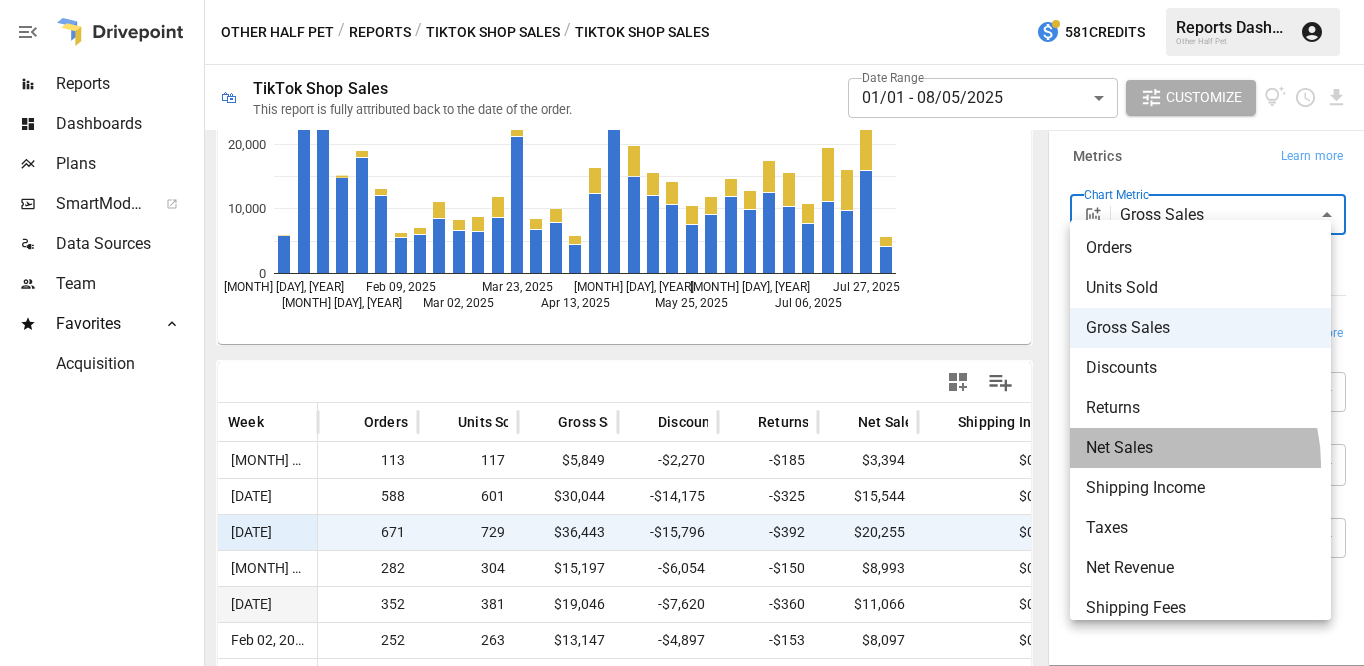 click on "Net Sales" at bounding box center [1200, 448] 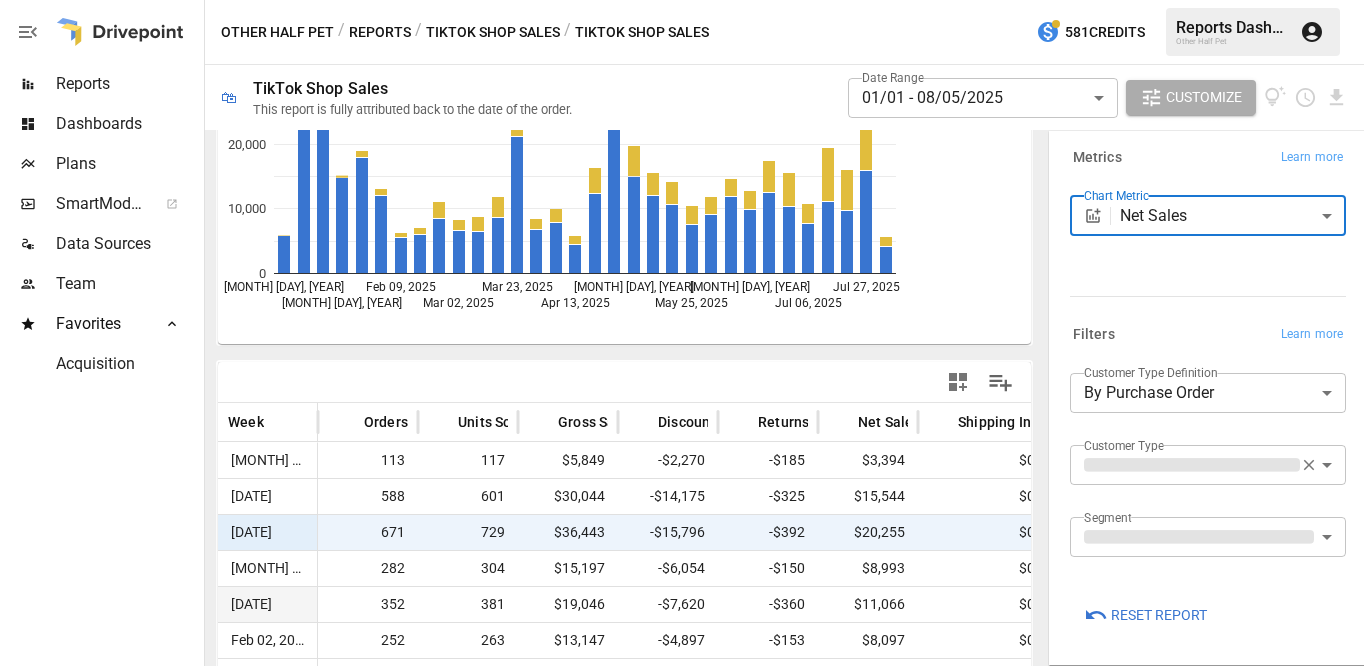 scroll, scrollTop: 213, scrollLeft: 0, axis: vertical 